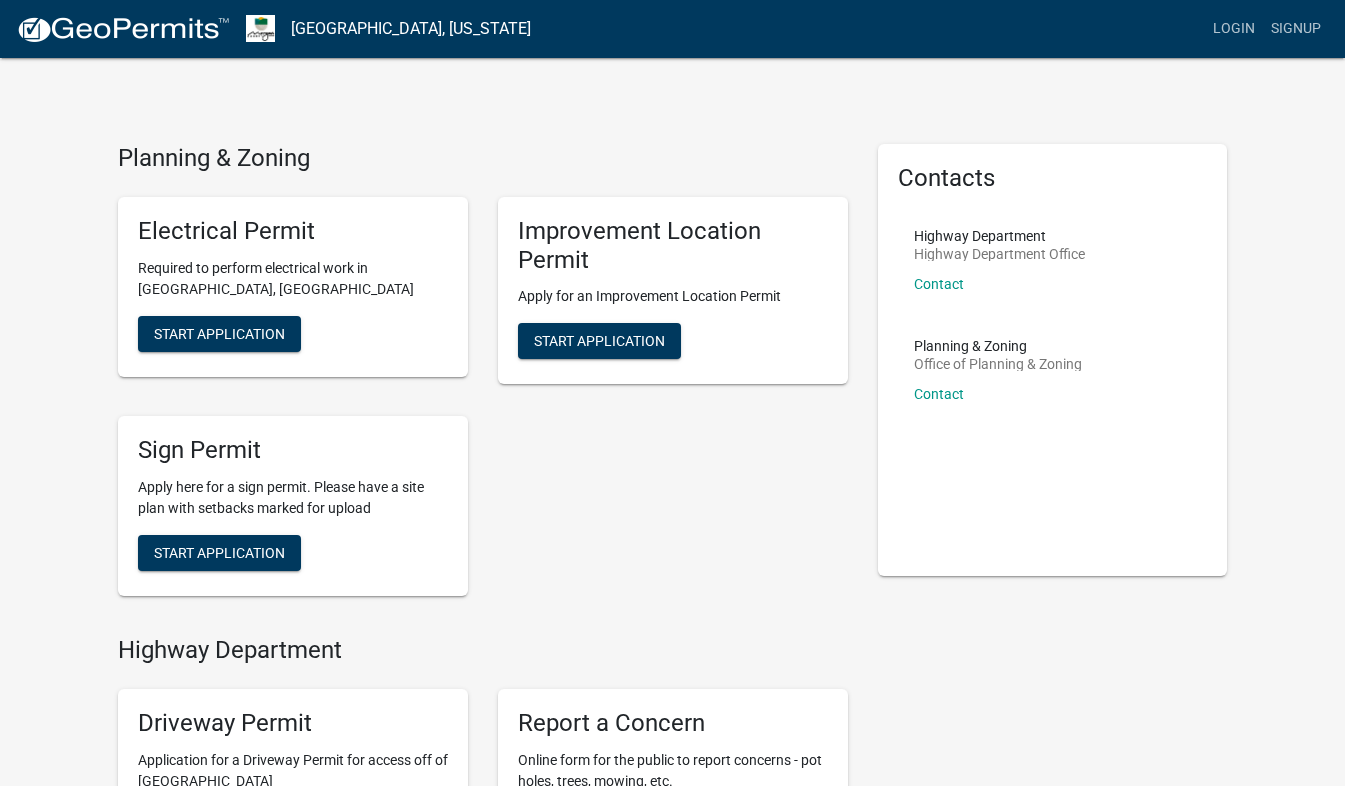 scroll, scrollTop: 0, scrollLeft: 0, axis: both 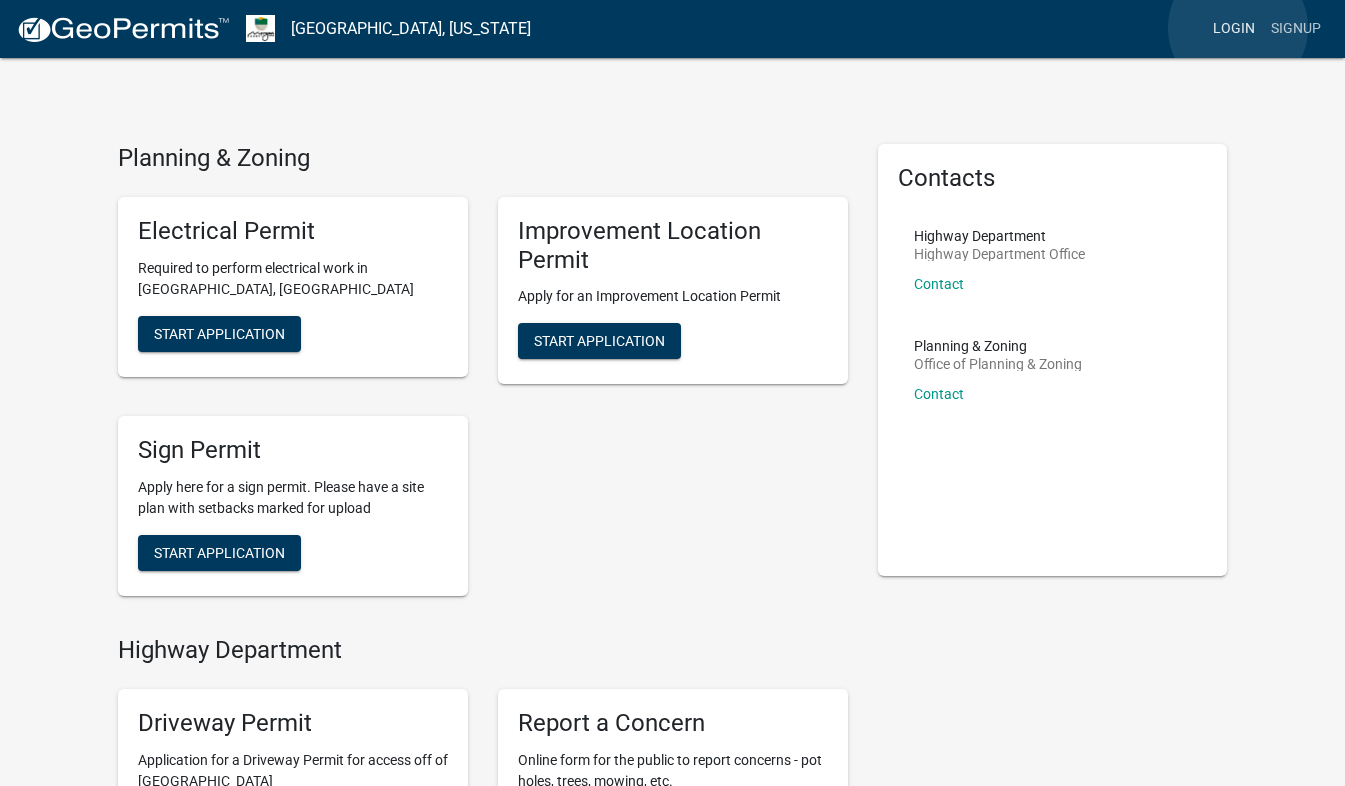 click on "Login" at bounding box center (1234, 29) 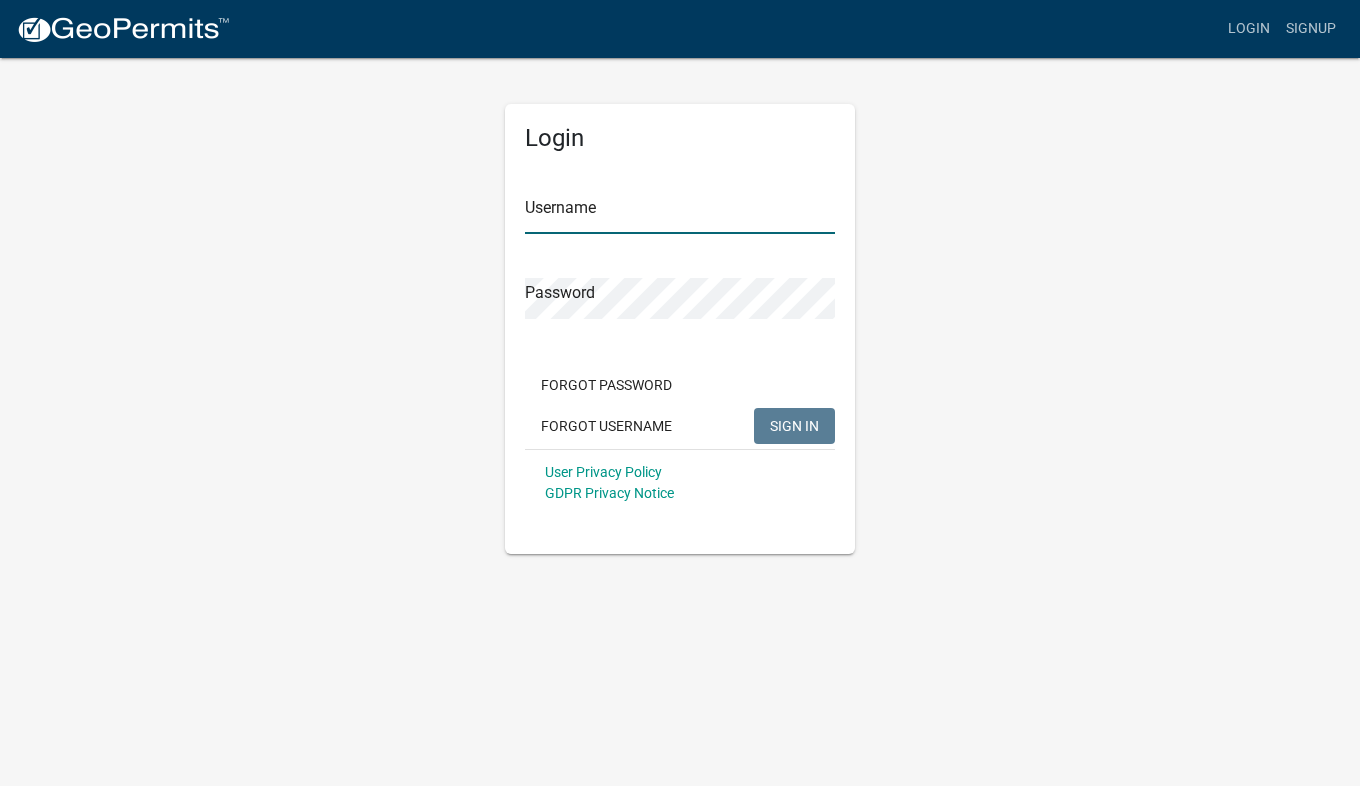 type on "[EMAIL_ADDRESS][DOMAIN_NAME]" 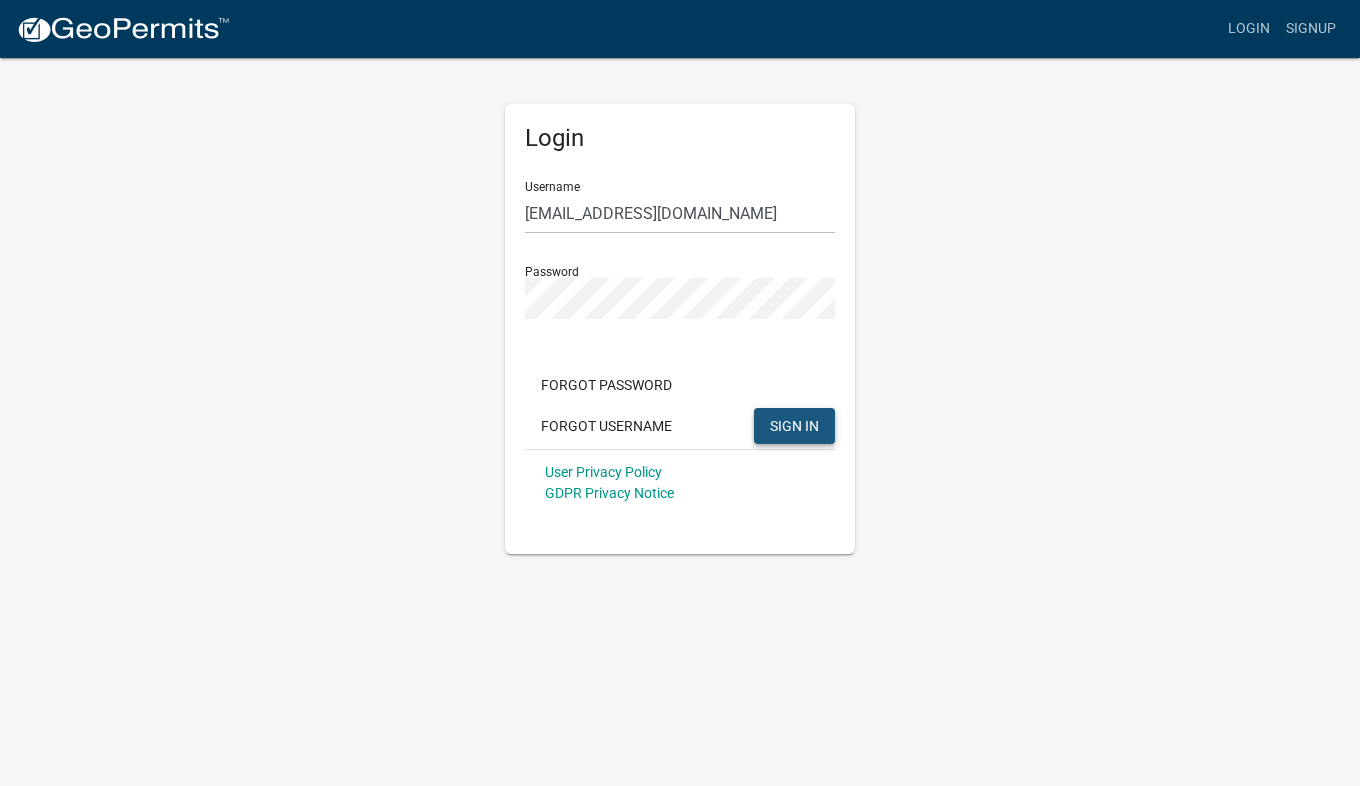 click on "SIGN IN" 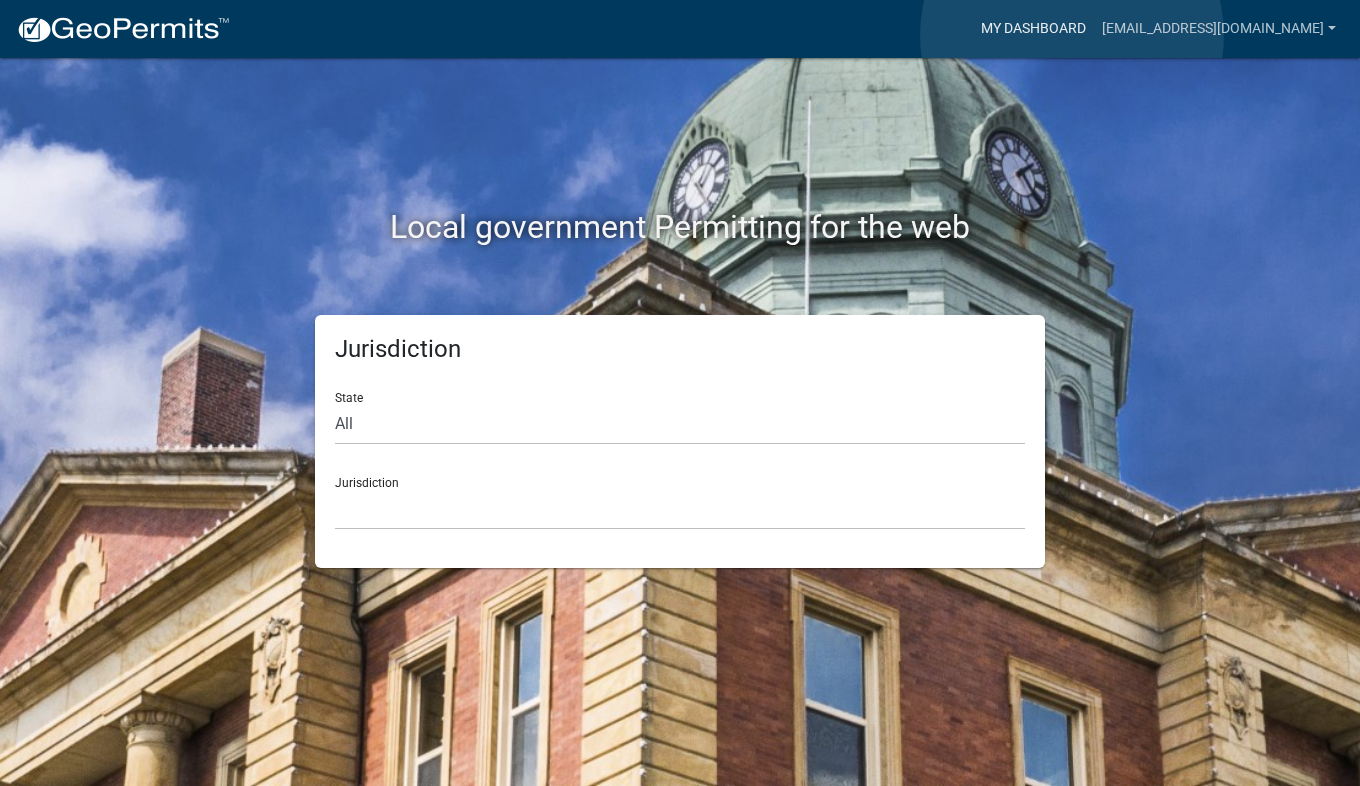 click on "My Dashboard" at bounding box center [1033, 29] 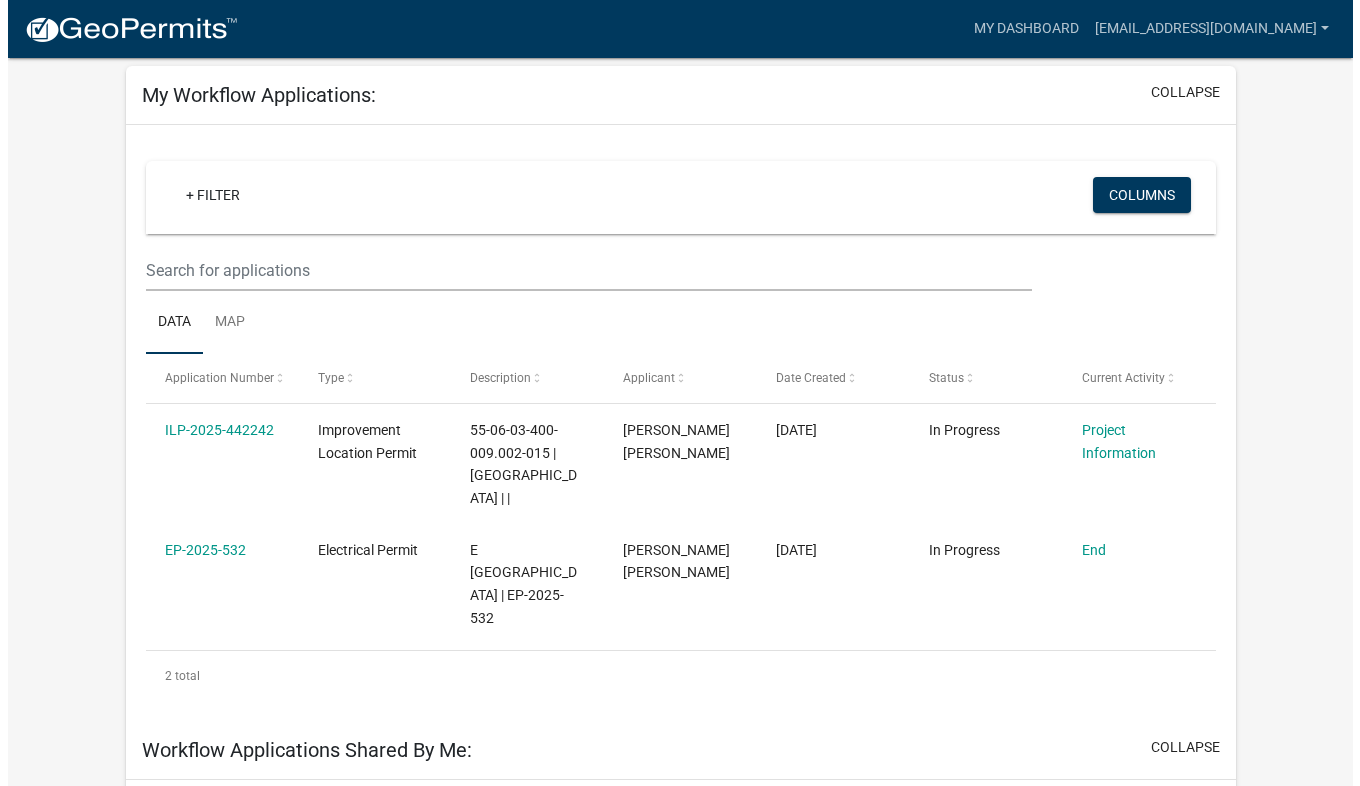 scroll, scrollTop: 0, scrollLeft: 0, axis: both 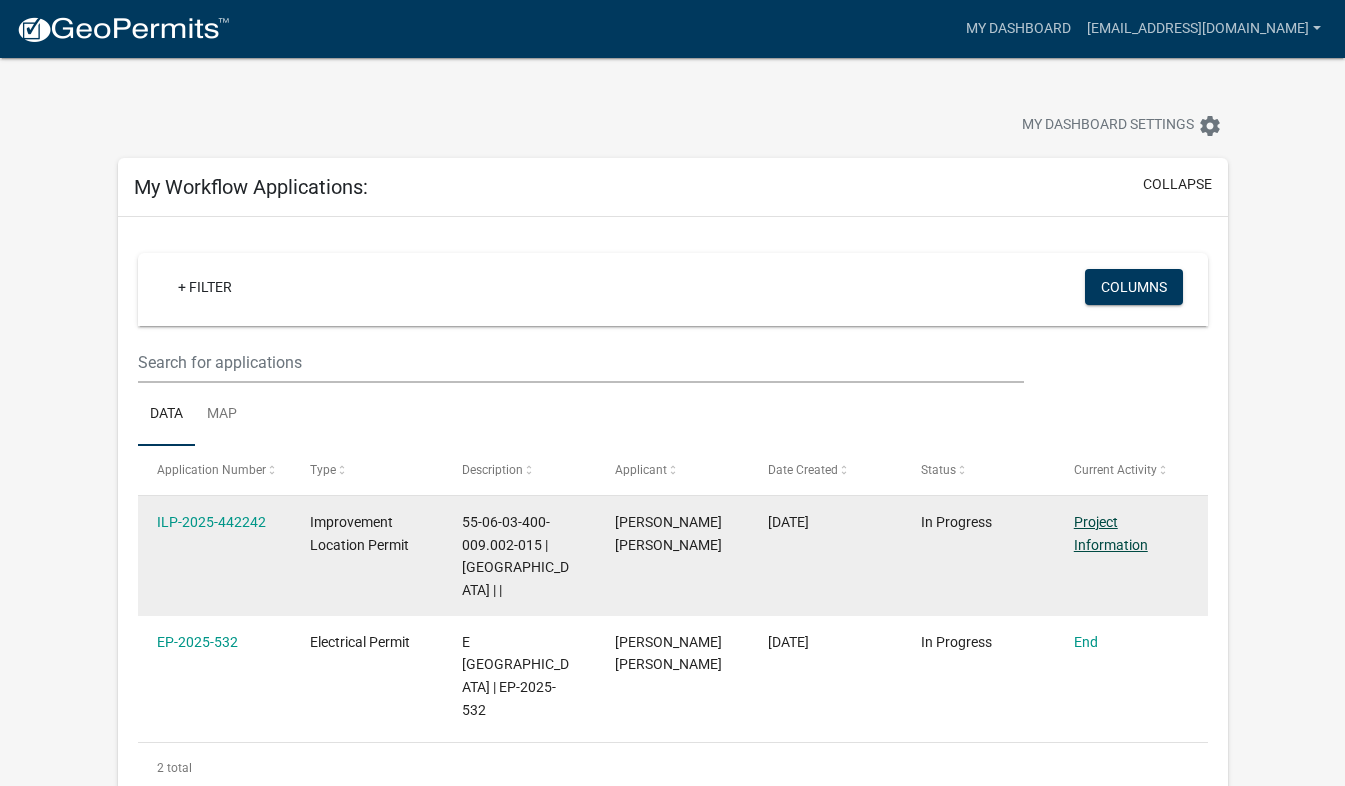 click on "Project Information" 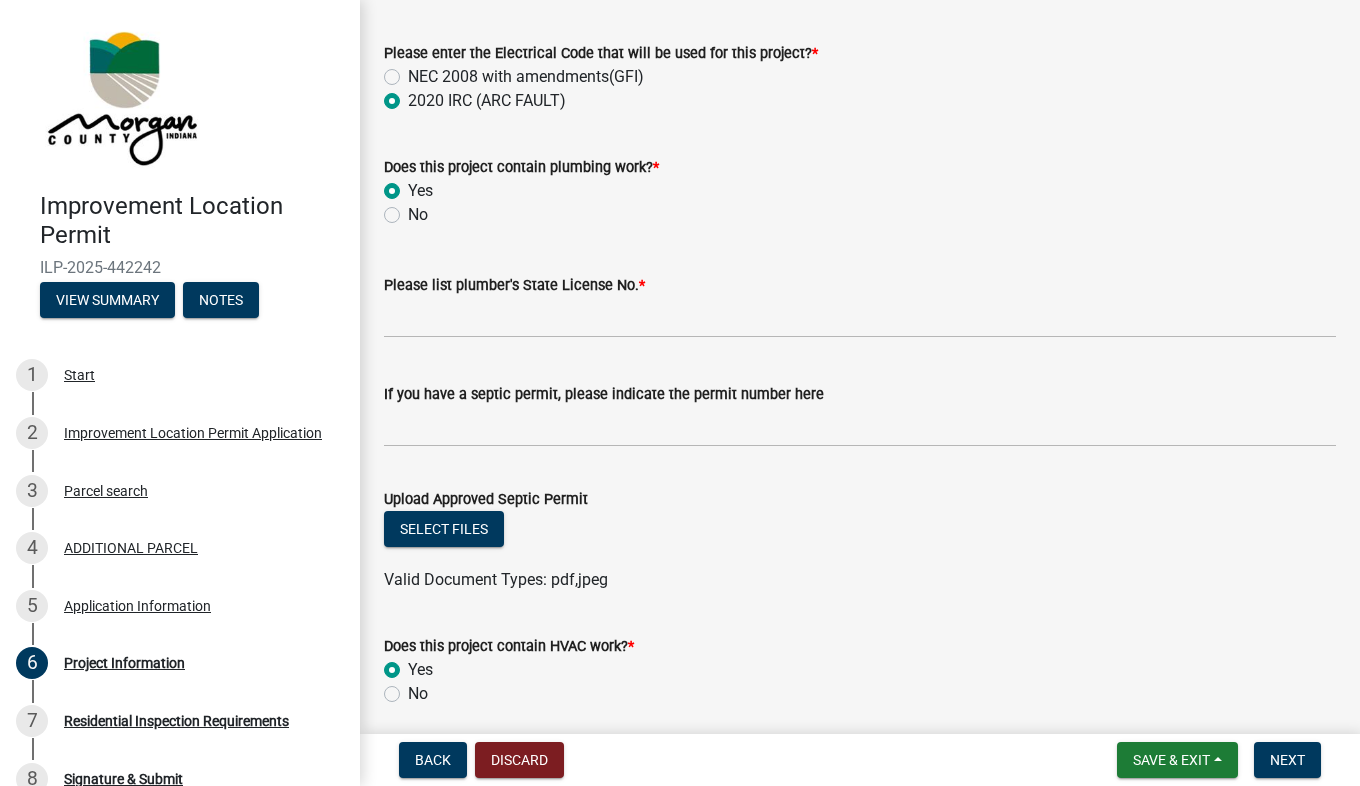 scroll, scrollTop: 2885, scrollLeft: 0, axis: vertical 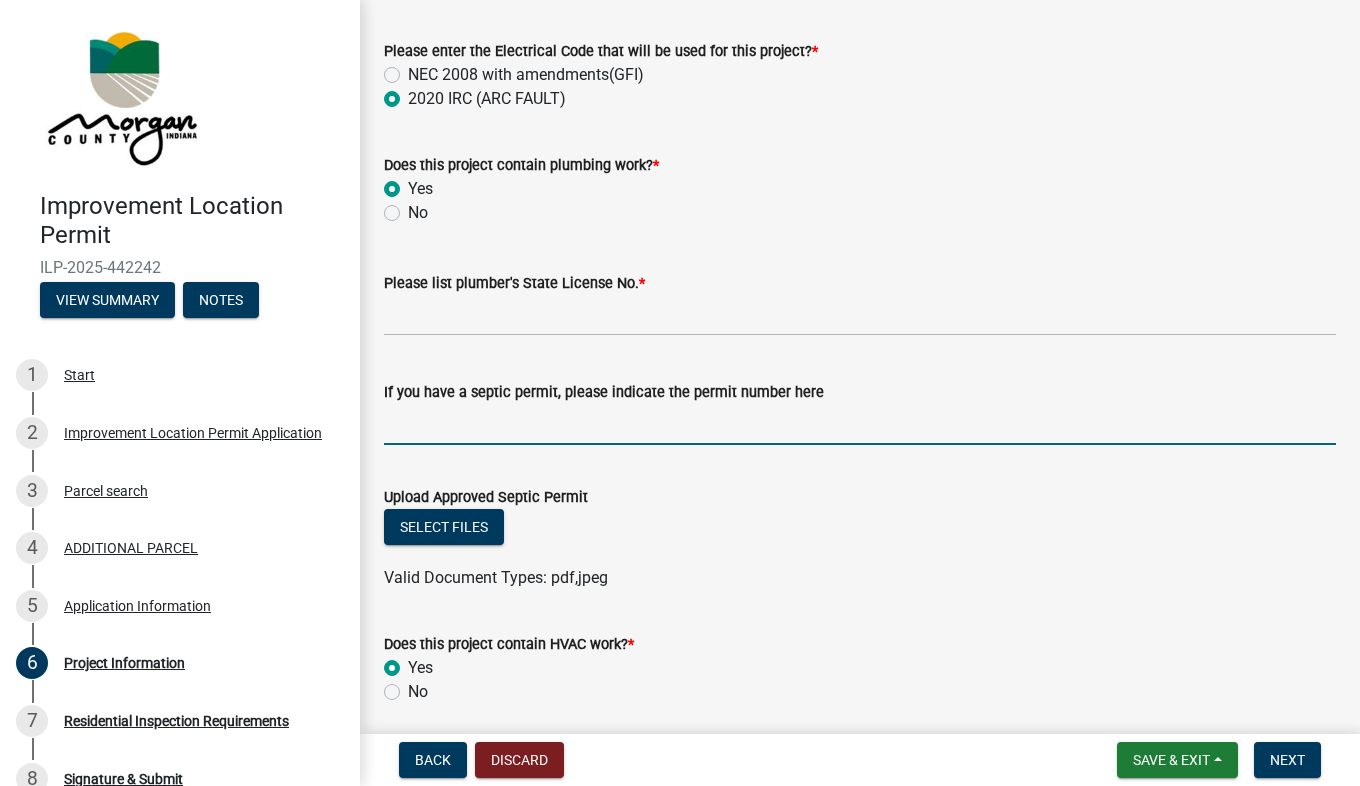 click on "If you have a septic permit, please indicate the permit number here" at bounding box center (860, 424) 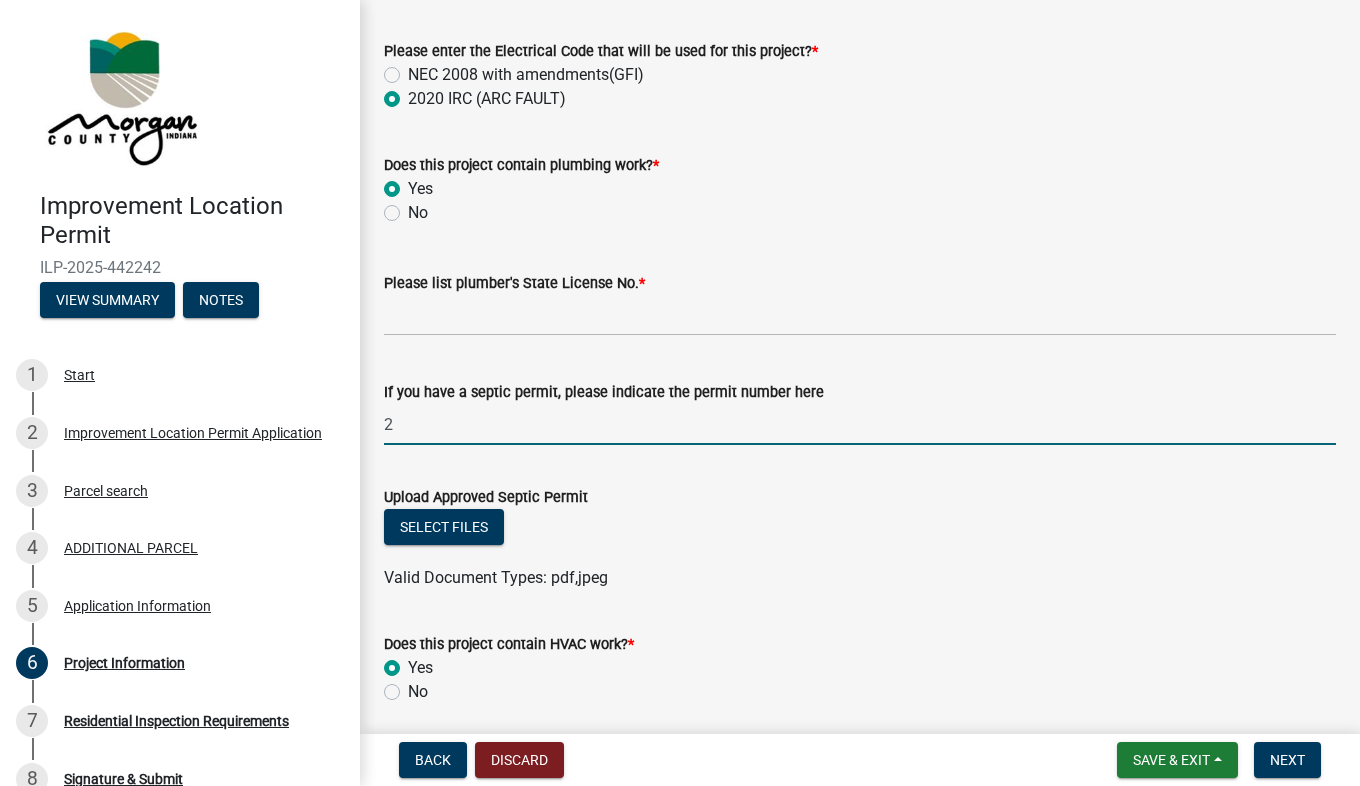click on "2" at bounding box center [860, 424] 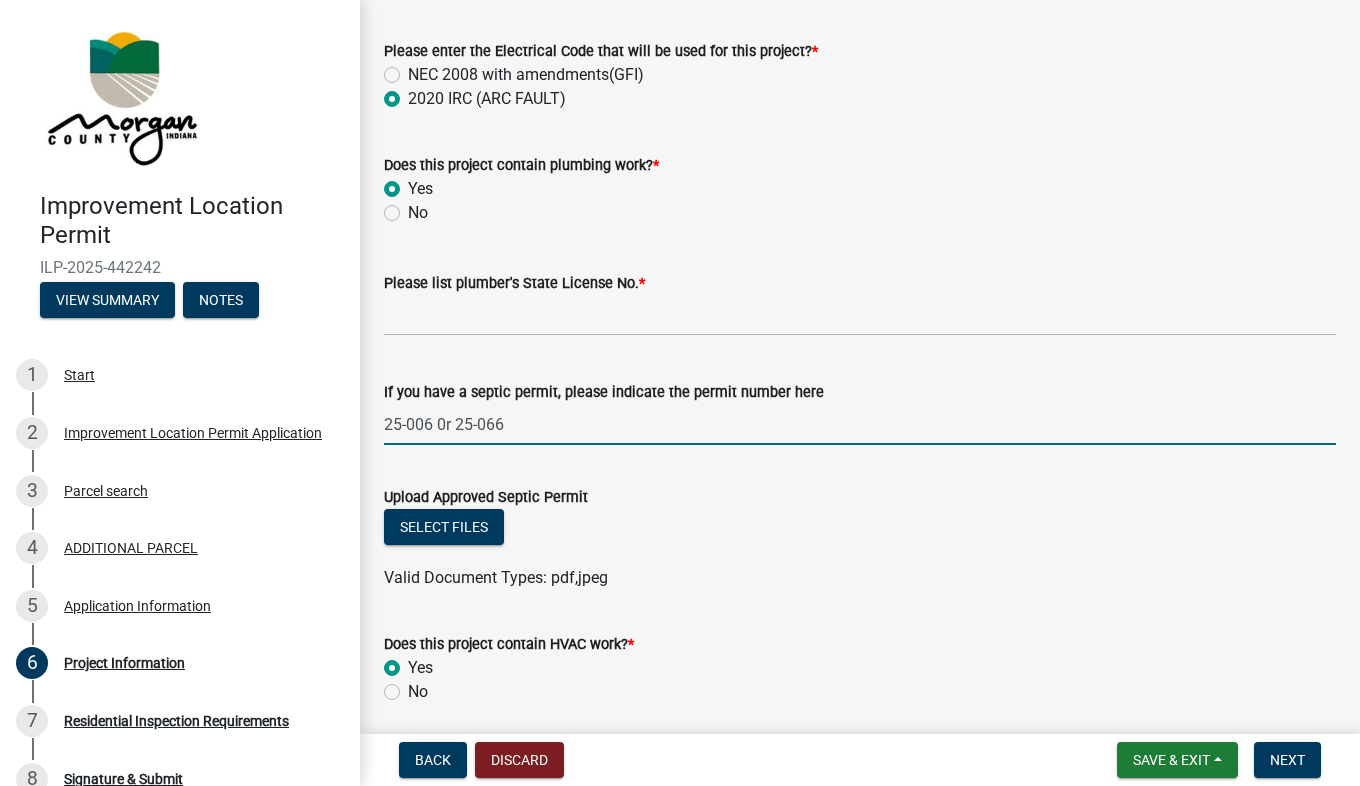 click on "25-006 0r 25-066" at bounding box center [860, 424] 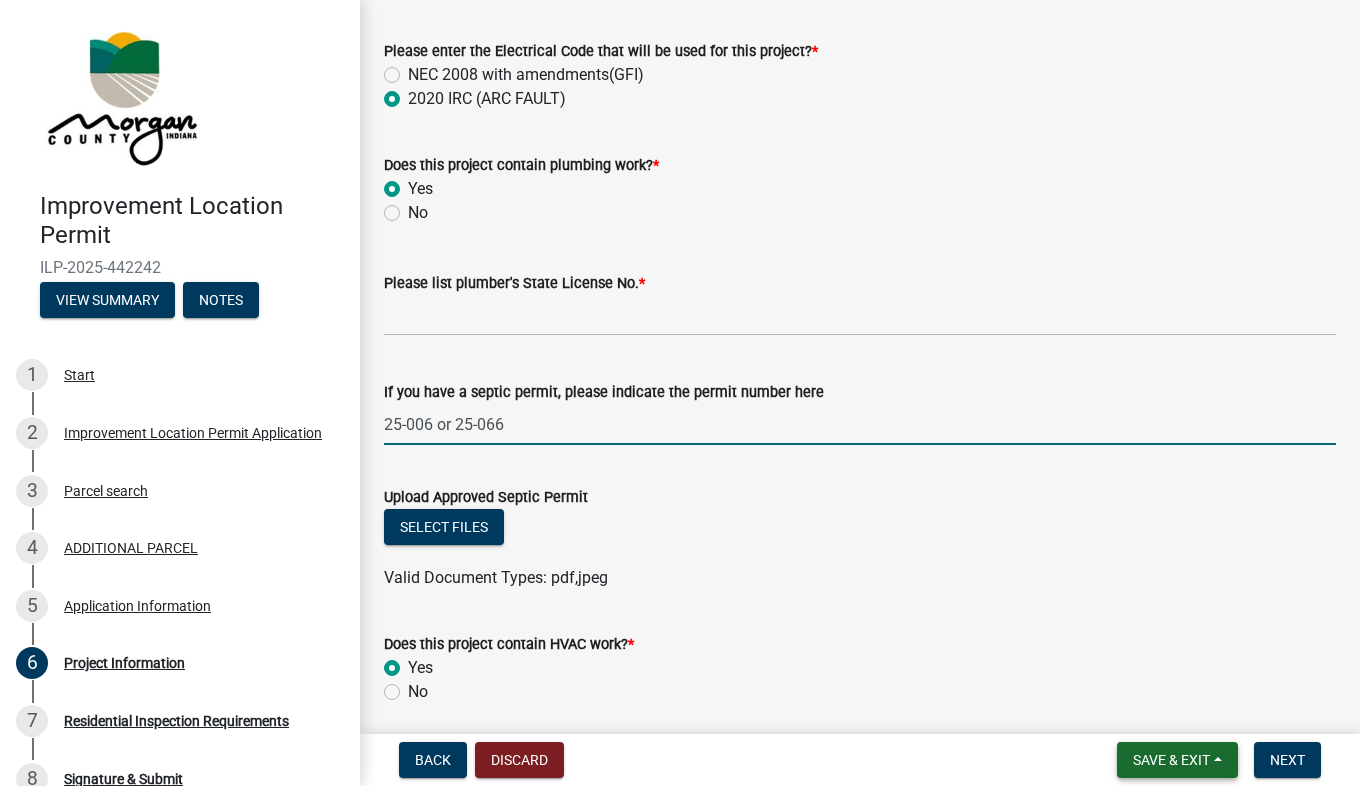 type on "25-006 or 25-066" 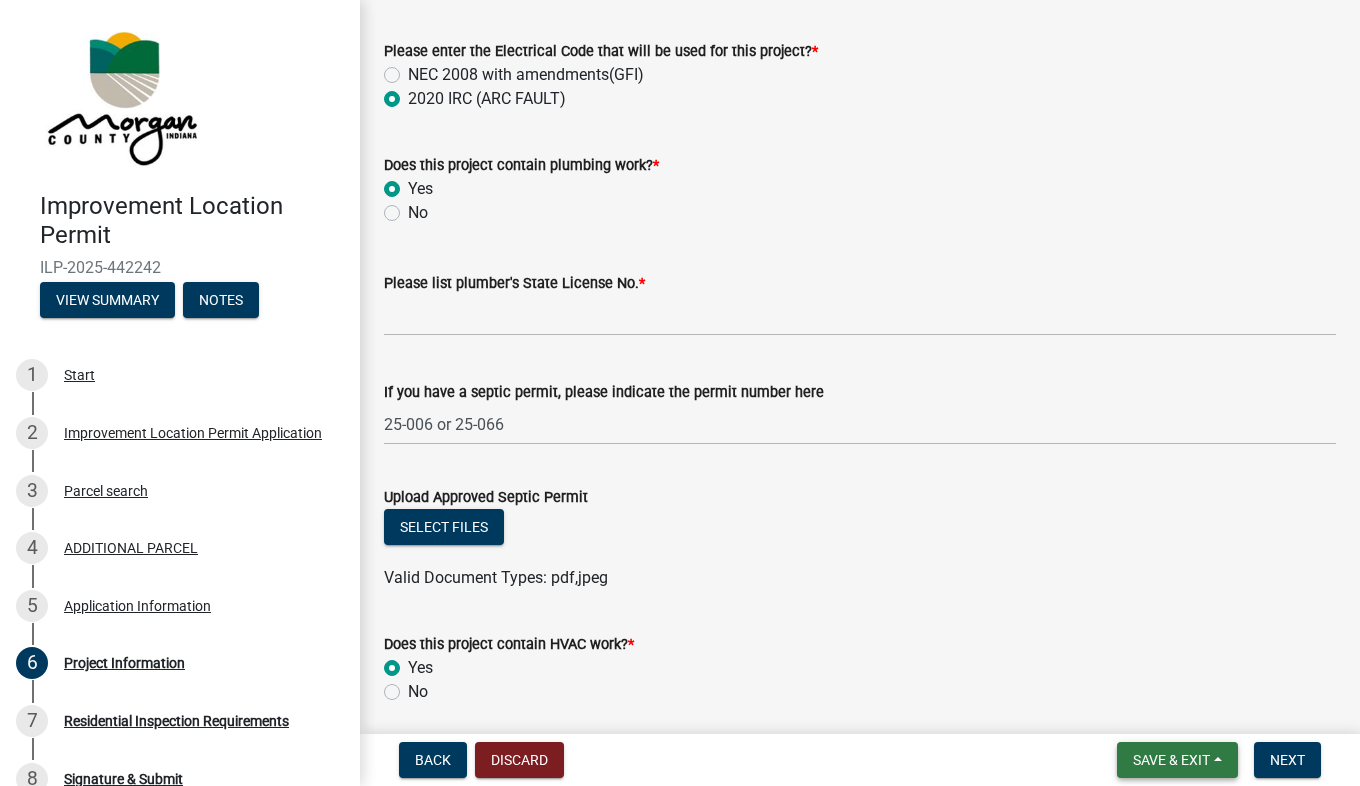click on "Save & Exit" at bounding box center [1171, 760] 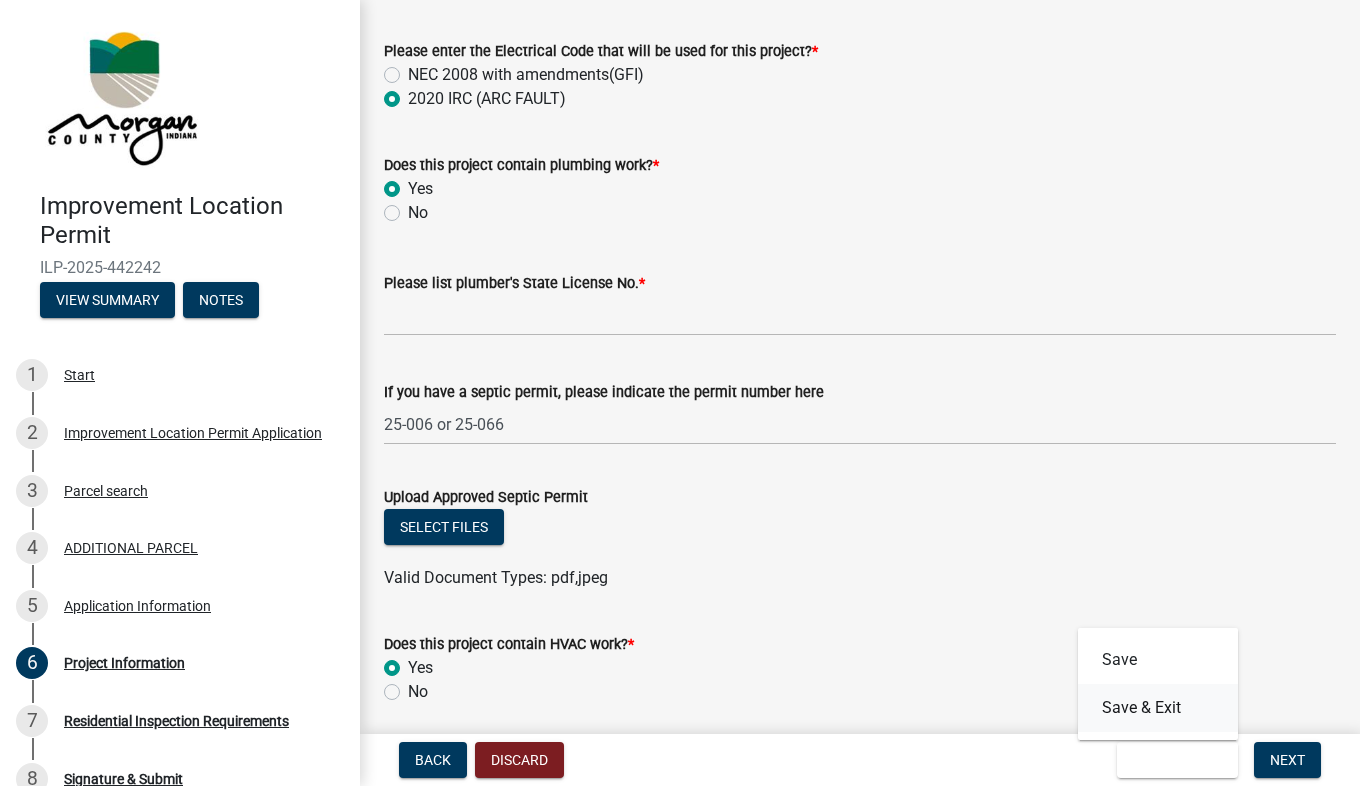 click on "Save & Exit" at bounding box center (1158, 708) 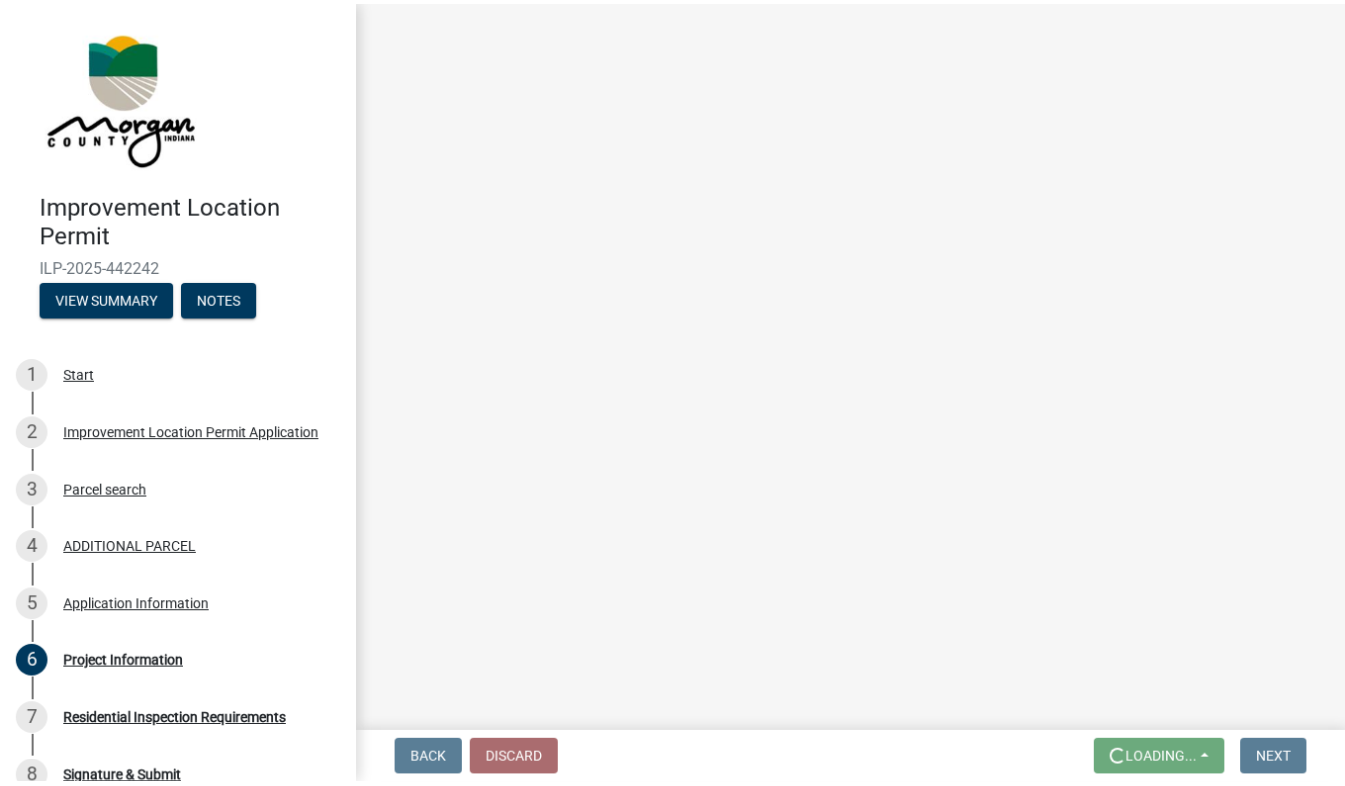 scroll, scrollTop: 0, scrollLeft: 0, axis: both 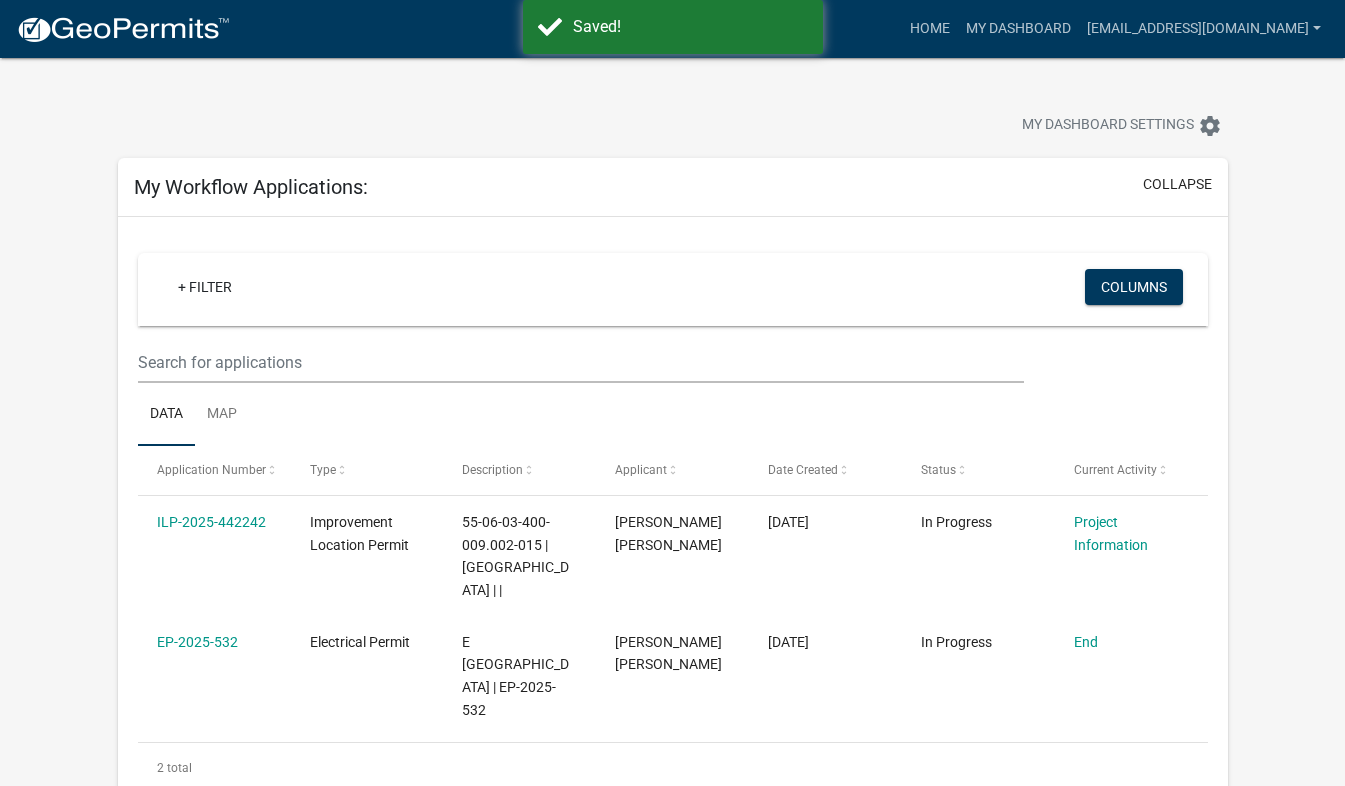 click 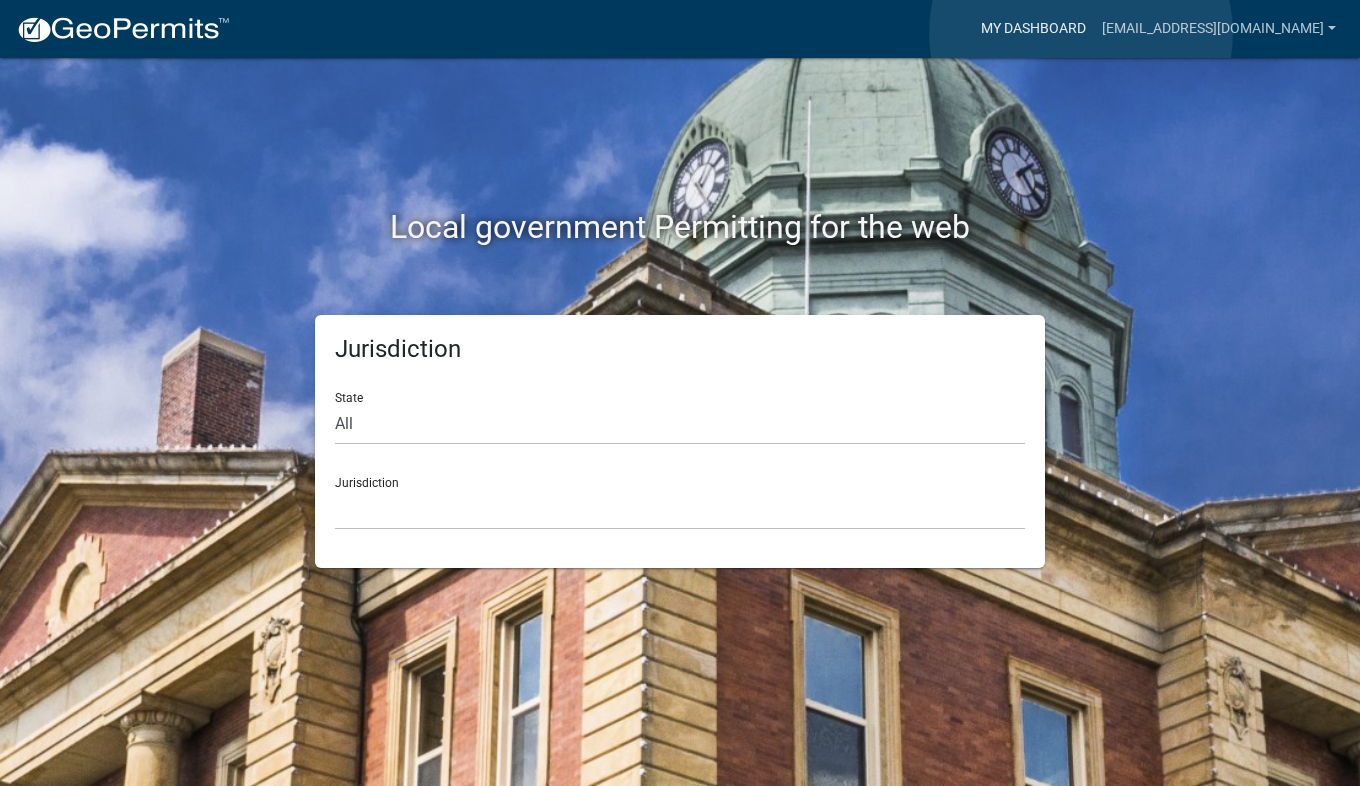 click on "My Dashboard" at bounding box center [1033, 29] 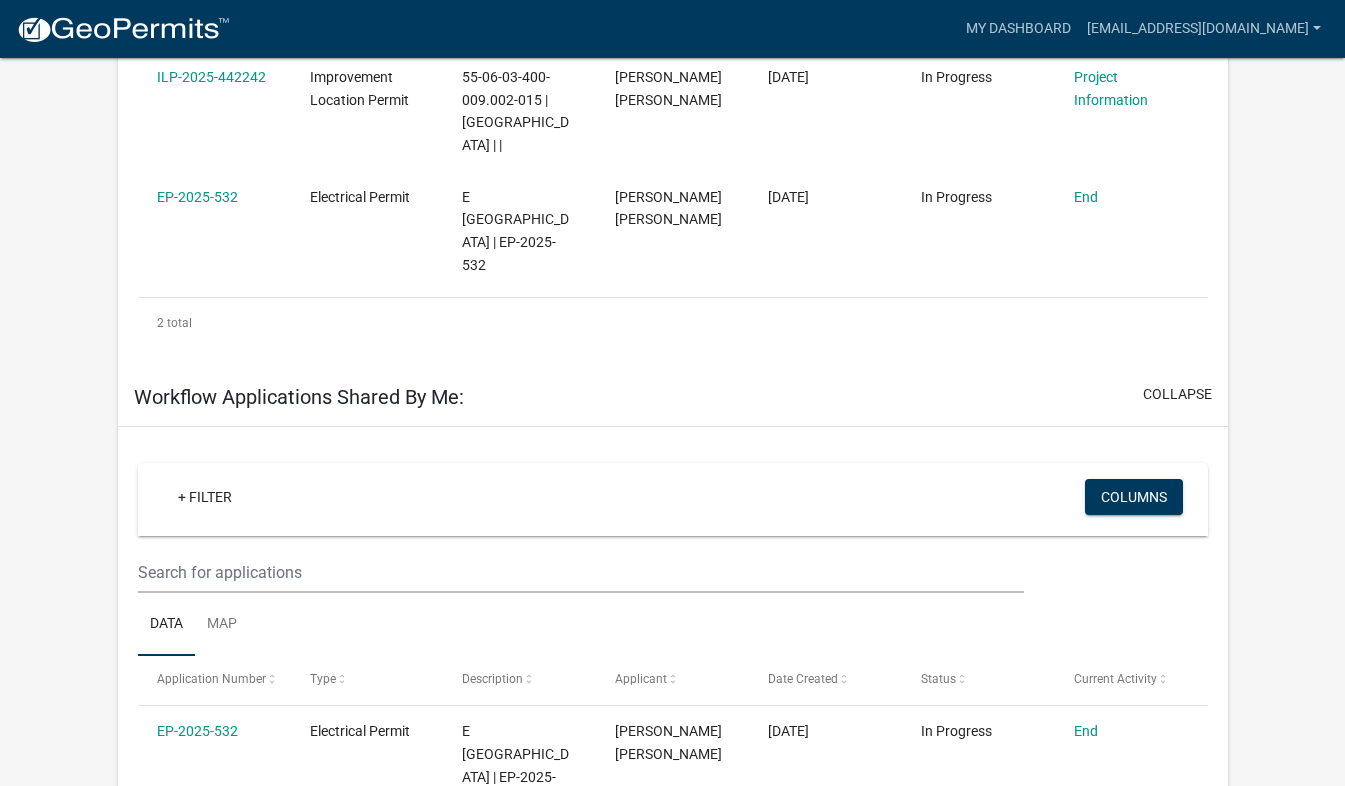 scroll, scrollTop: 0, scrollLeft: 0, axis: both 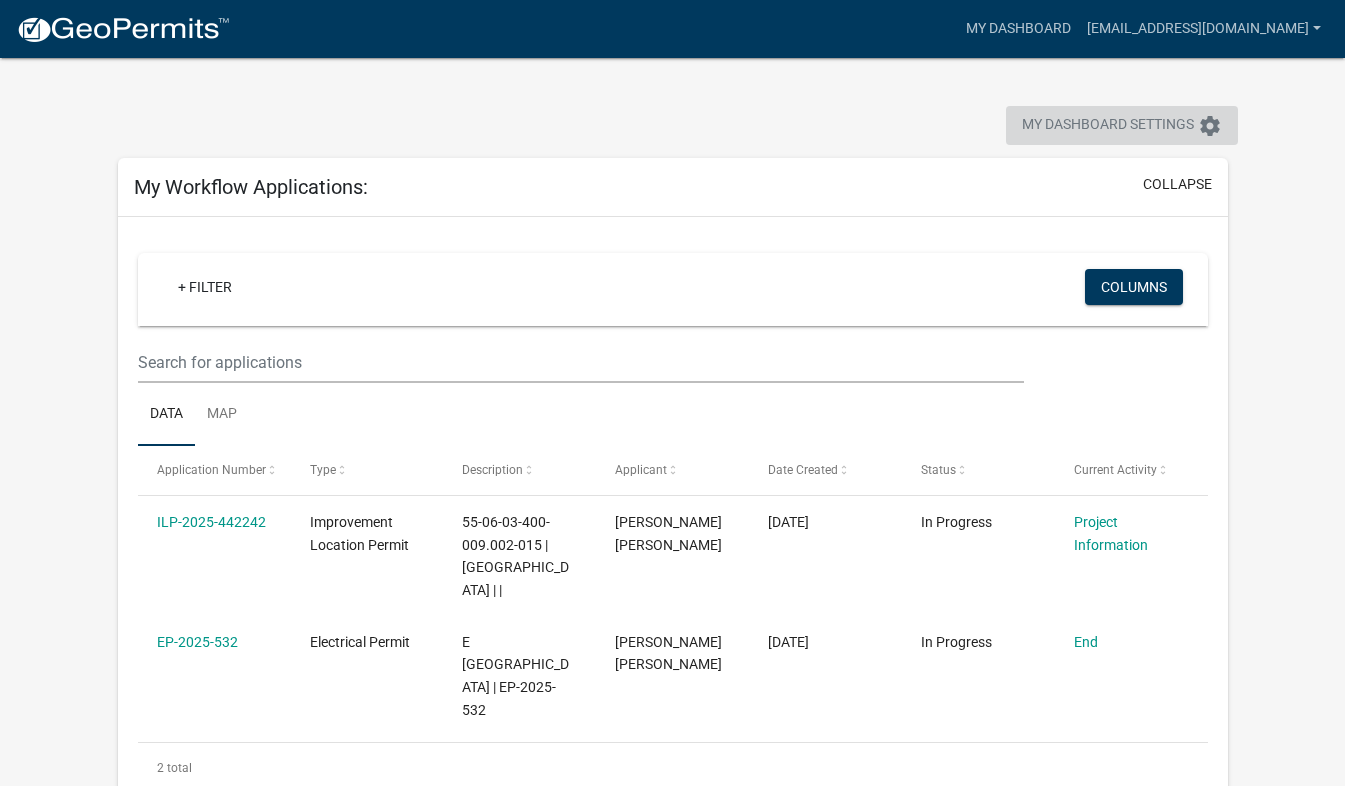 click on "My Dashboard Settings" 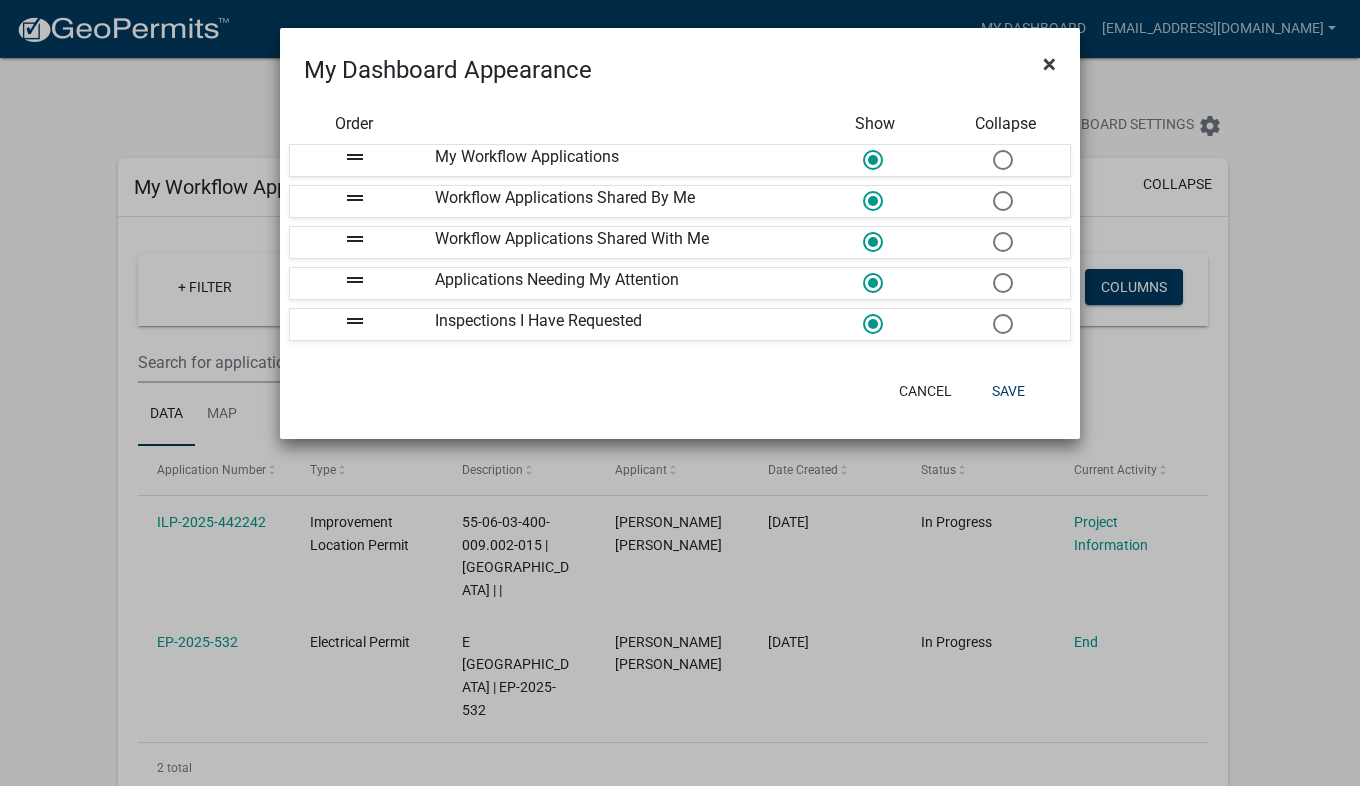 click on "×" 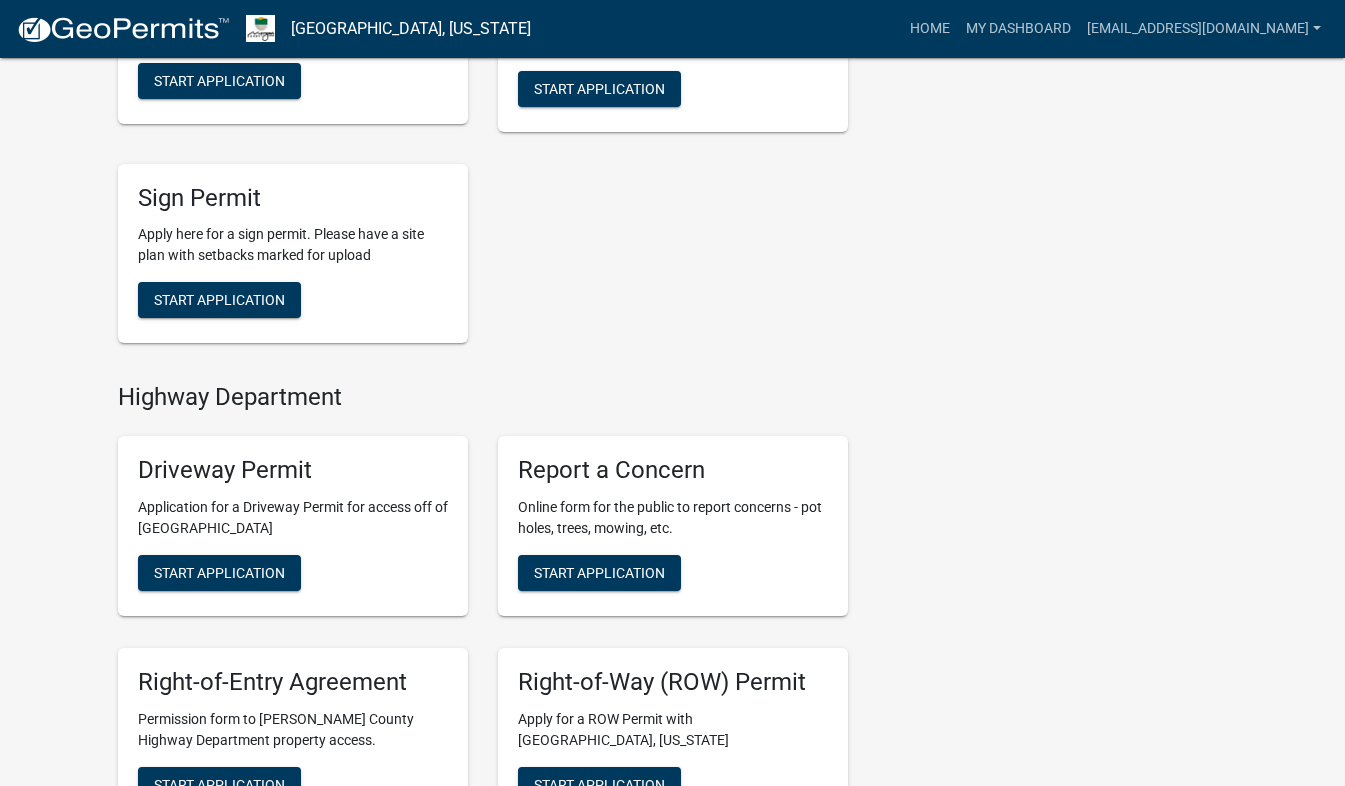 scroll, scrollTop: 638, scrollLeft: 0, axis: vertical 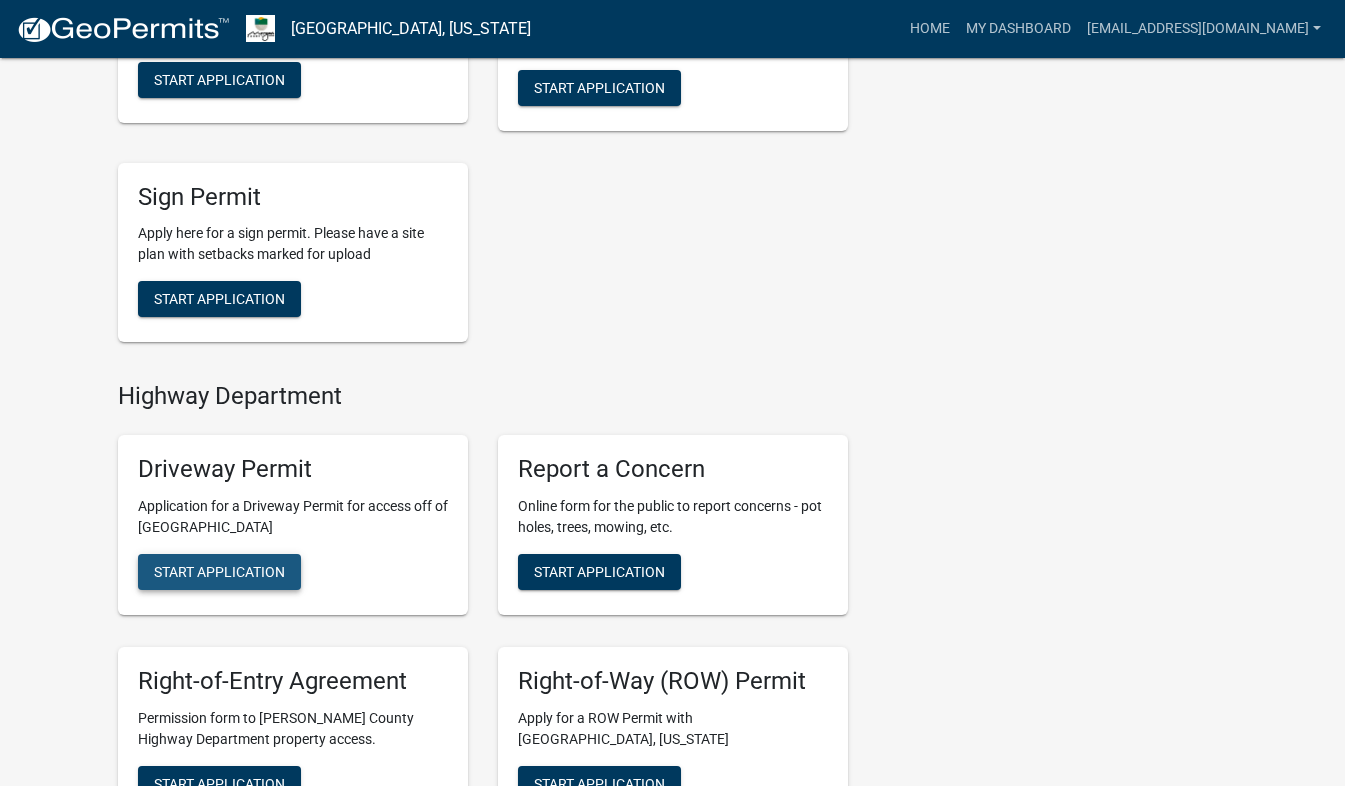click on "Start Application" at bounding box center (219, 572) 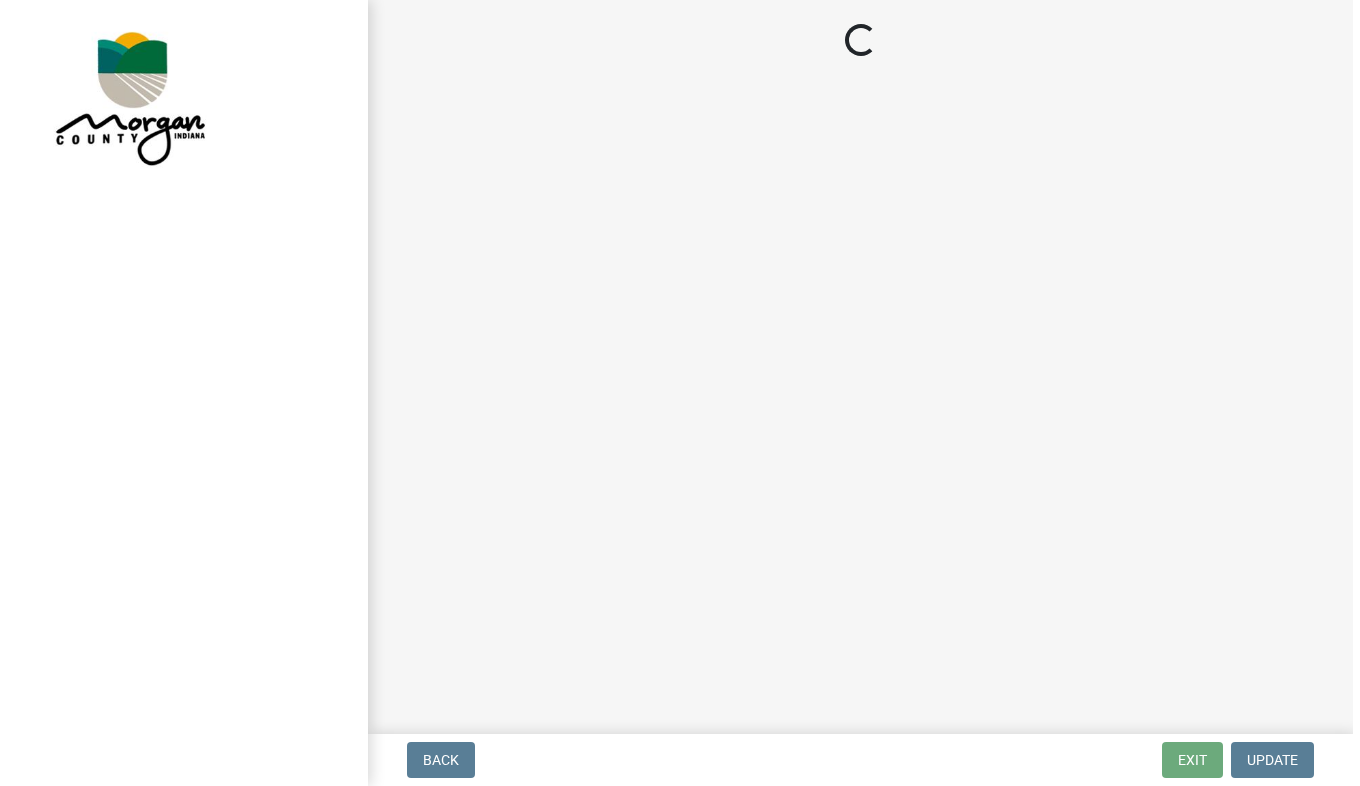 scroll, scrollTop: 0, scrollLeft: 0, axis: both 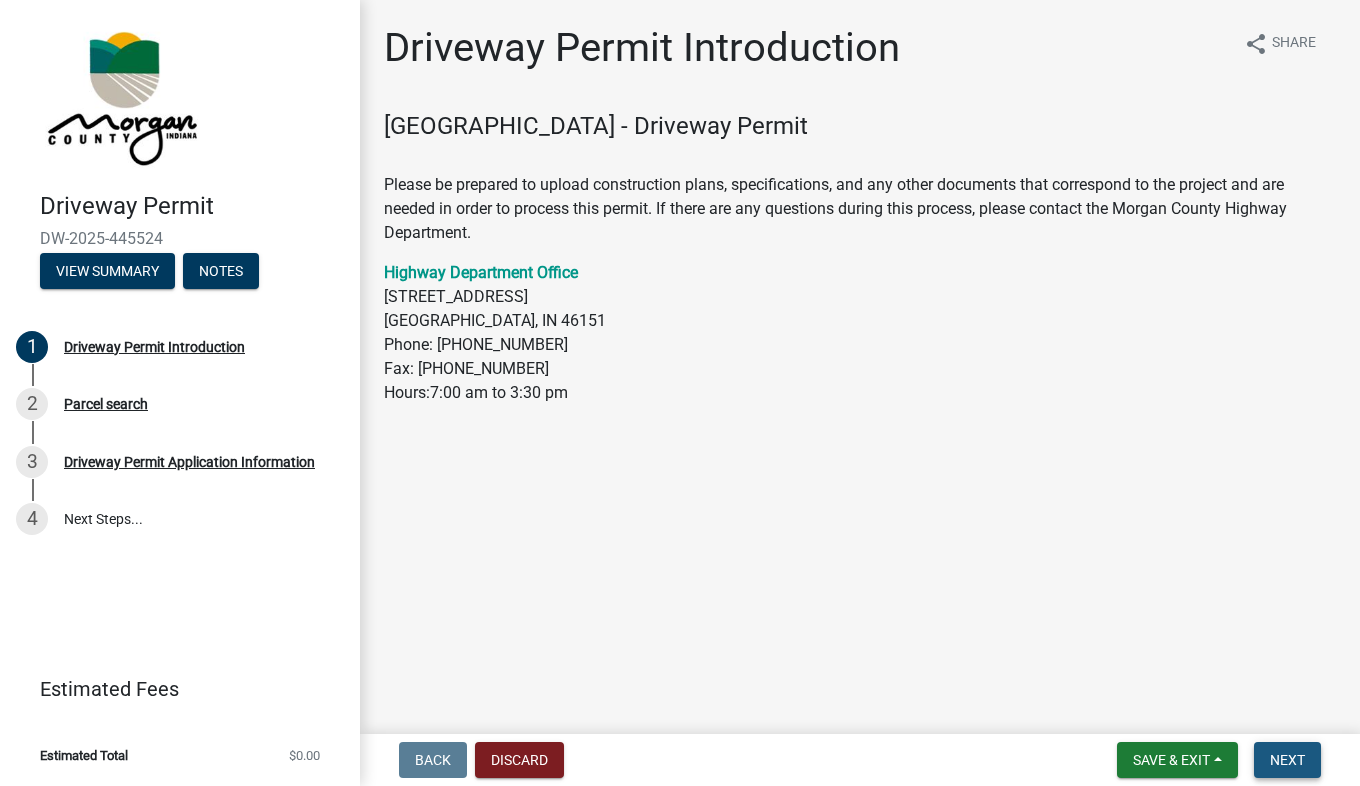click on "Next" at bounding box center [1287, 760] 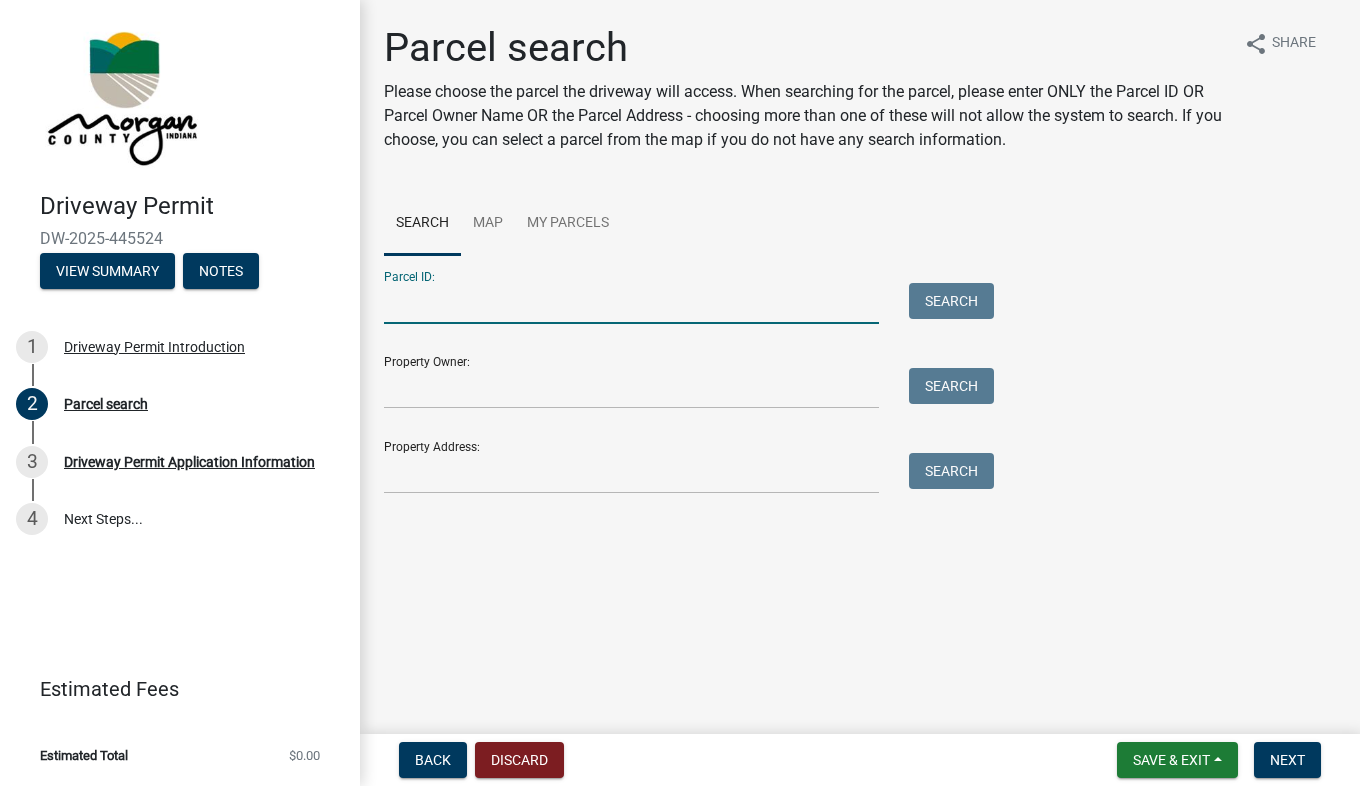 click on "Parcel ID:" at bounding box center (631, 303) 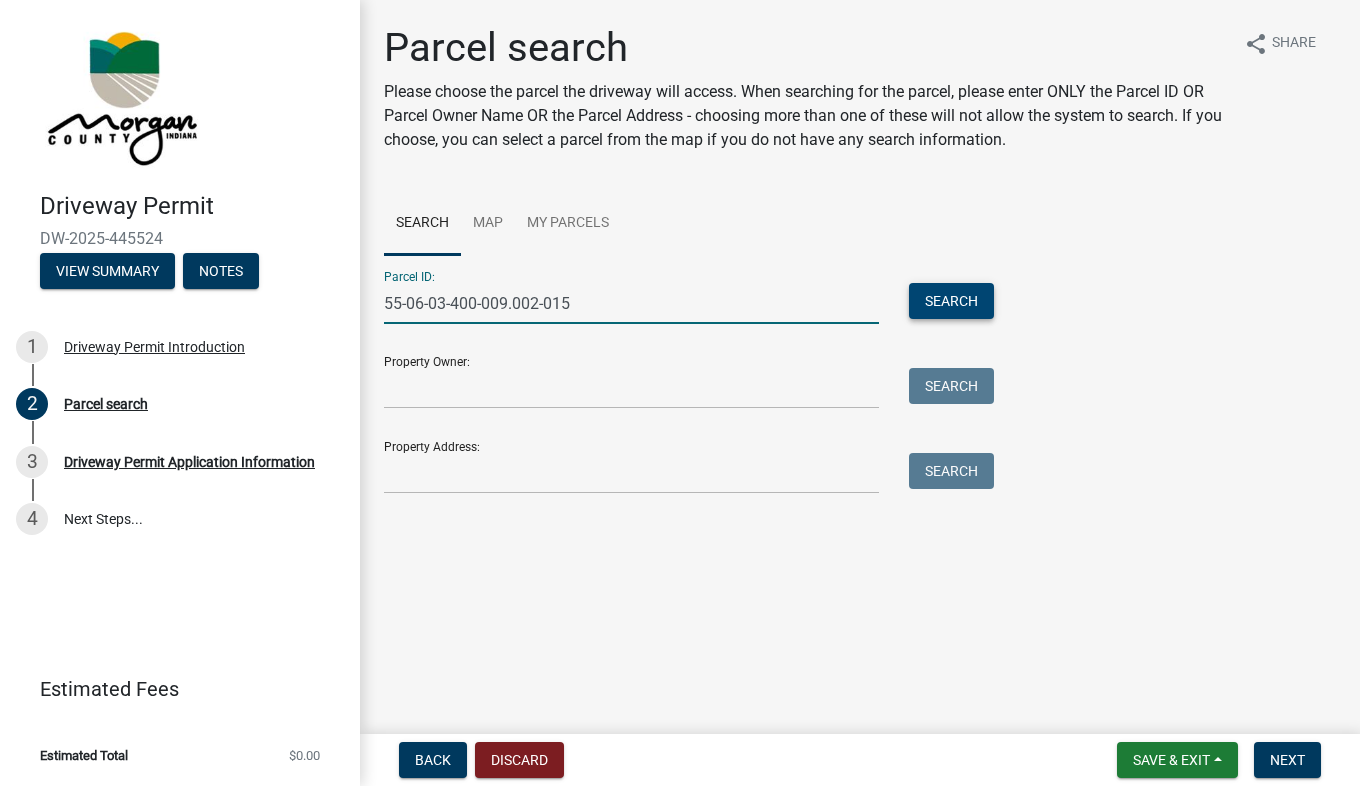 click on "Search" at bounding box center [951, 301] 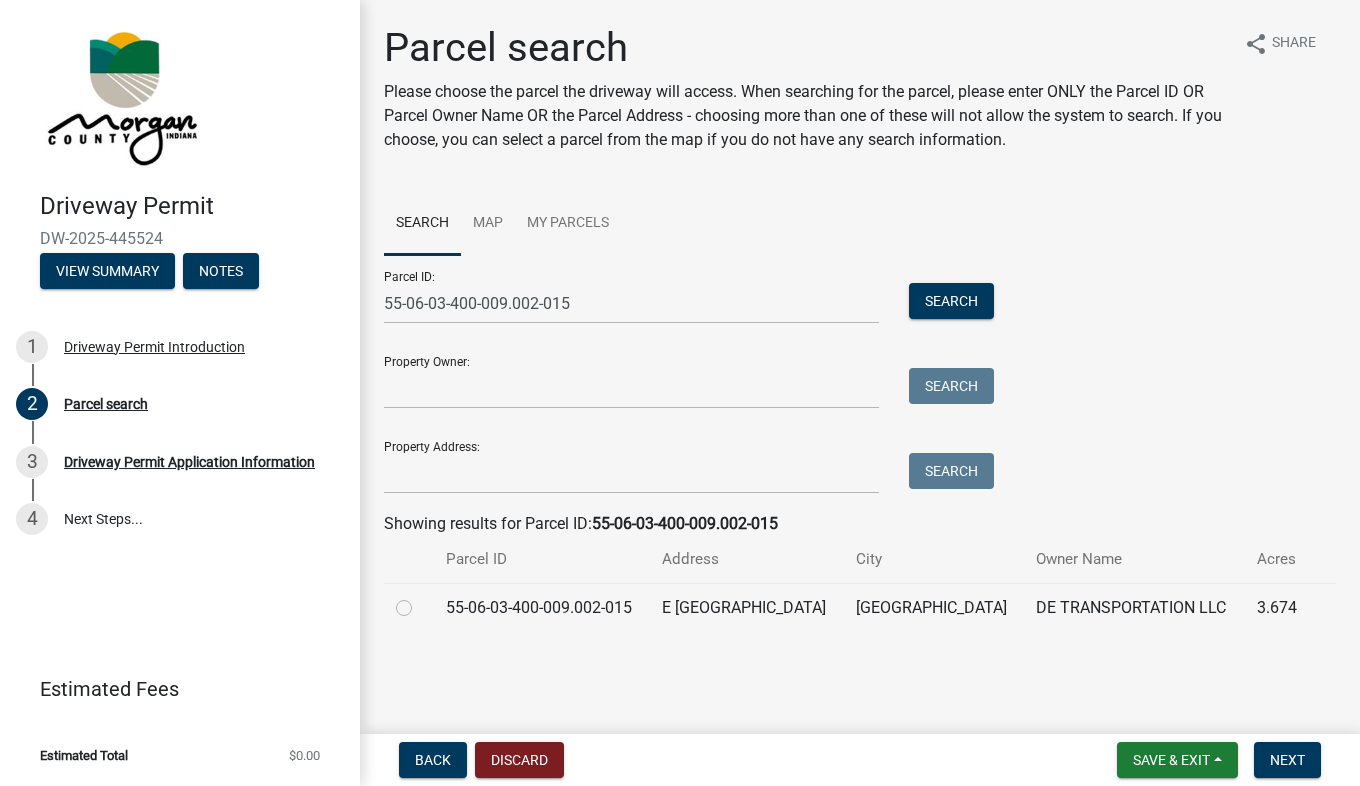 click 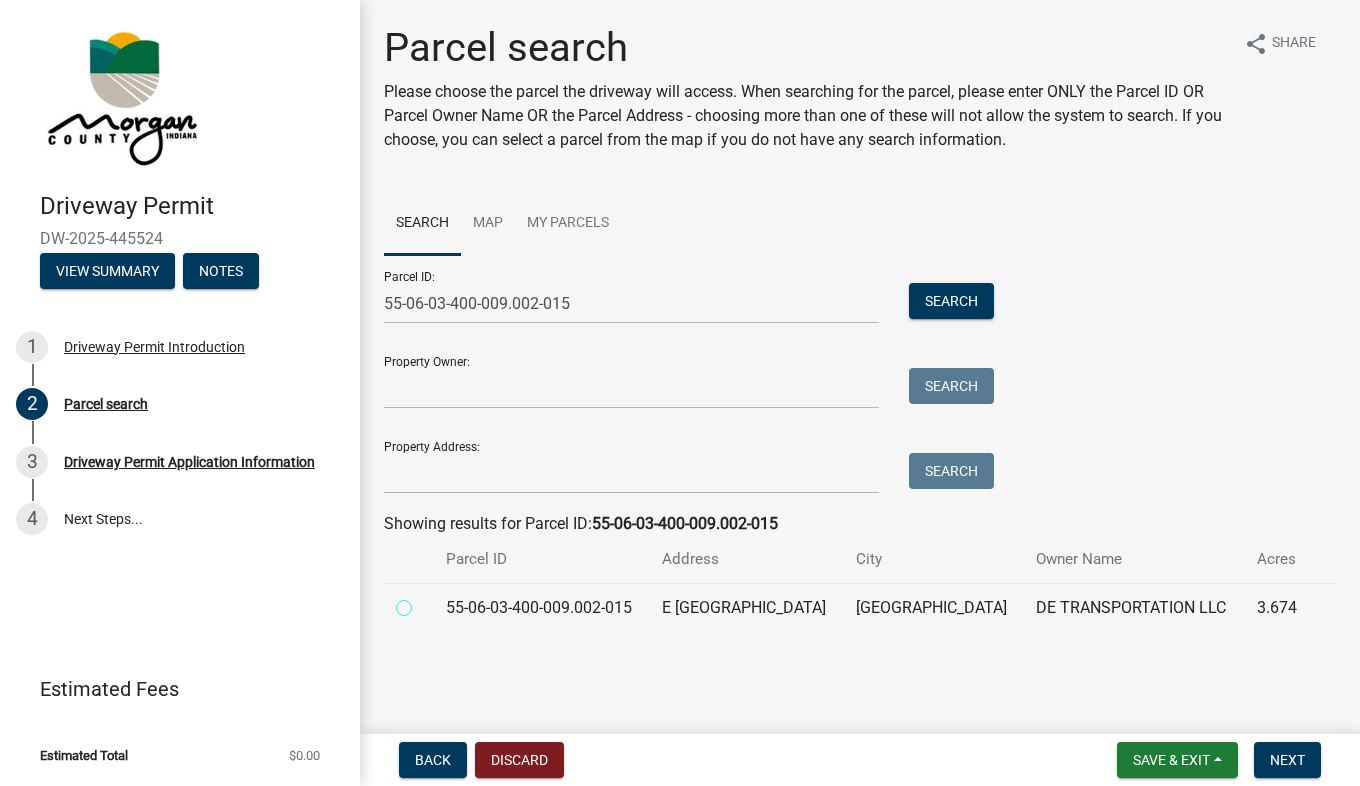 click at bounding box center (426, 602) 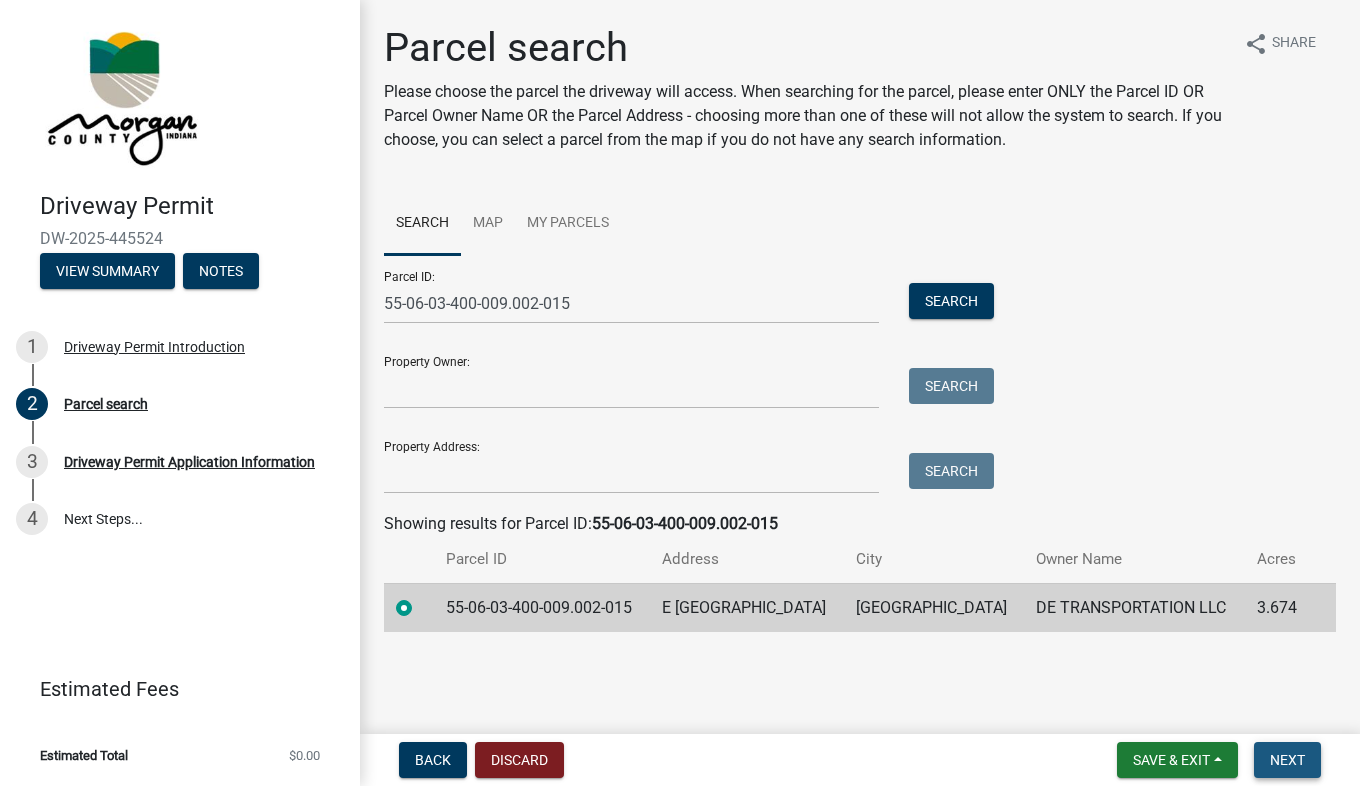 click on "Next" at bounding box center [1287, 760] 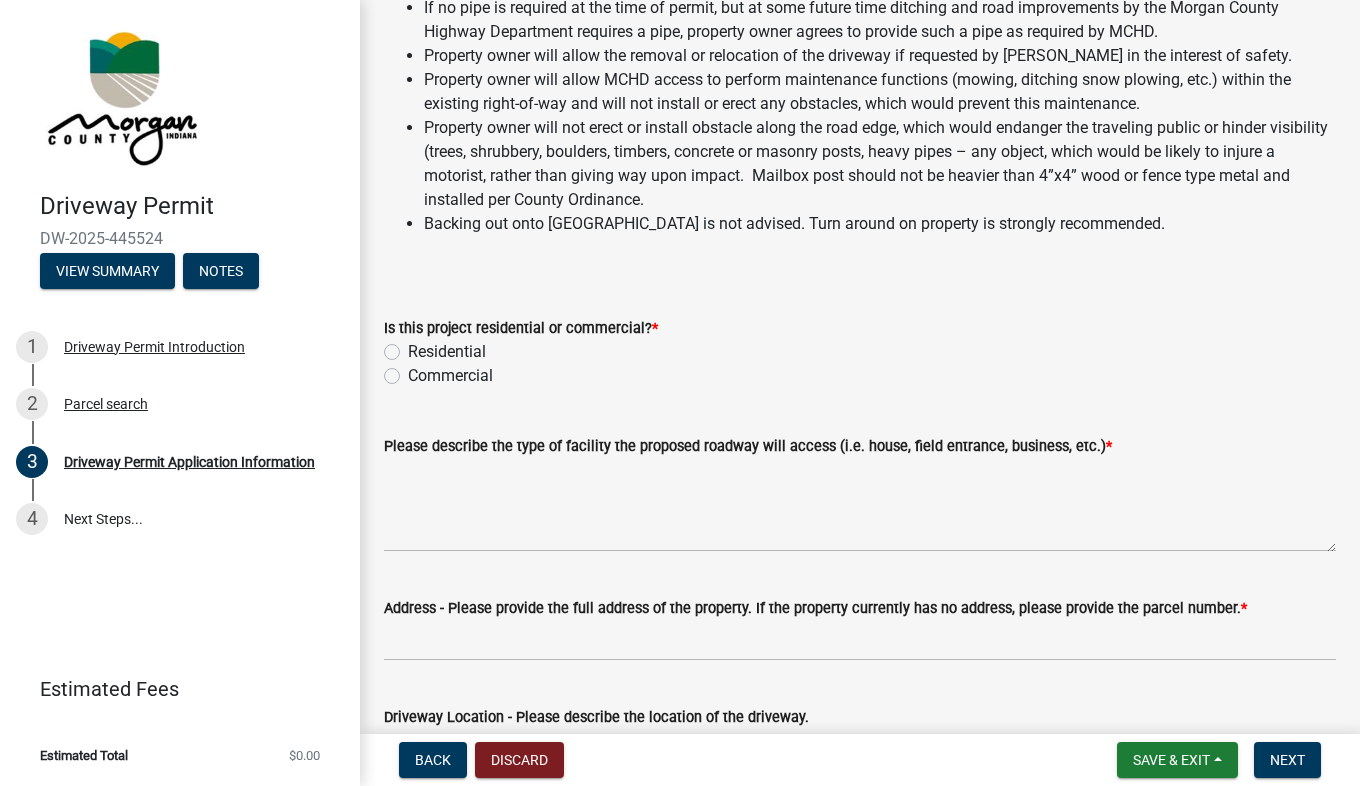 scroll, scrollTop: 254, scrollLeft: 0, axis: vertical 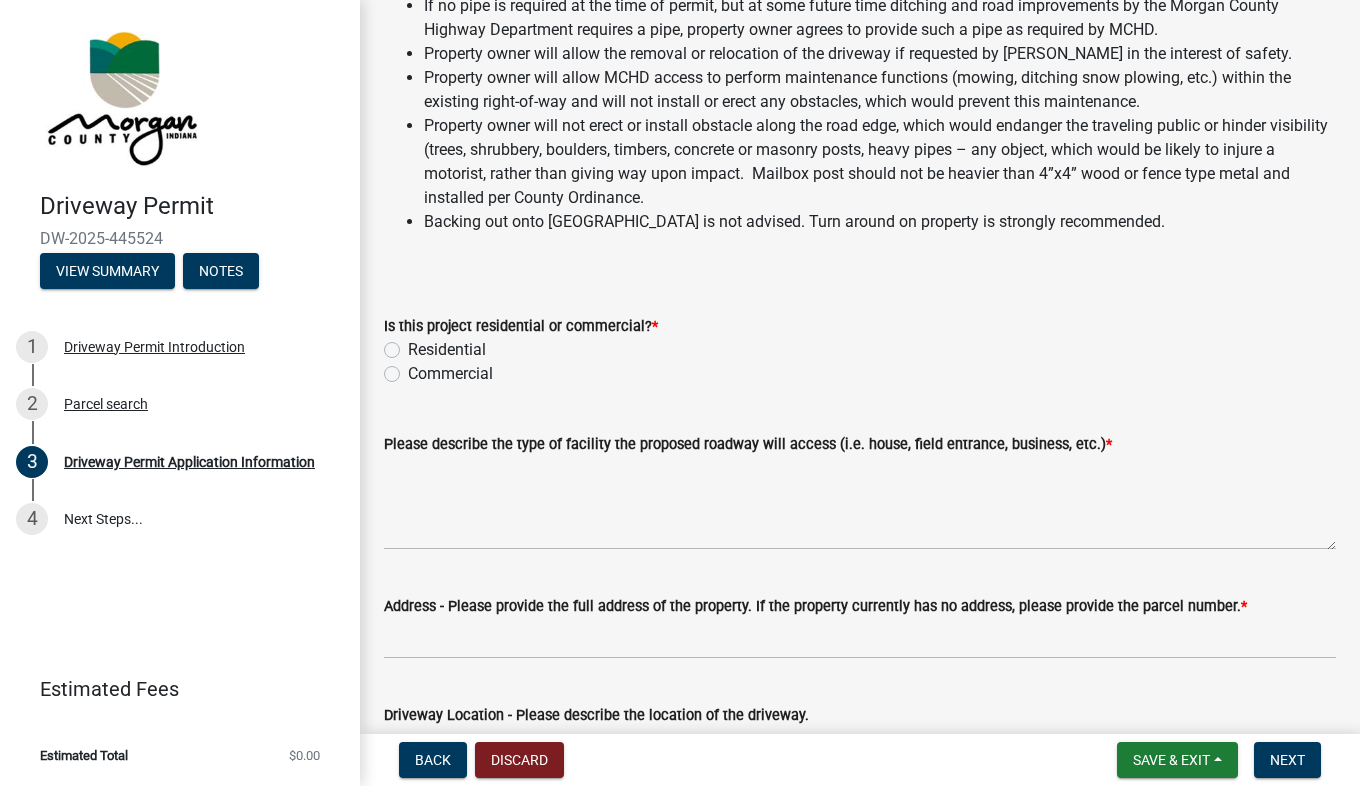 click on "Residential" 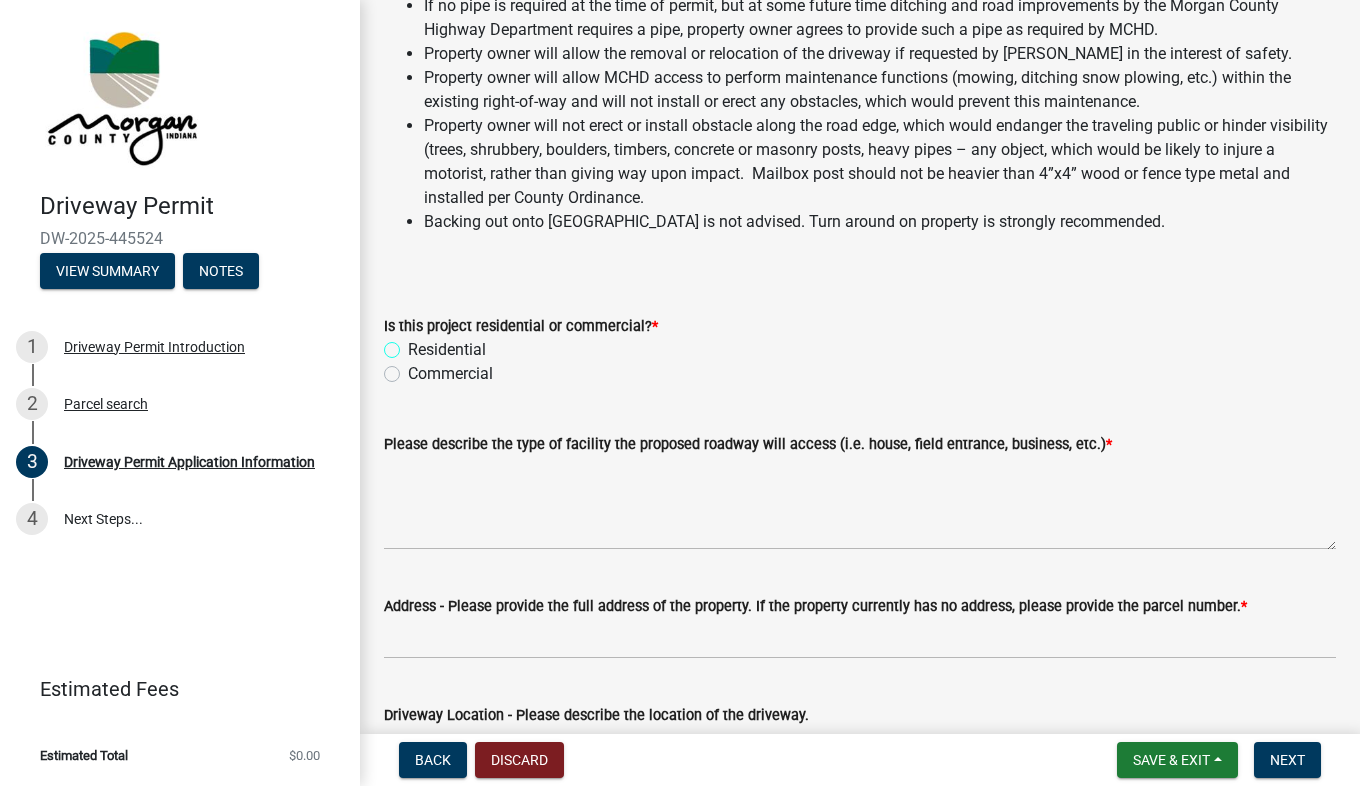 click on "Residential" at bounding box center (414, 344) 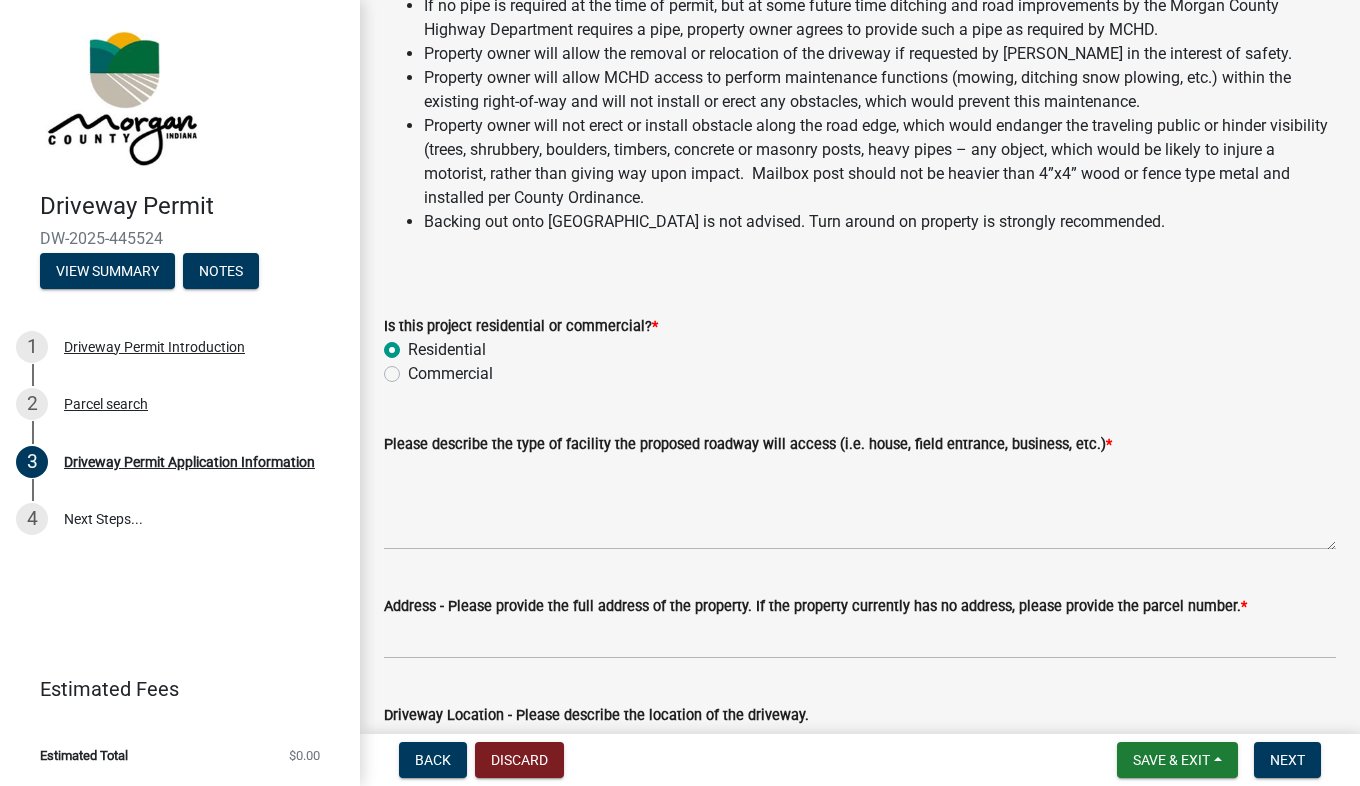 radio on "true" 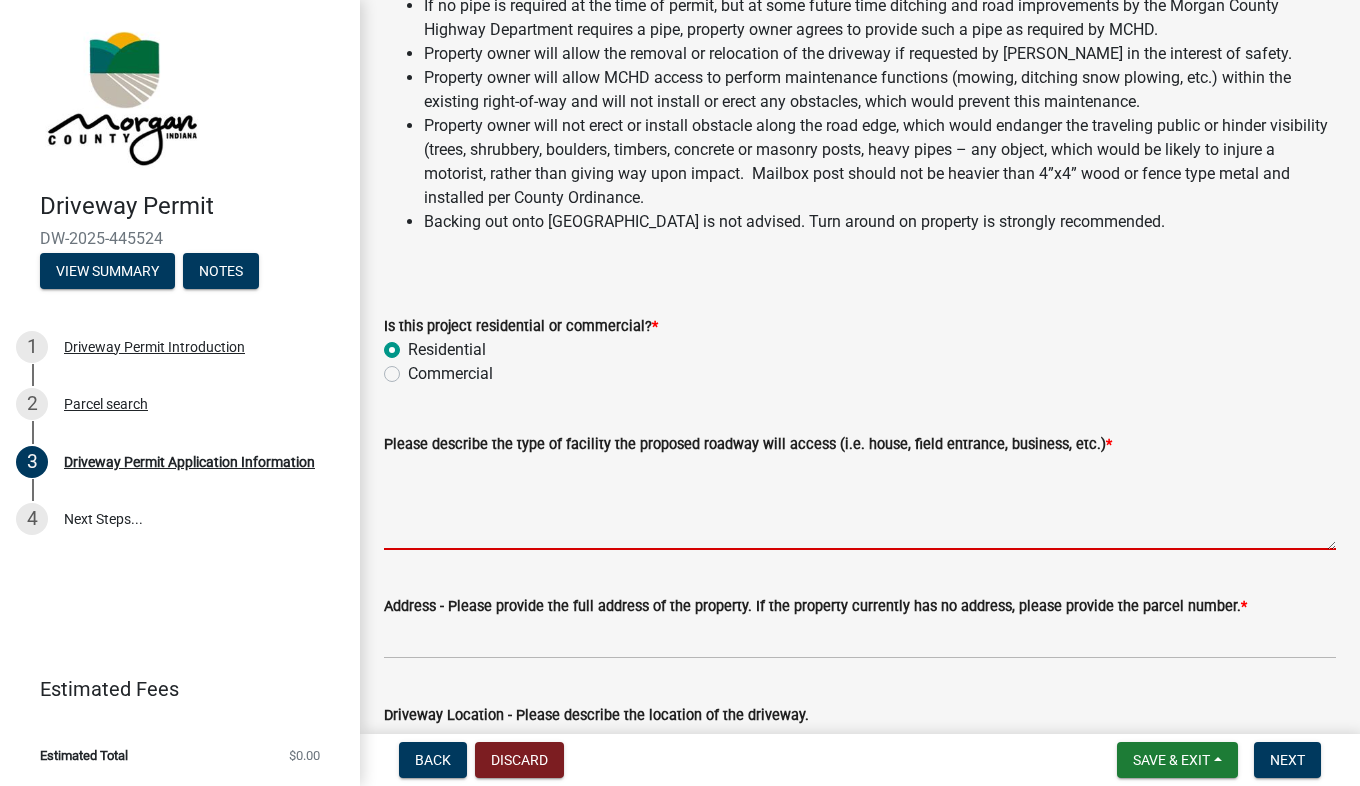 click on "Please describe the type of facility the proposed roadway will access (i.e. house, field entrance, business, etc.)  *" at bounding box center (860, 503) 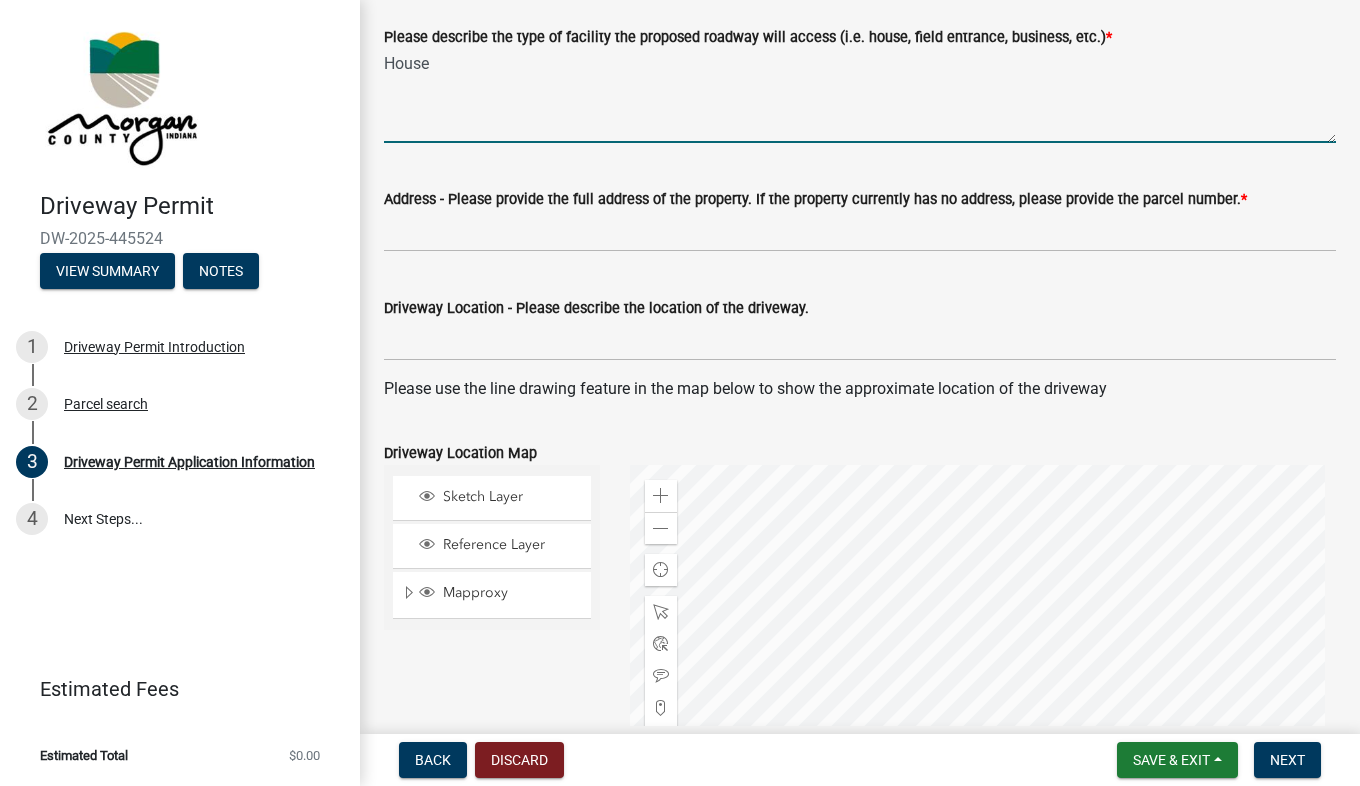 scroll, scrollTop: 662, scrollLeft: 0, axis: vertical 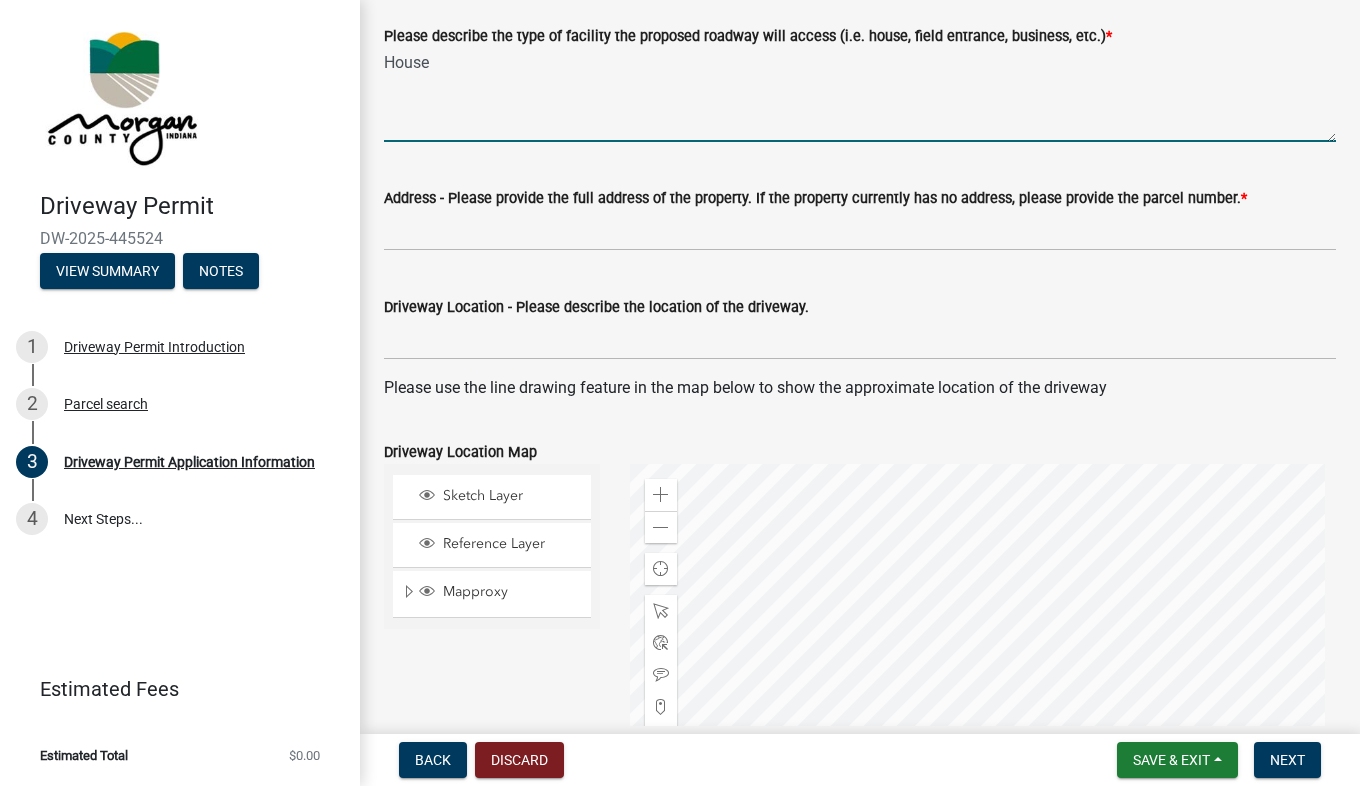 type on "House" 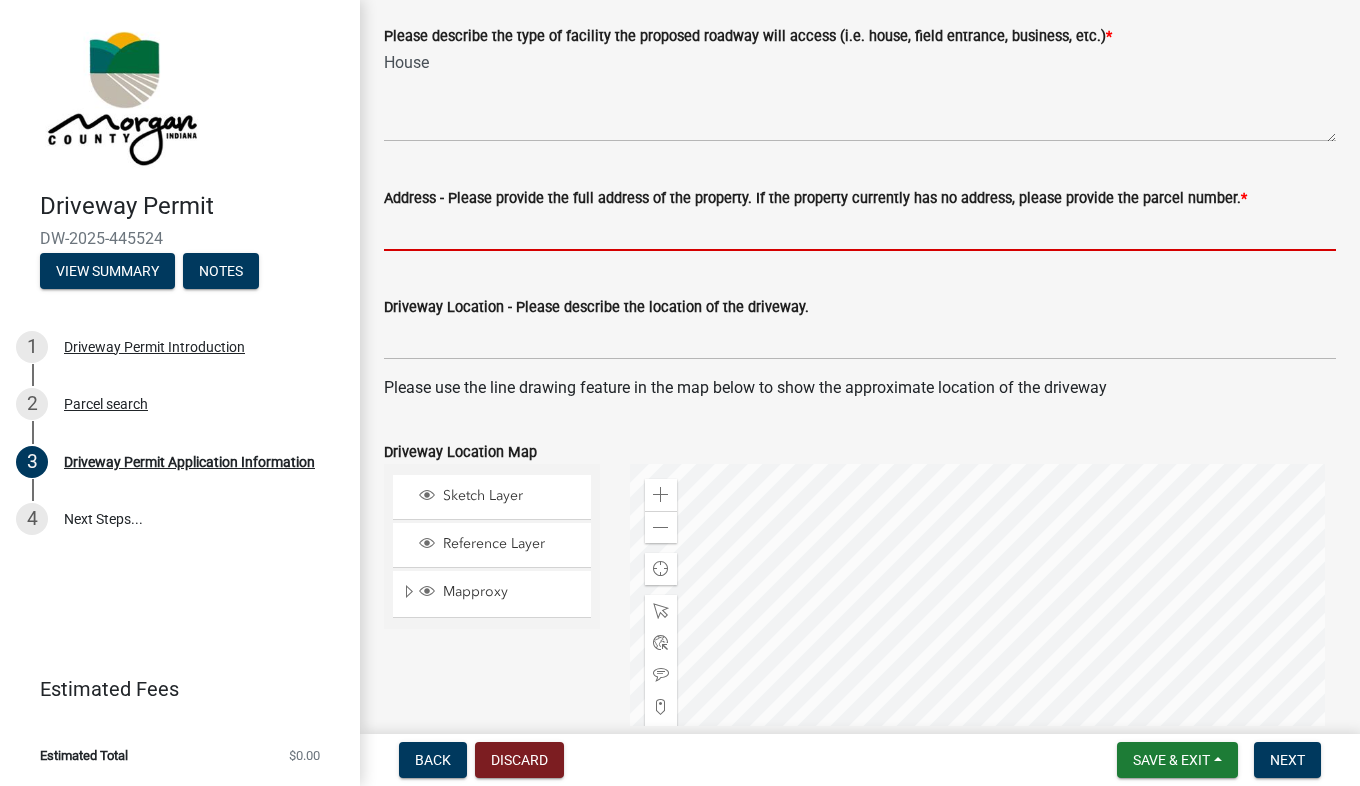 click on "Address - Please provide the full address of the property. If the property currently has no address, please provide the parcel number.   *" at bounding box center [860, 230] 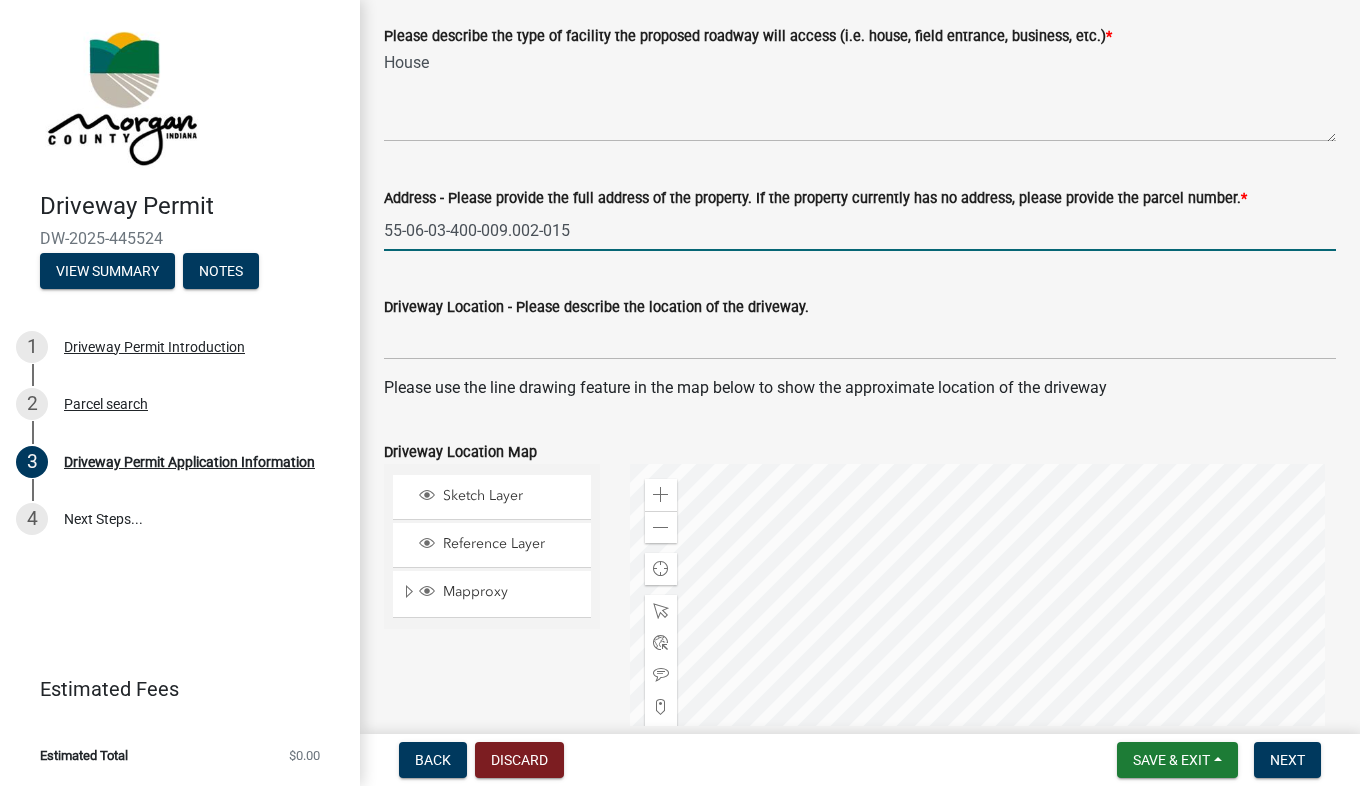 type on "55-06-03-400-009.002-015" 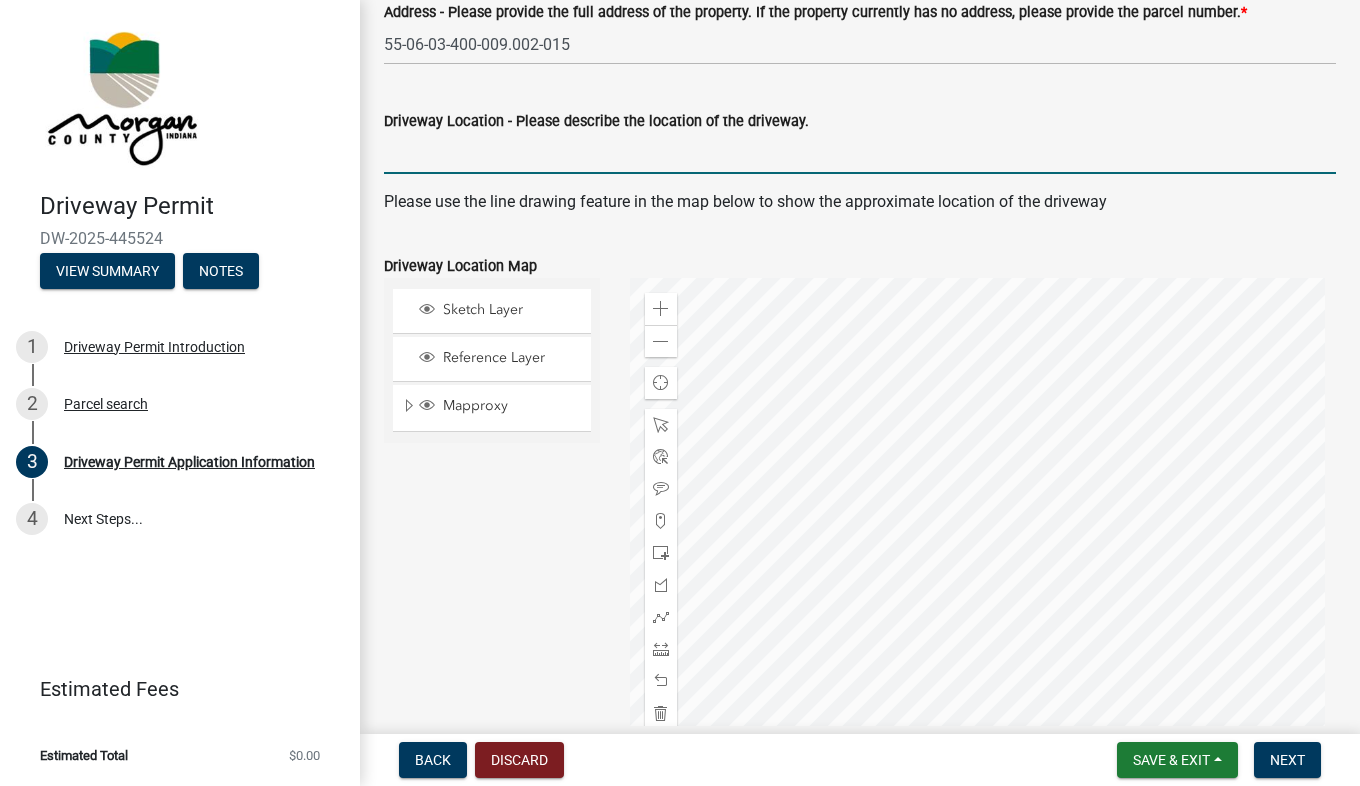 scroll, scrollTop: 850, scrollLeft: 0, axis: vertical 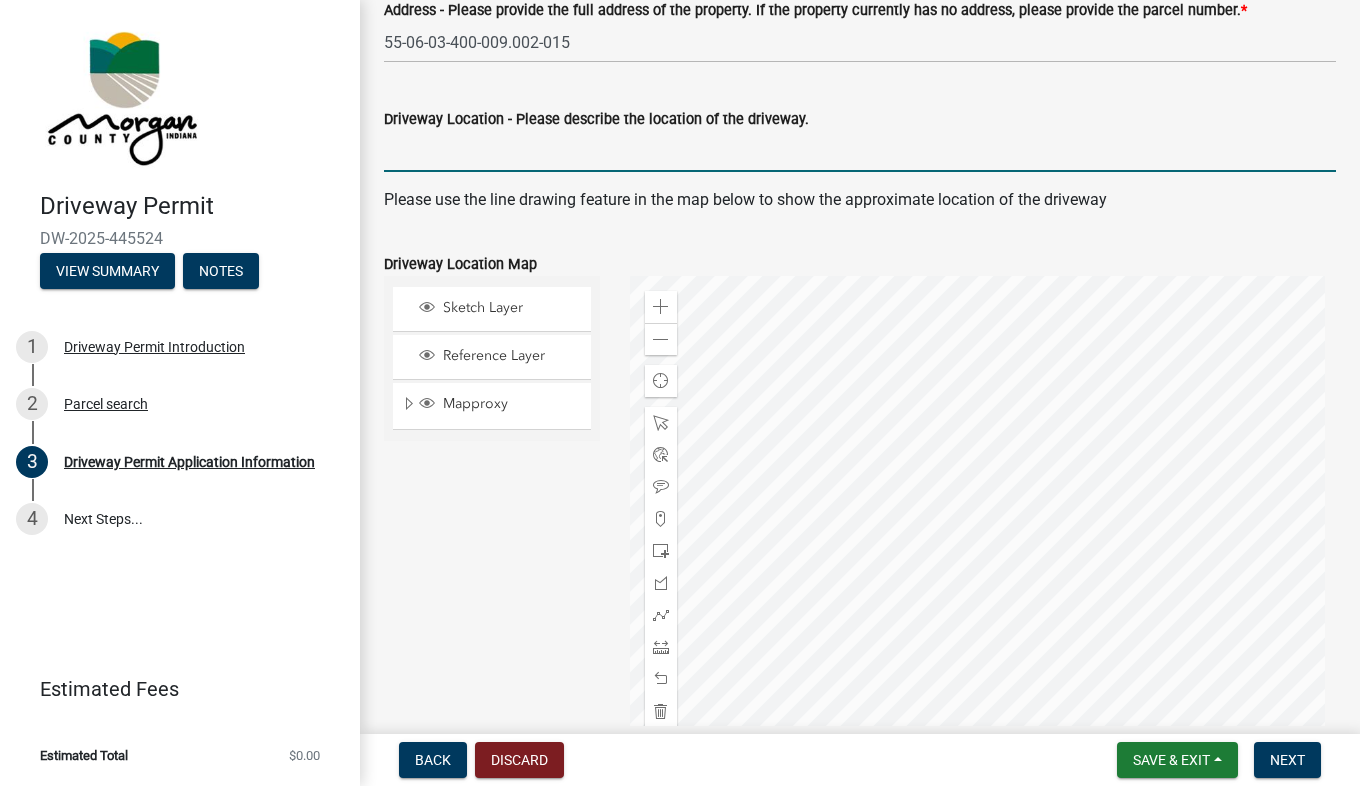 drag, startPoint x: 640, startPoint y: 339, endPoint x: 625, endPoint y: 158, distance: 181.62048 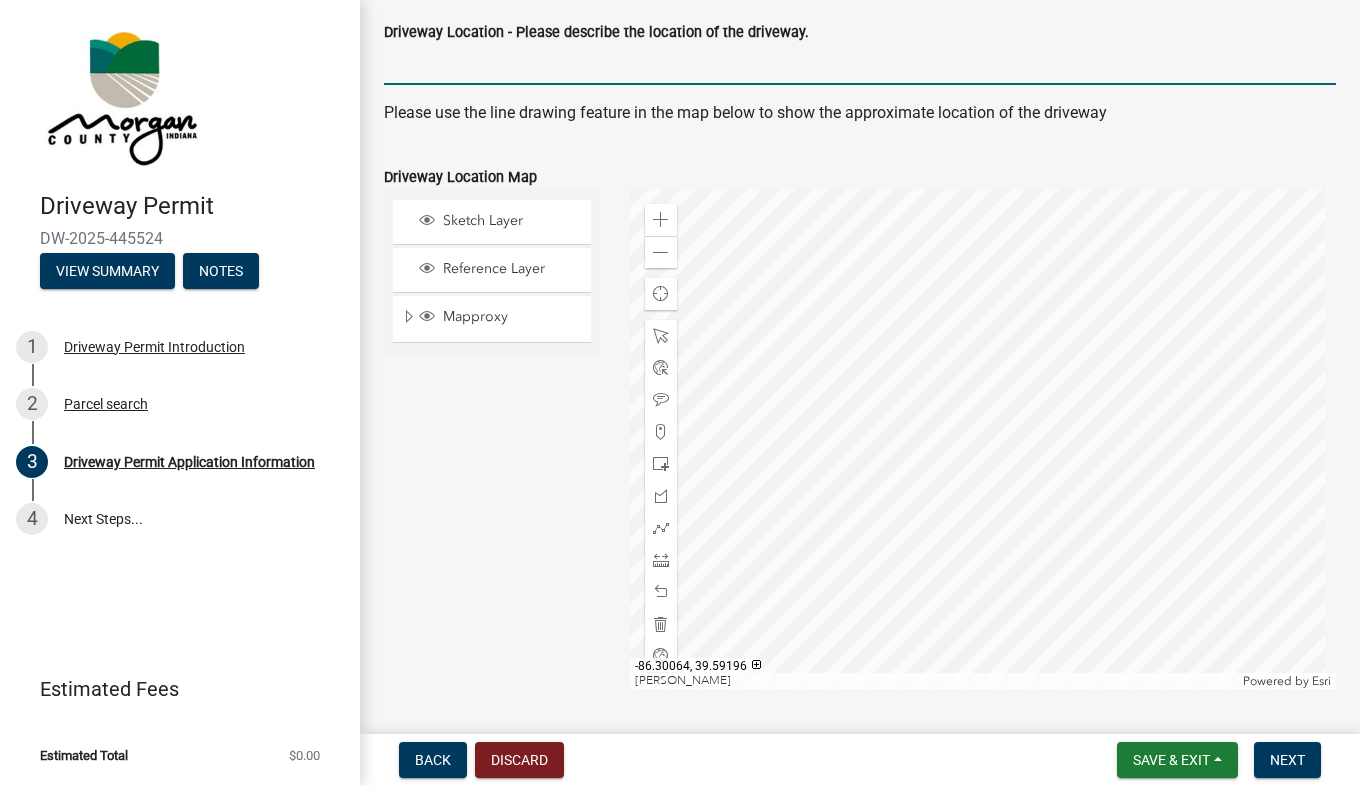scroll, scrollTop: 936, scrollLeft: 0, axis: vertical 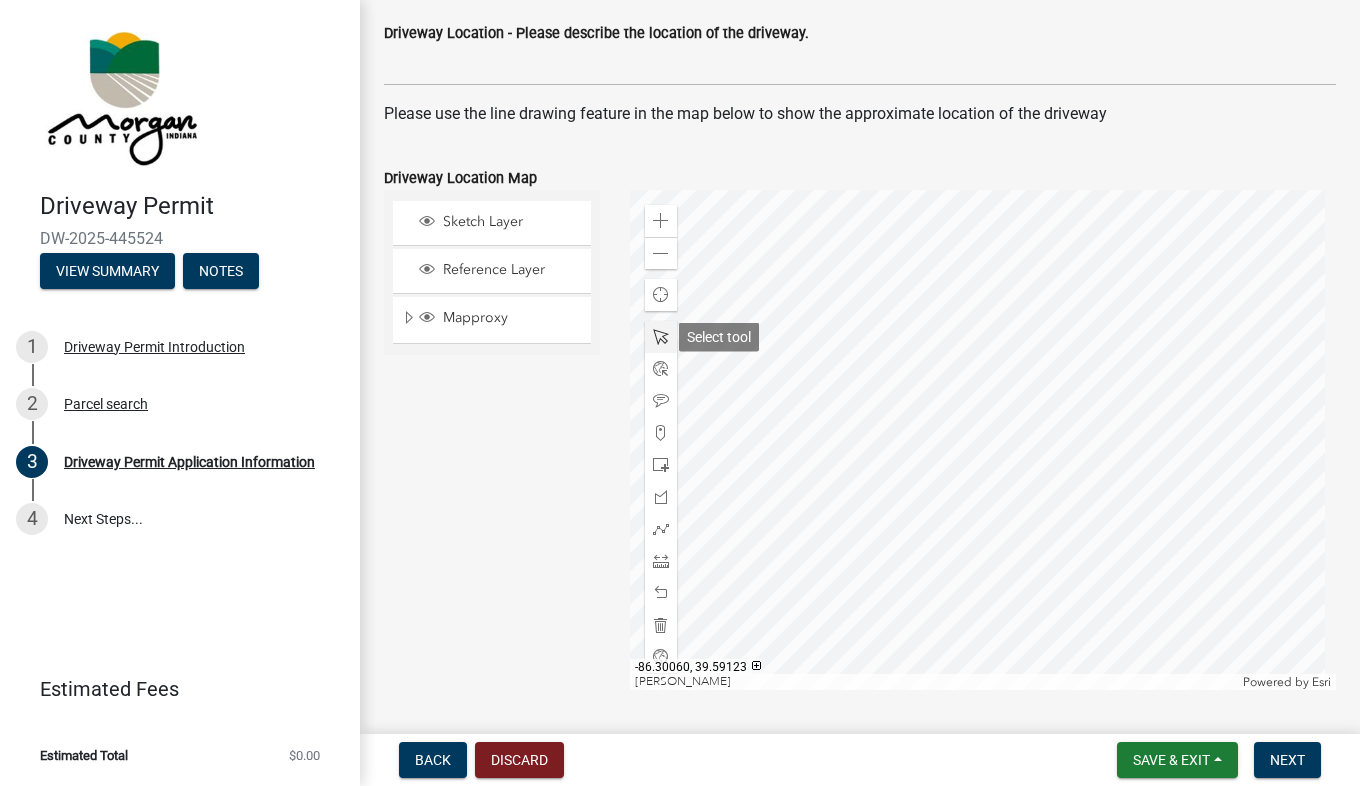click 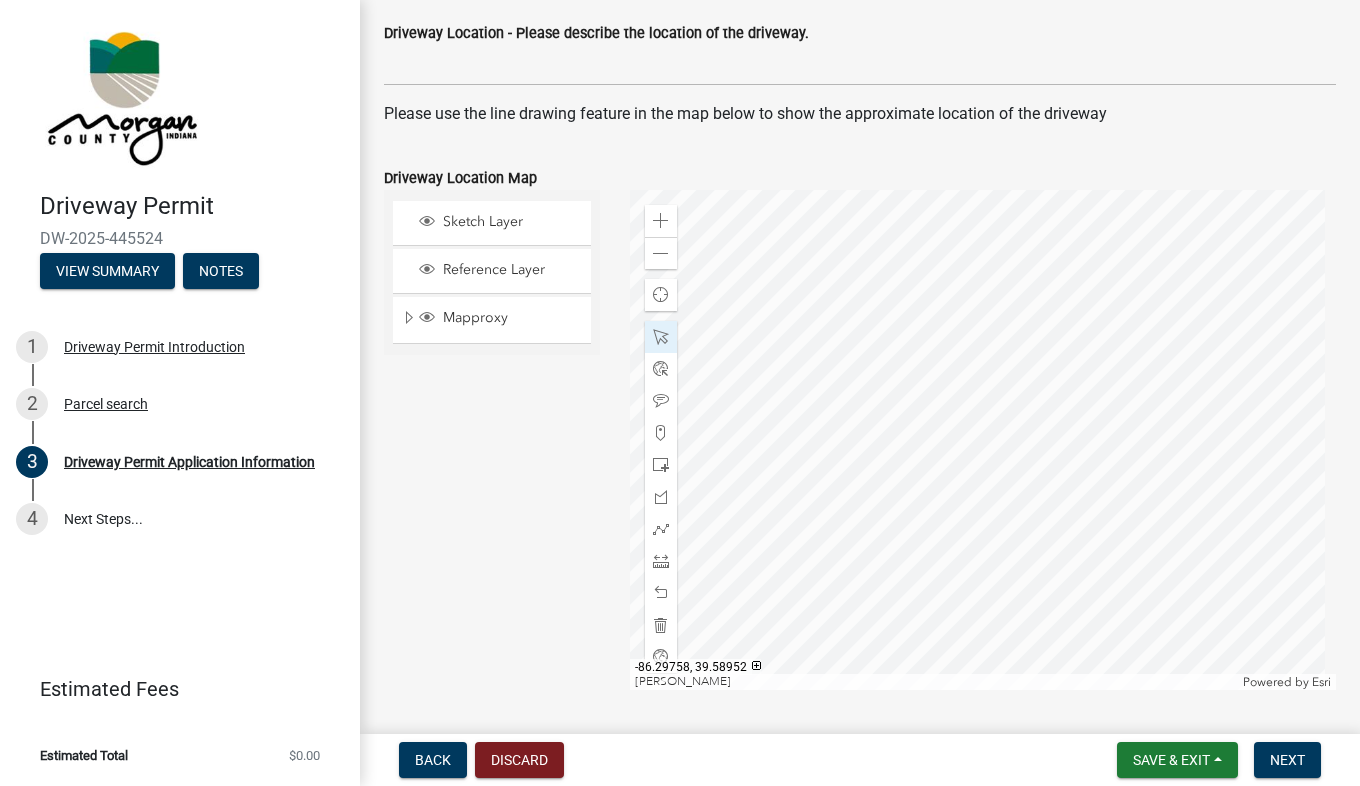 click 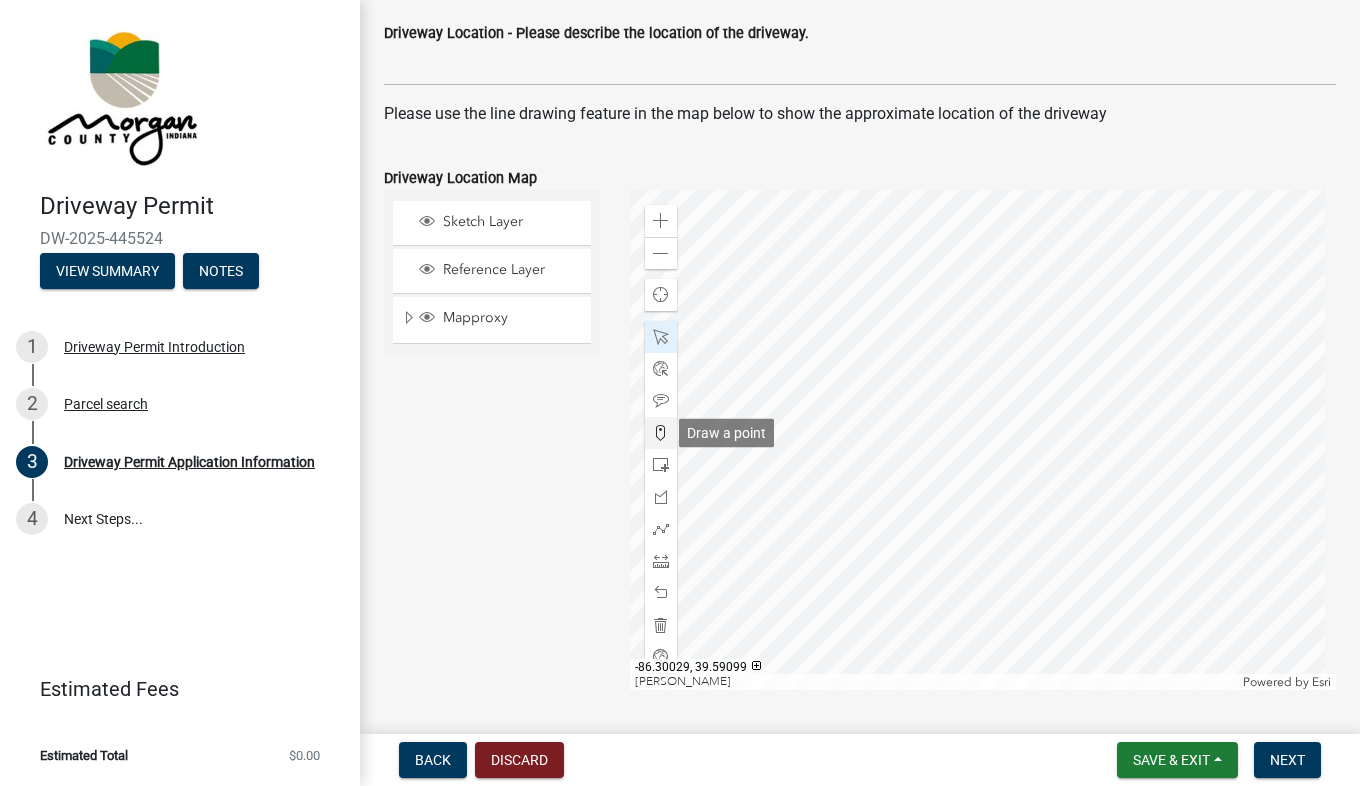 click 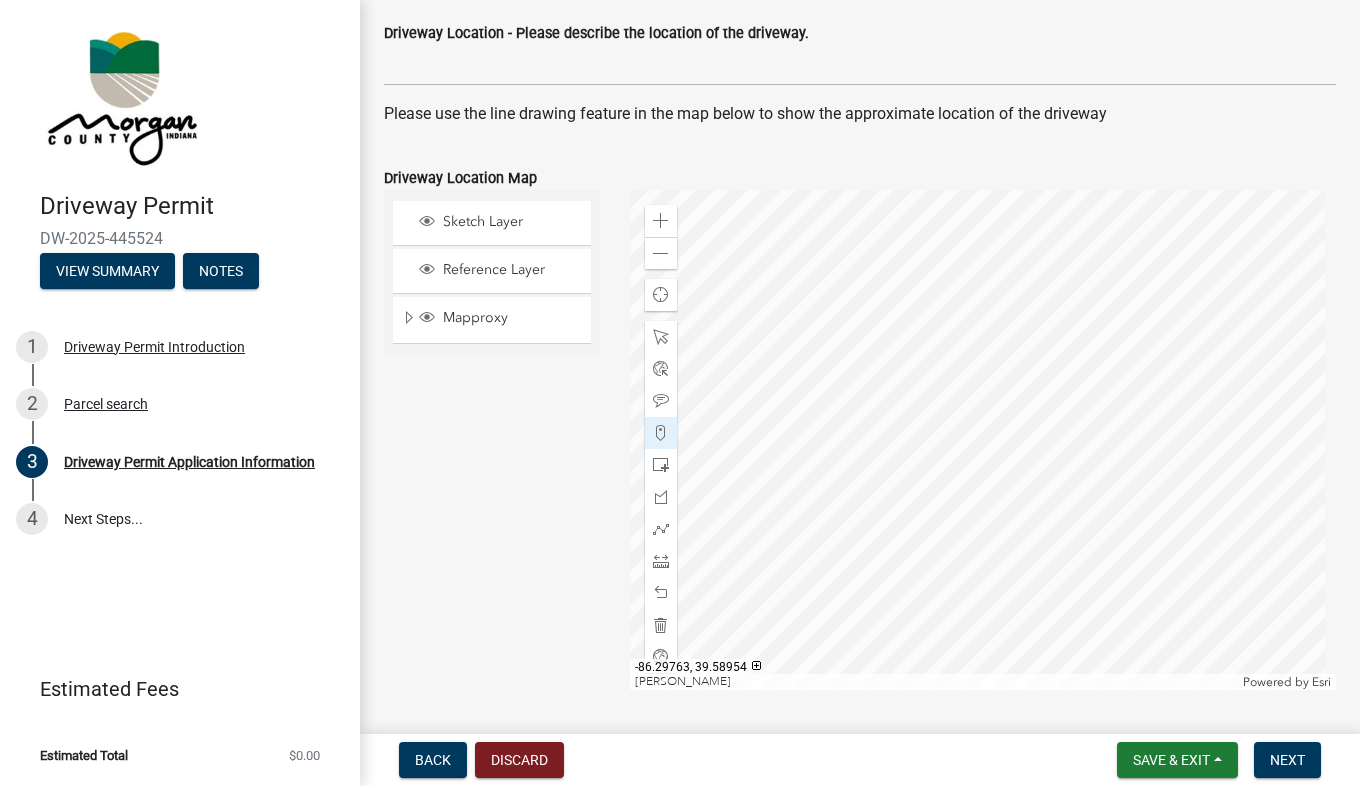 click 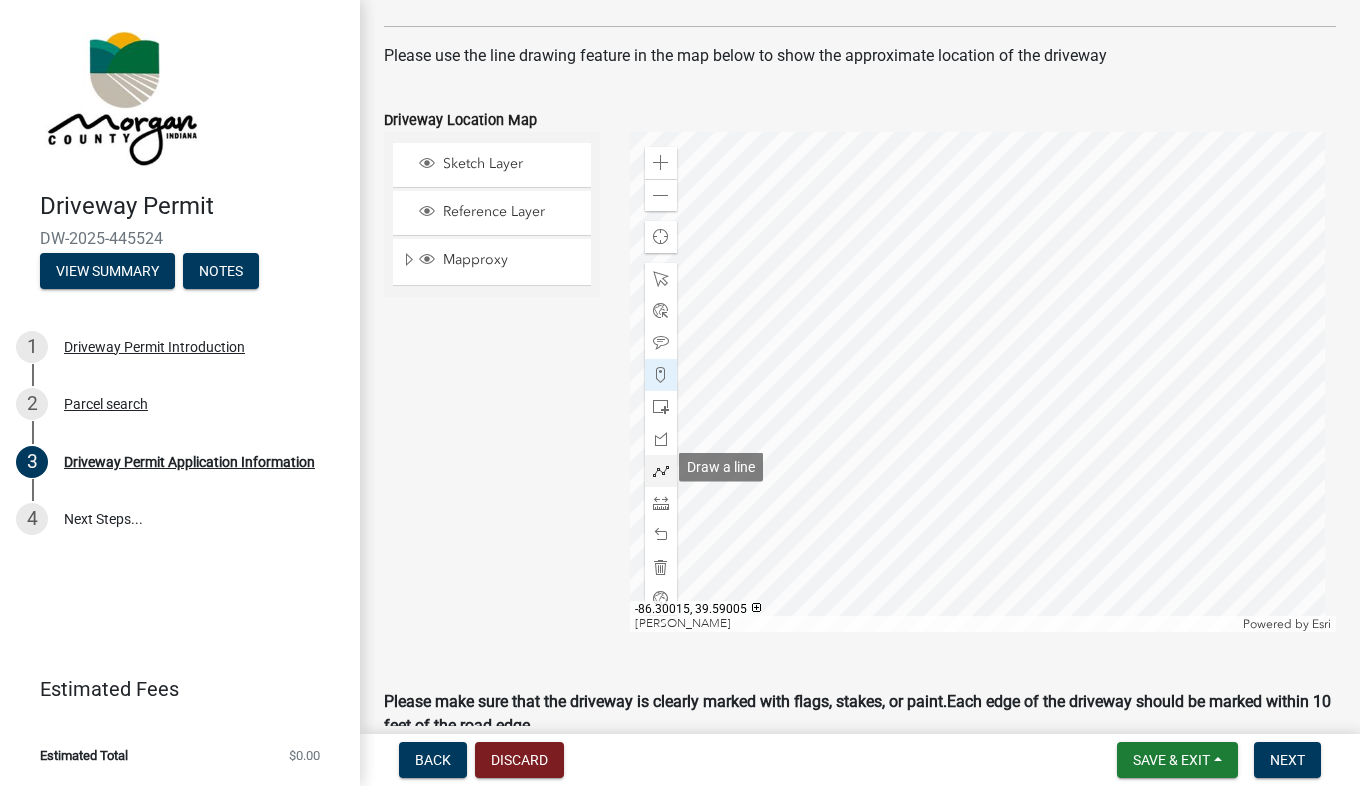scroll, scrollTop: 1001, scrollLeft: 0, axis: vertical 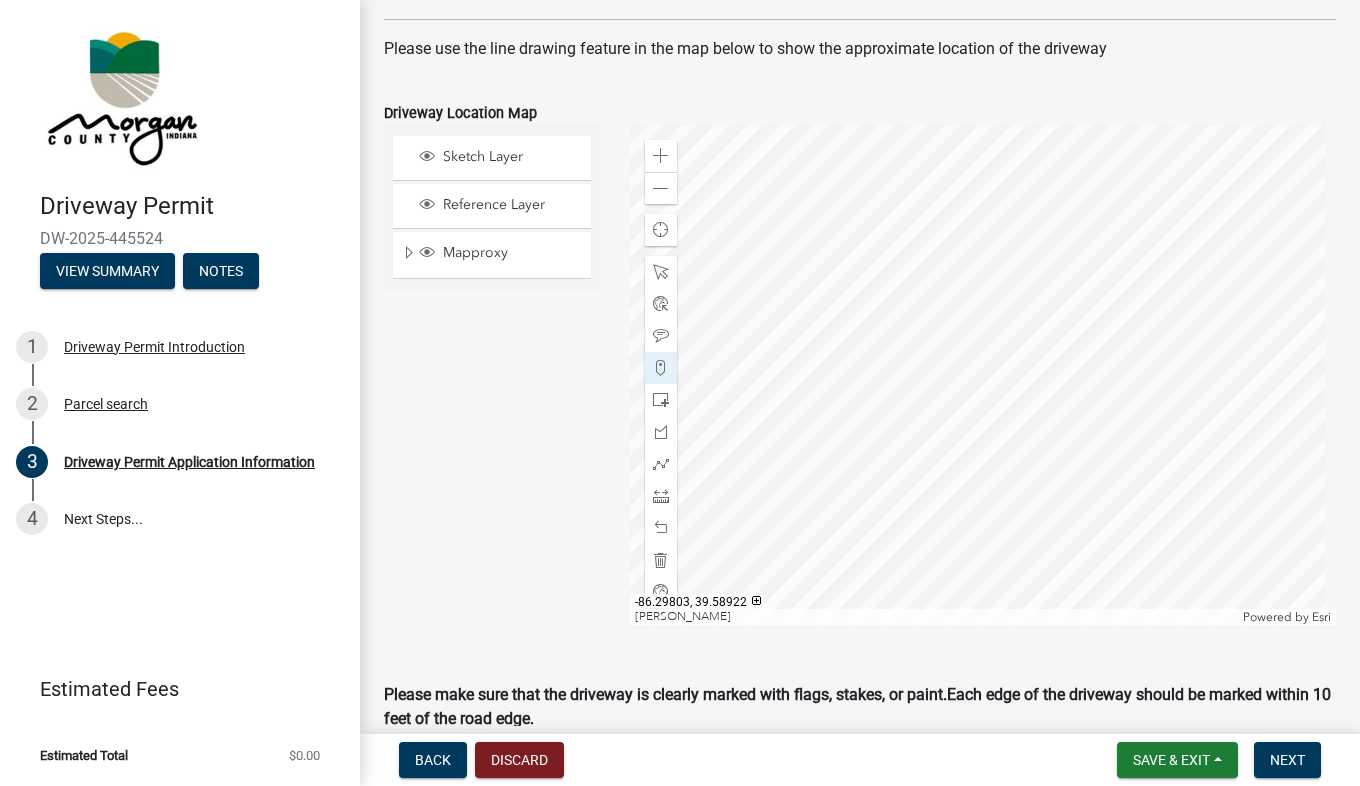 click 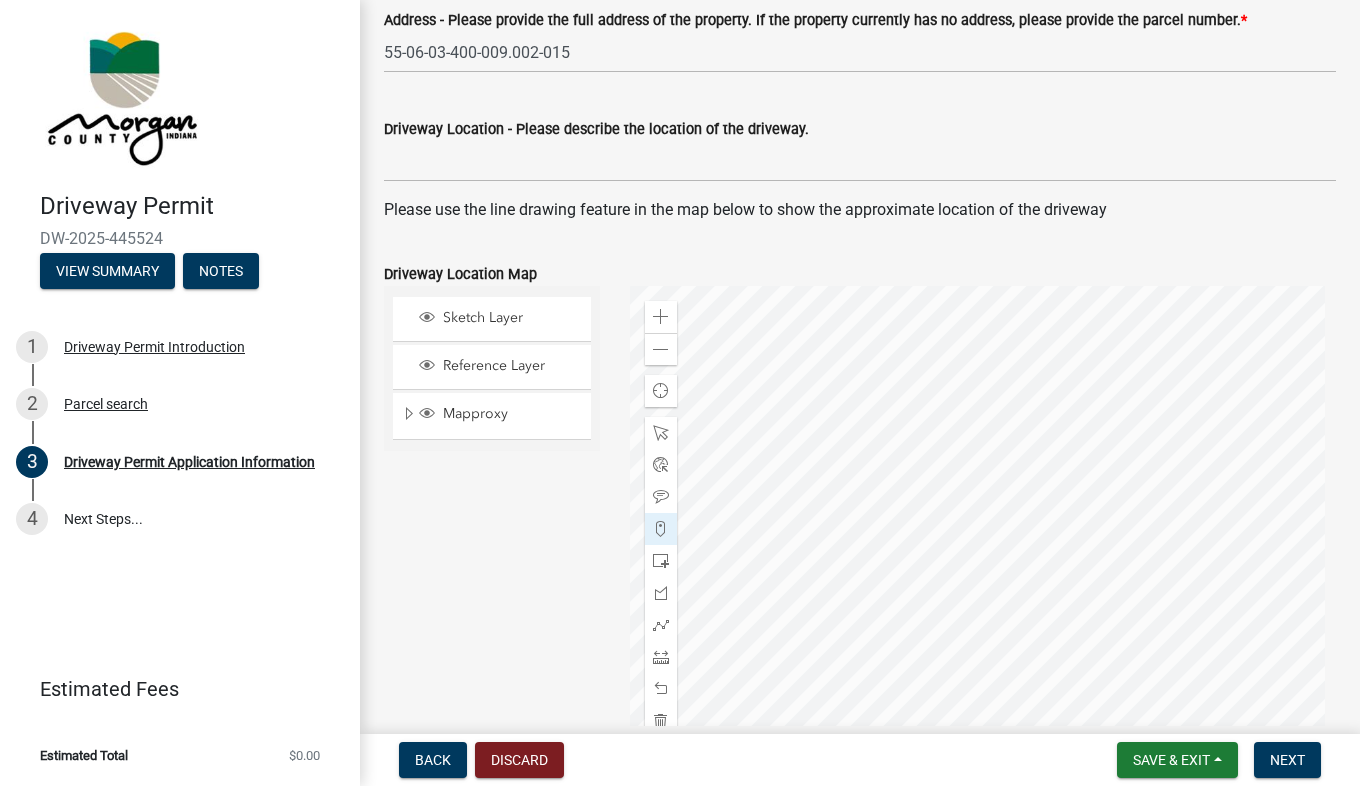 scroll, scrollTop: 839, scrollLeft: 0, axis: vertical 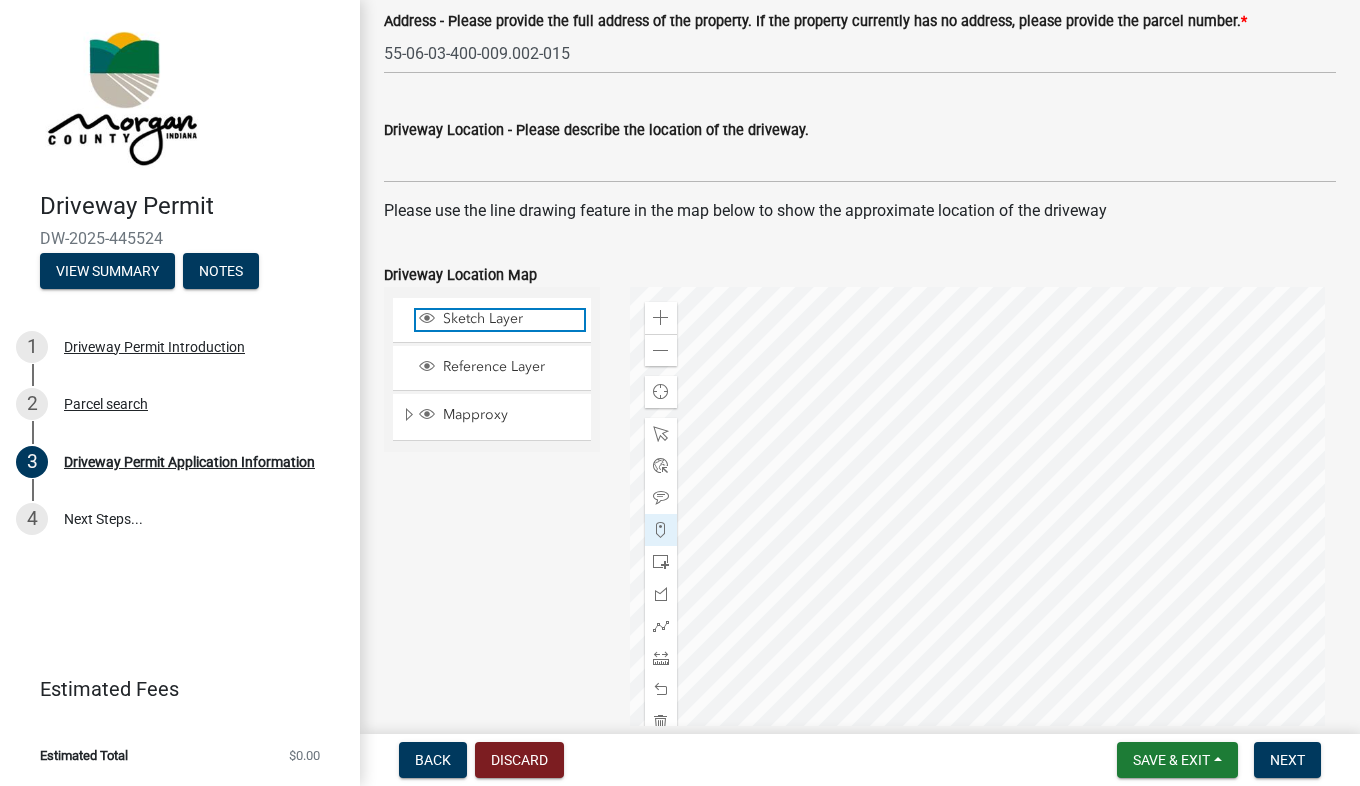 click on "Sketch Layer" at bounding box center (511, 319) 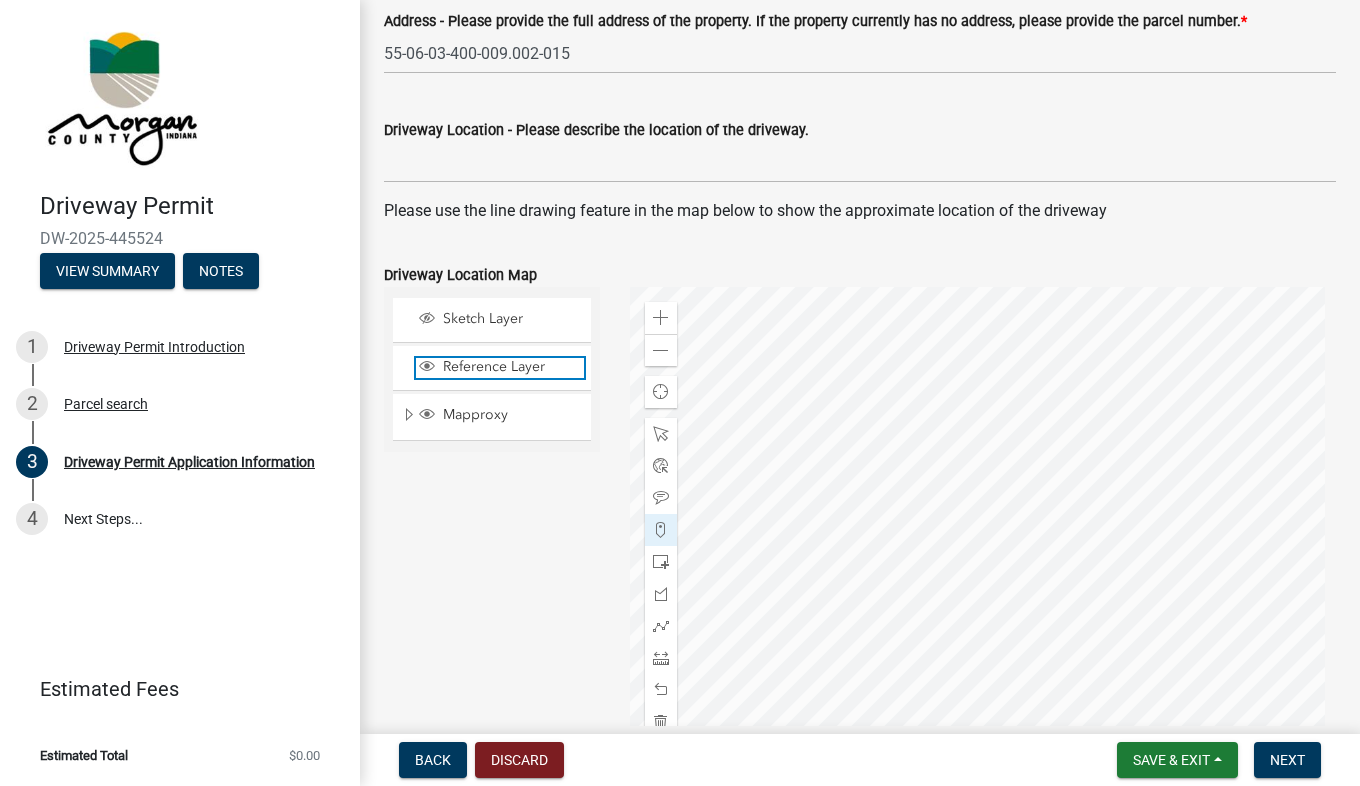 click on "Reference Layer" at bounding box center [511, 367] 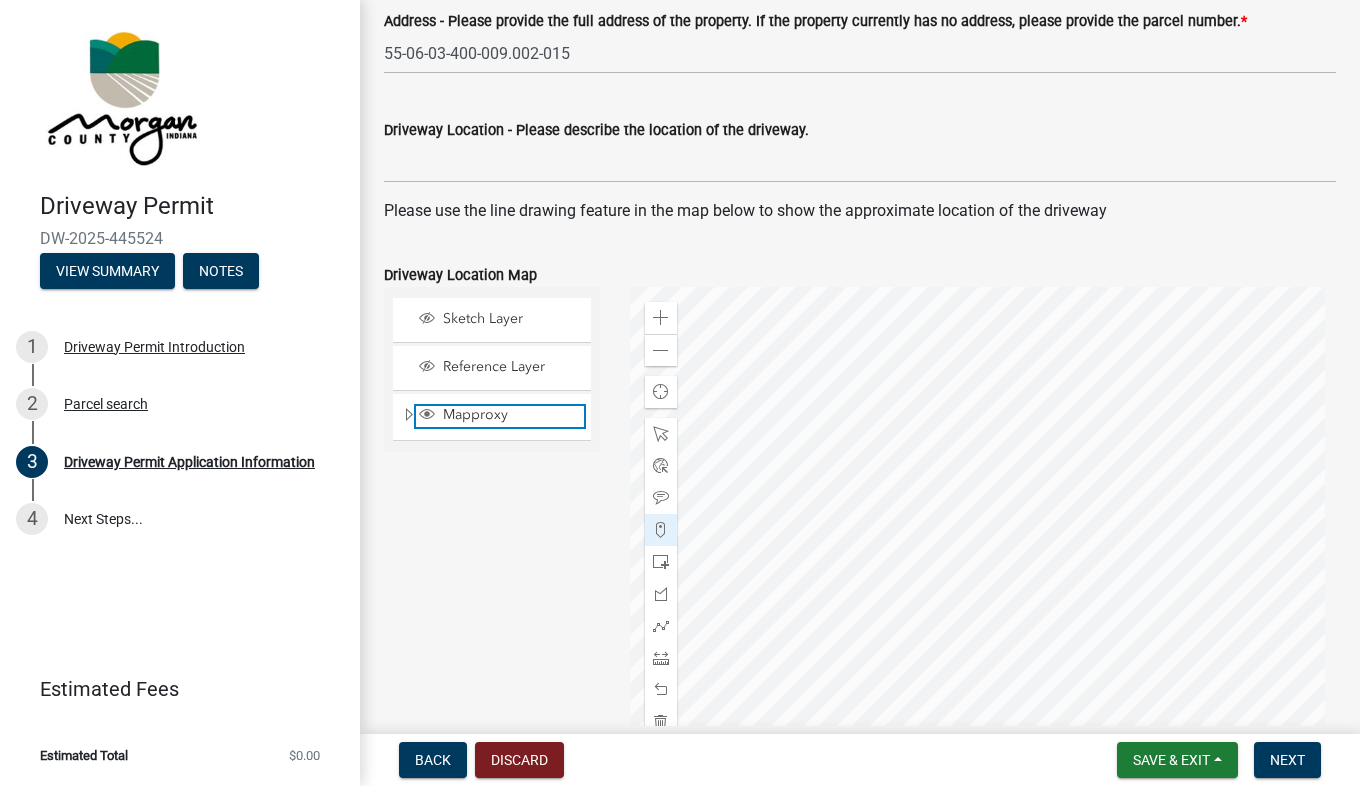 click on "Mapproxy" at bounding box center [511, 415] 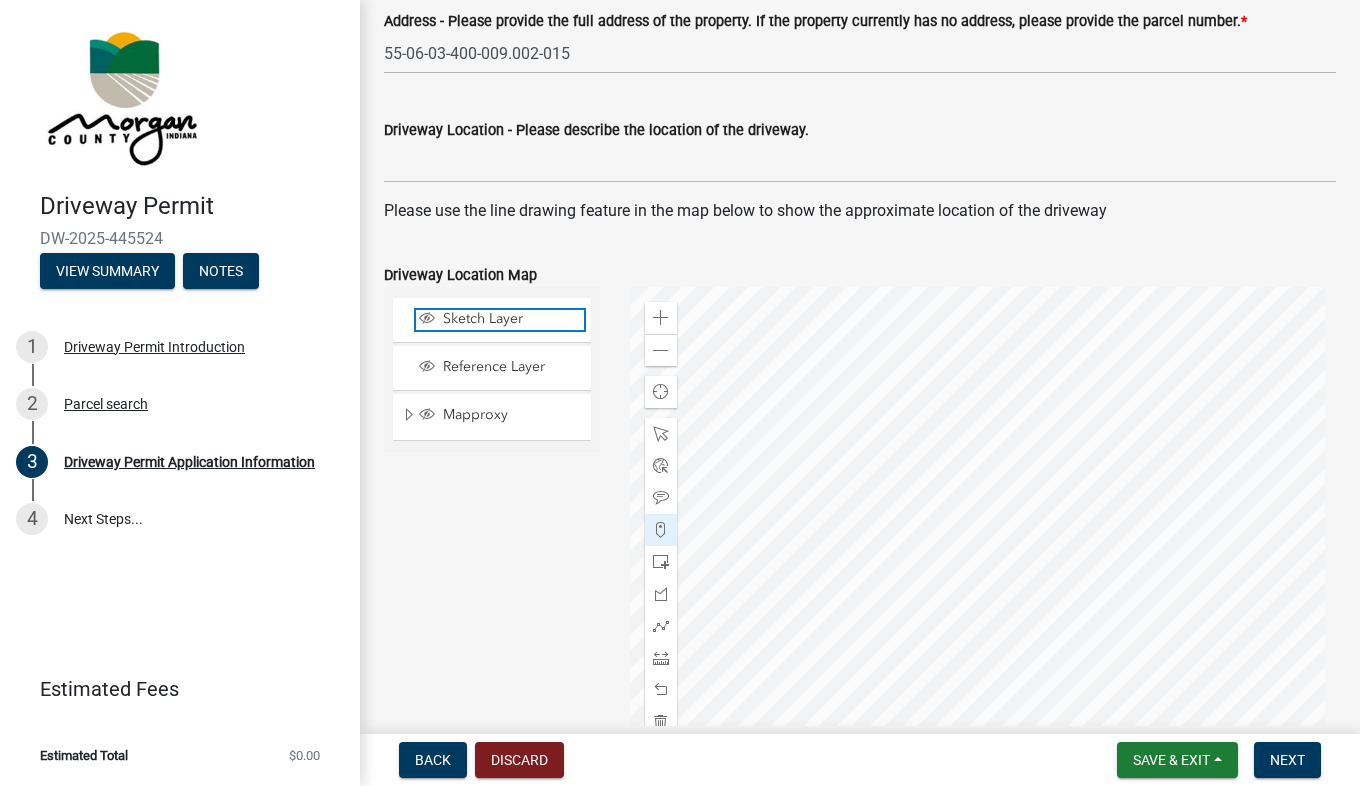 click on "Sketch Layer" at bounding box center (511, 319) 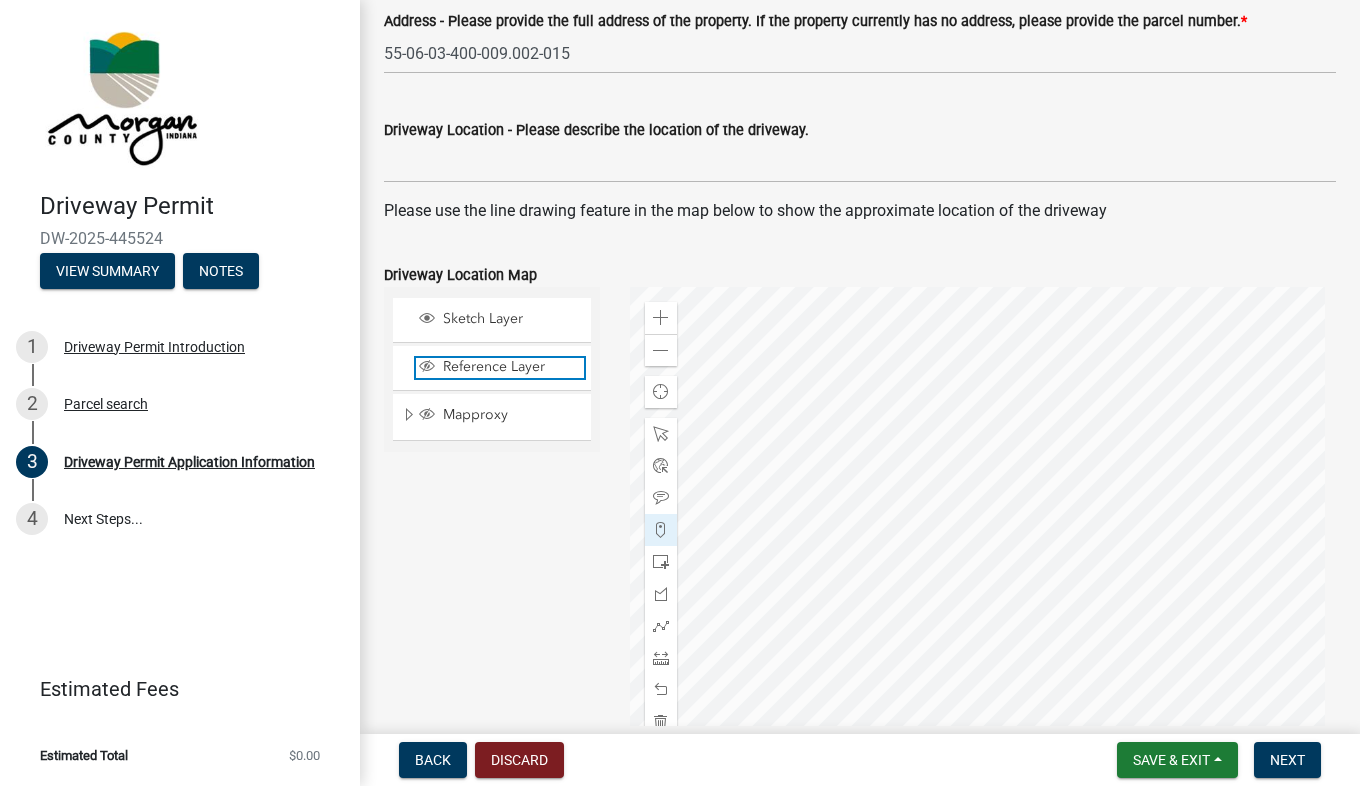 click on "Reference Layer" at bounding box center (511, 367) 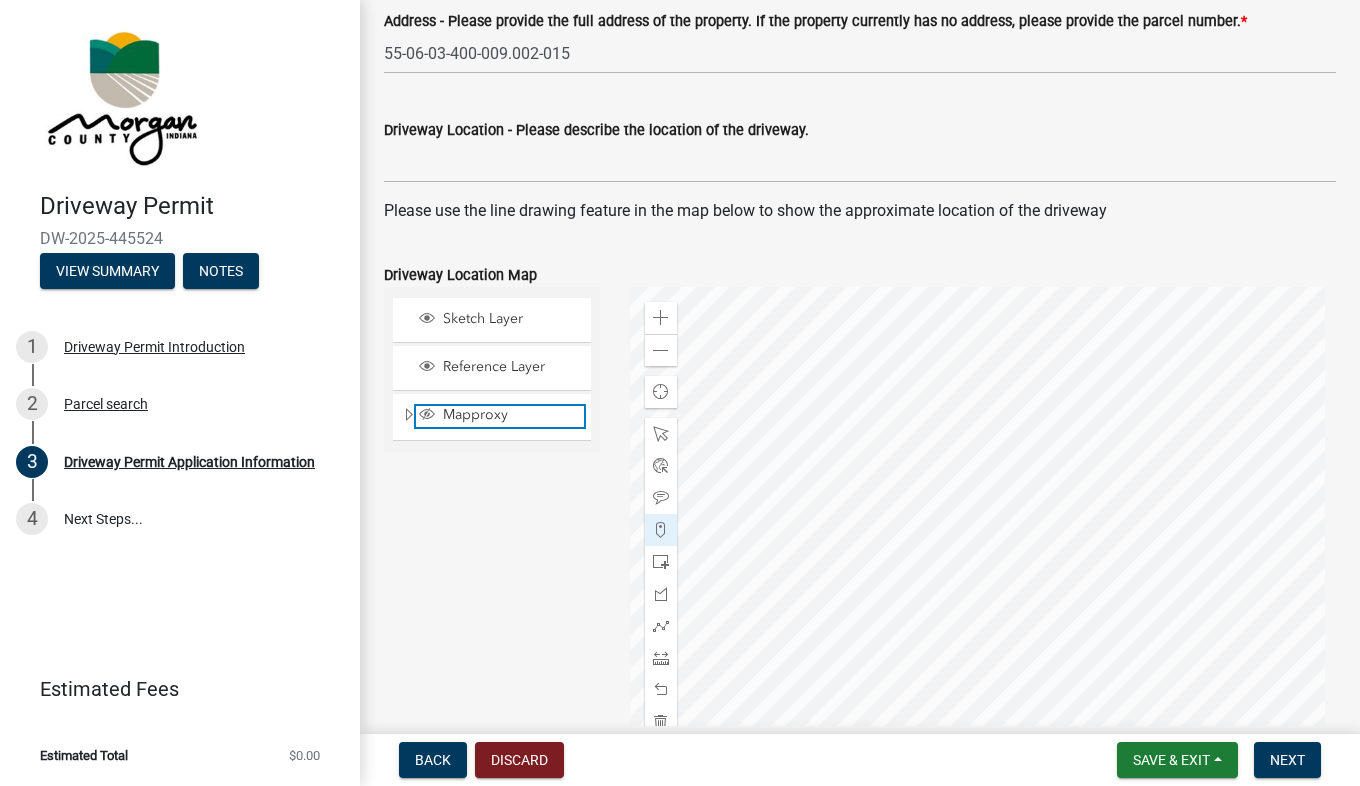 click on "Mapproxy" at bounding box center (511, 415) 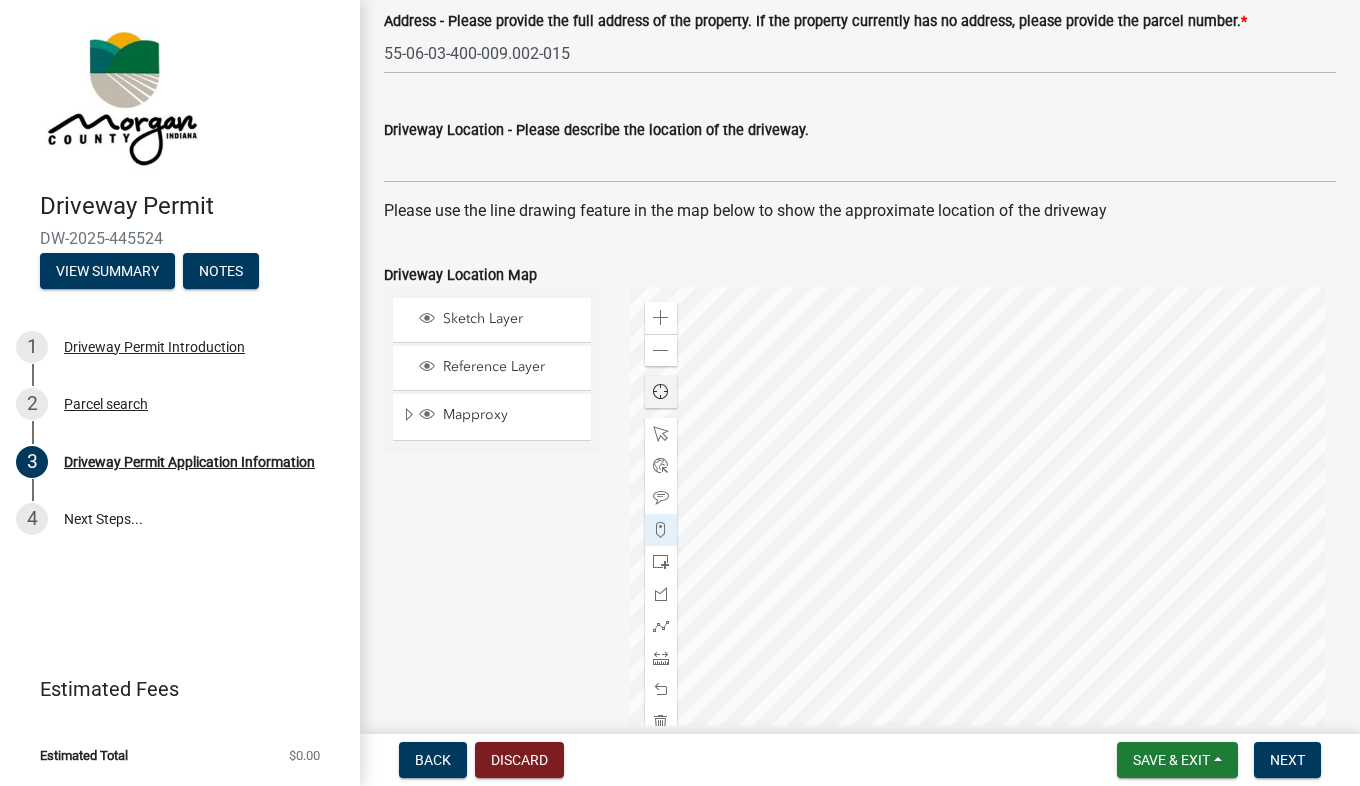click on "Find my location" 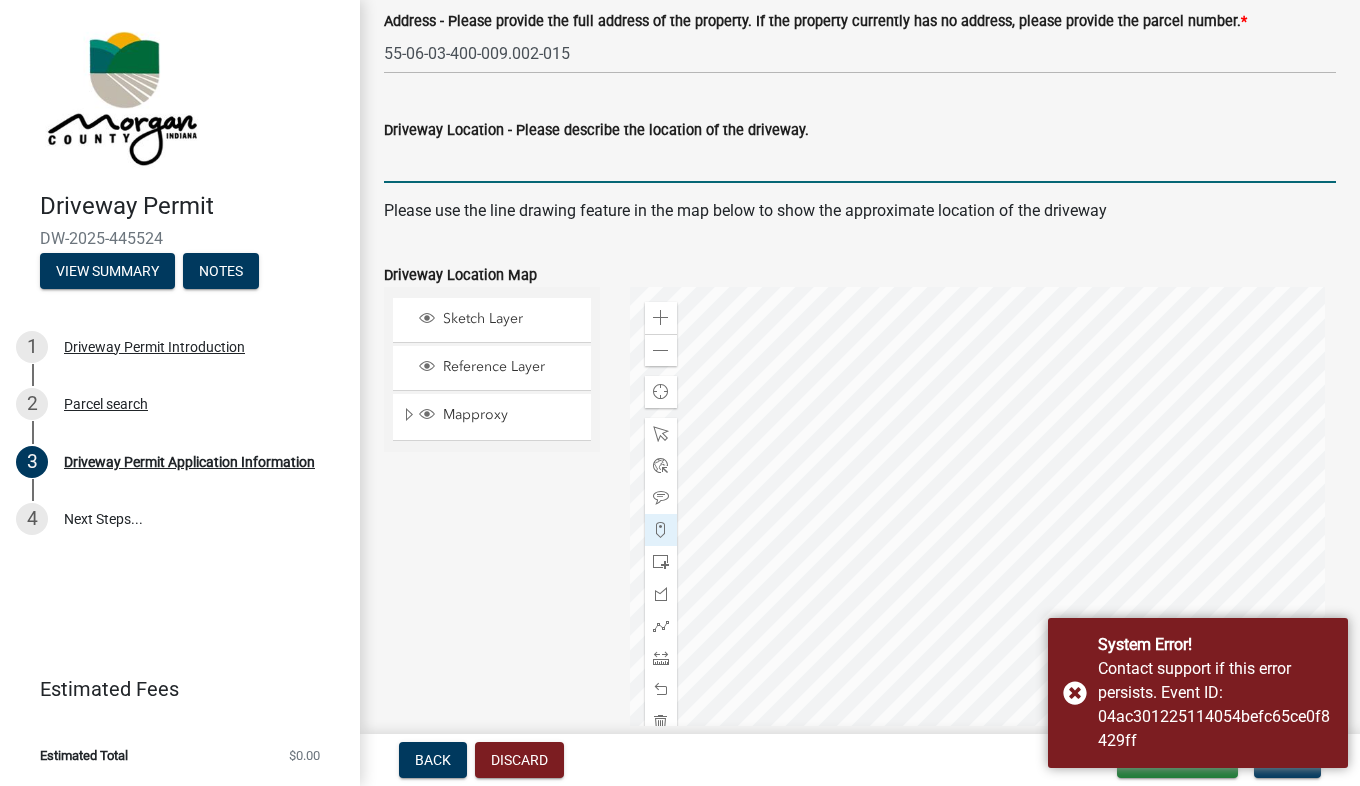 click on "Driveway Location - Please describe the location of the driveway." at bounding box center (860, 162) 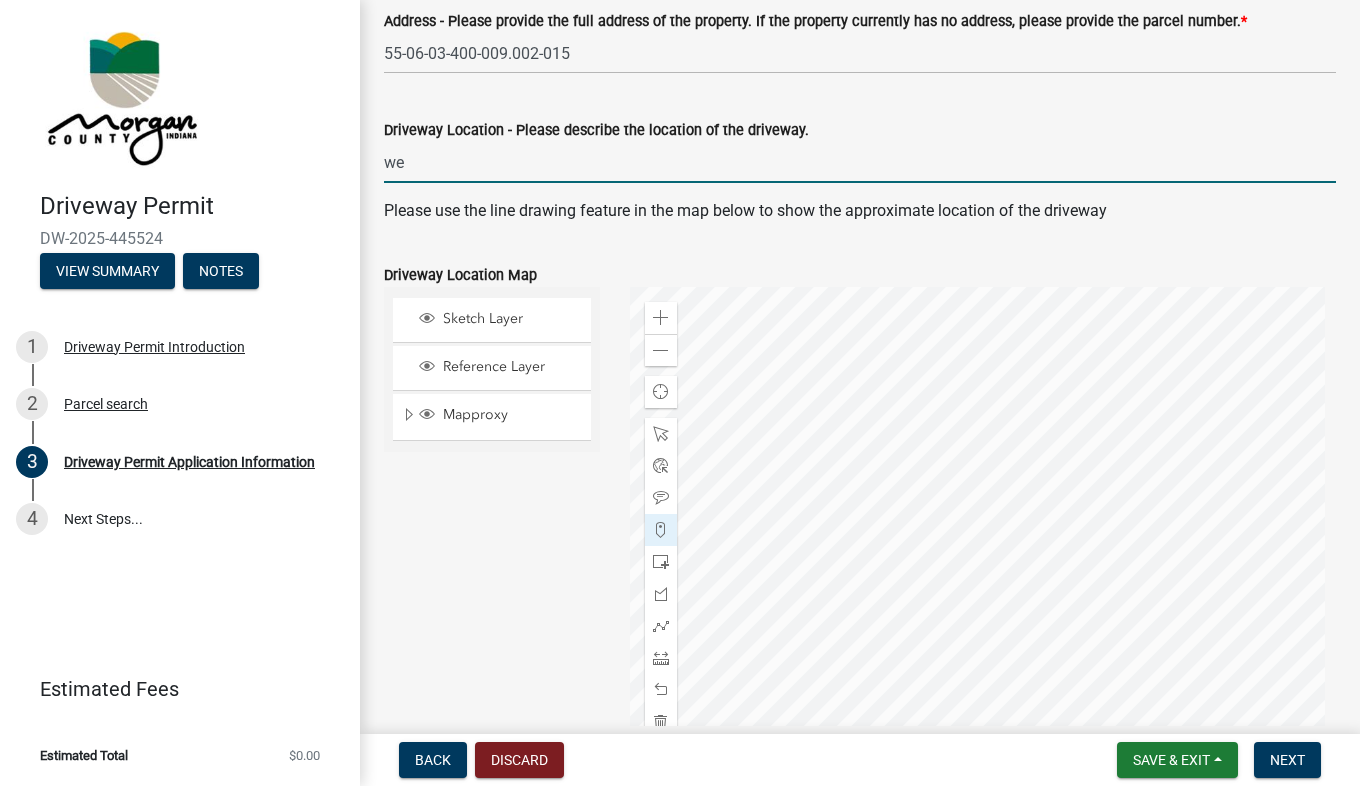 type on "w" 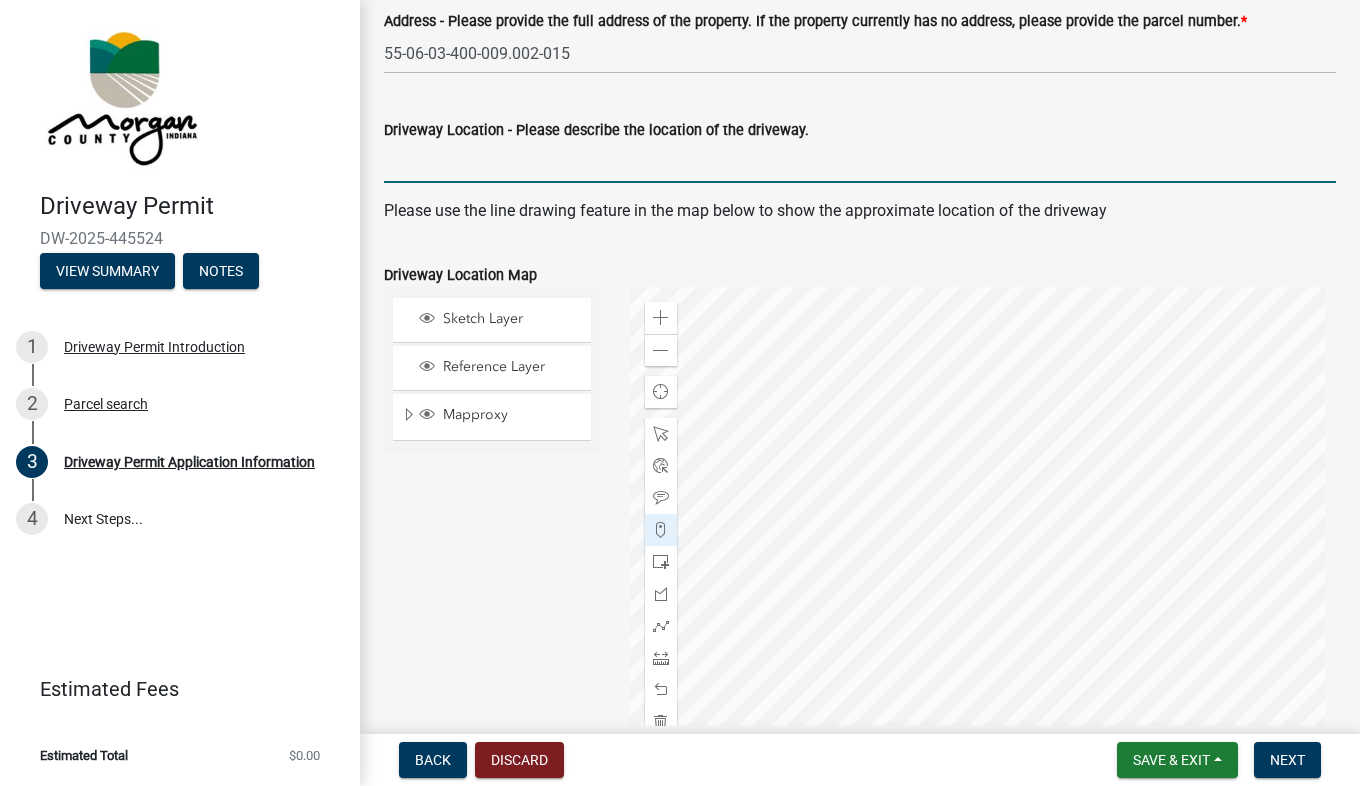type on "y" 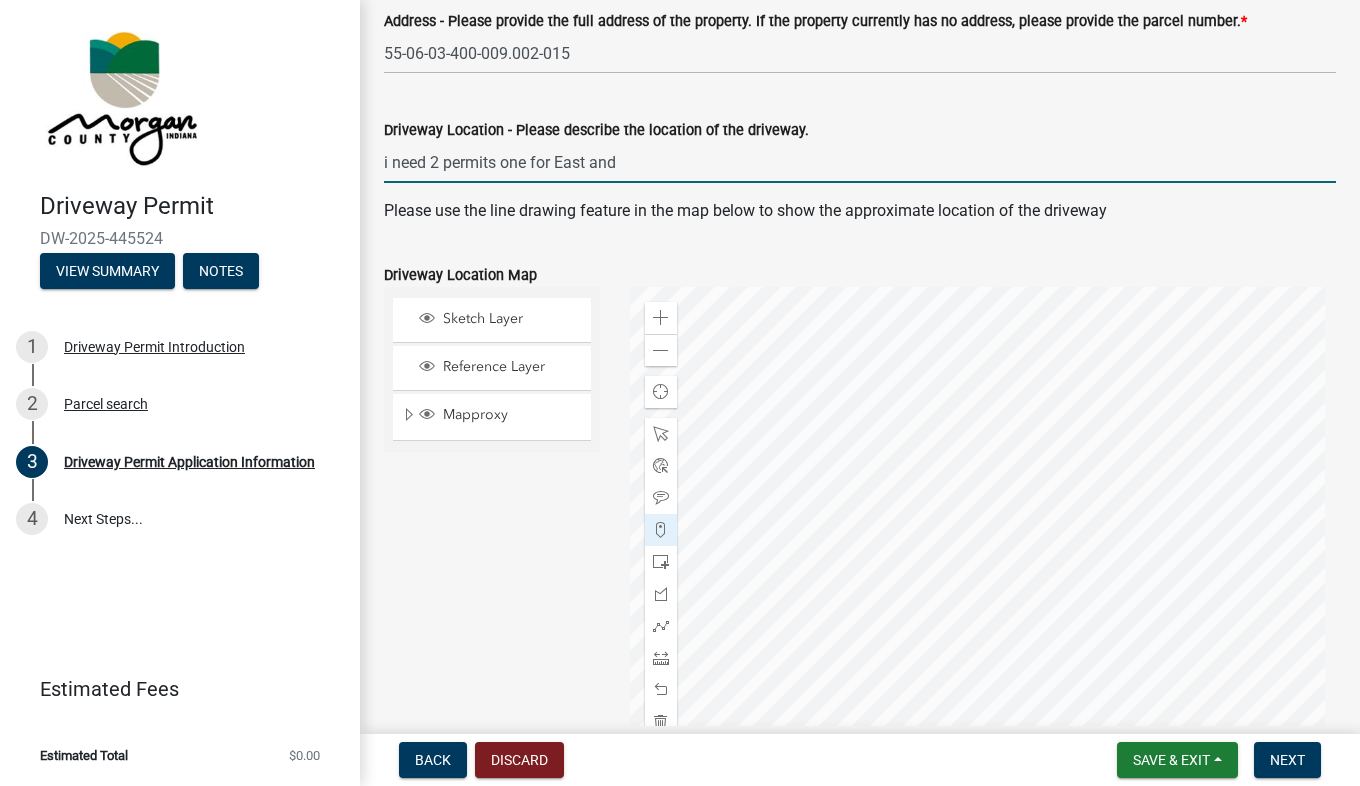 click on "i need 2 permits one for East and" at bounding box center [860, 162] 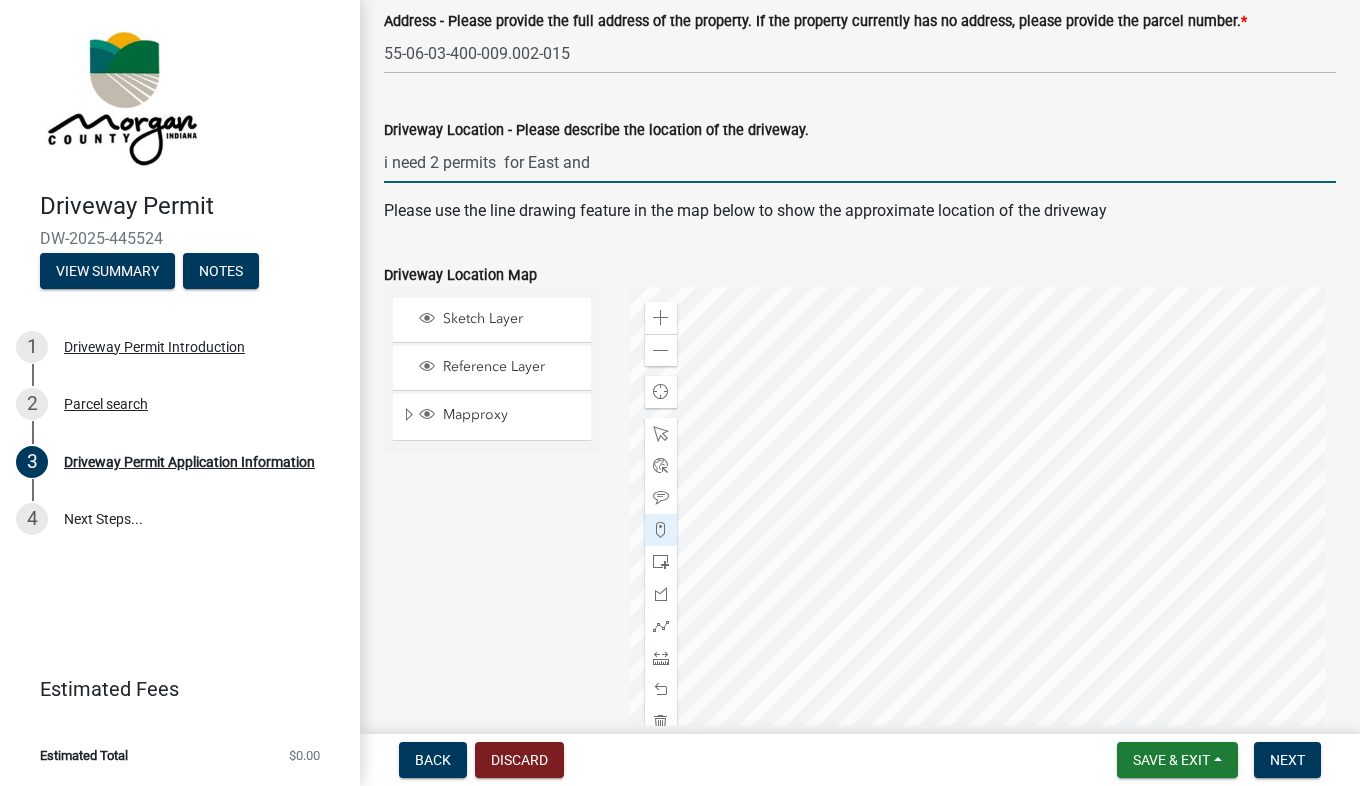 click on "i need 2 permits  for East and" at bounding box center [860, 162] 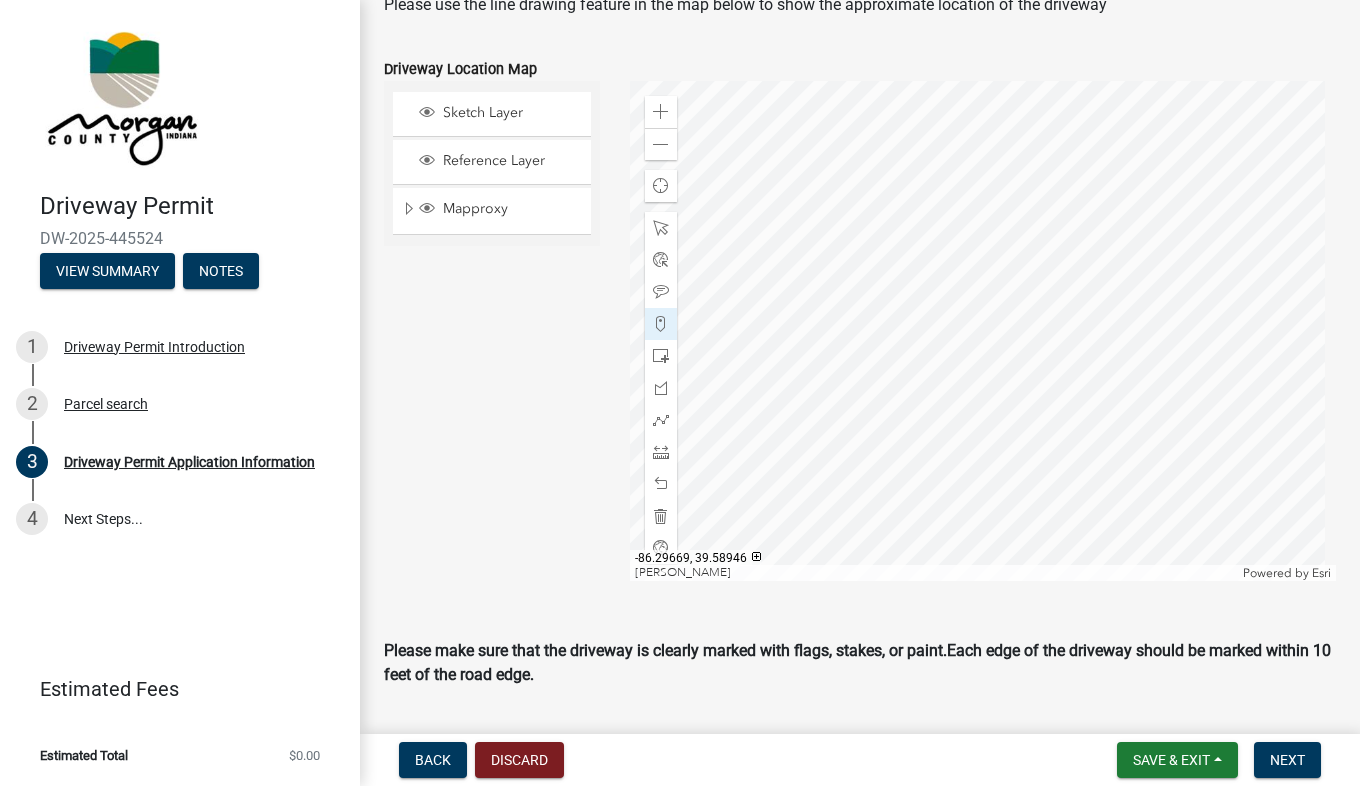 scroll, scrollTop: 1043, scrollLeft: 0, axis: vertical 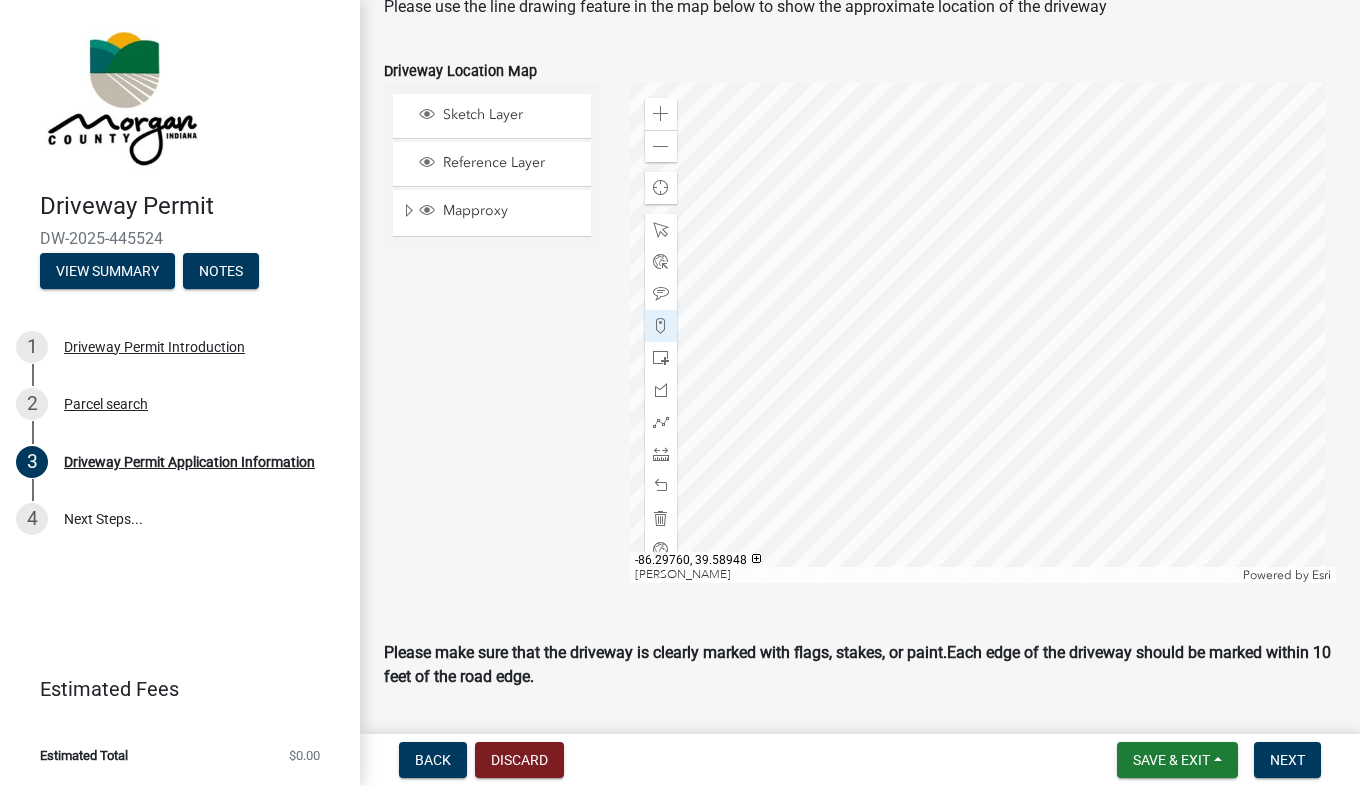 type on "i need 2 permits  for East and West side of the properti" 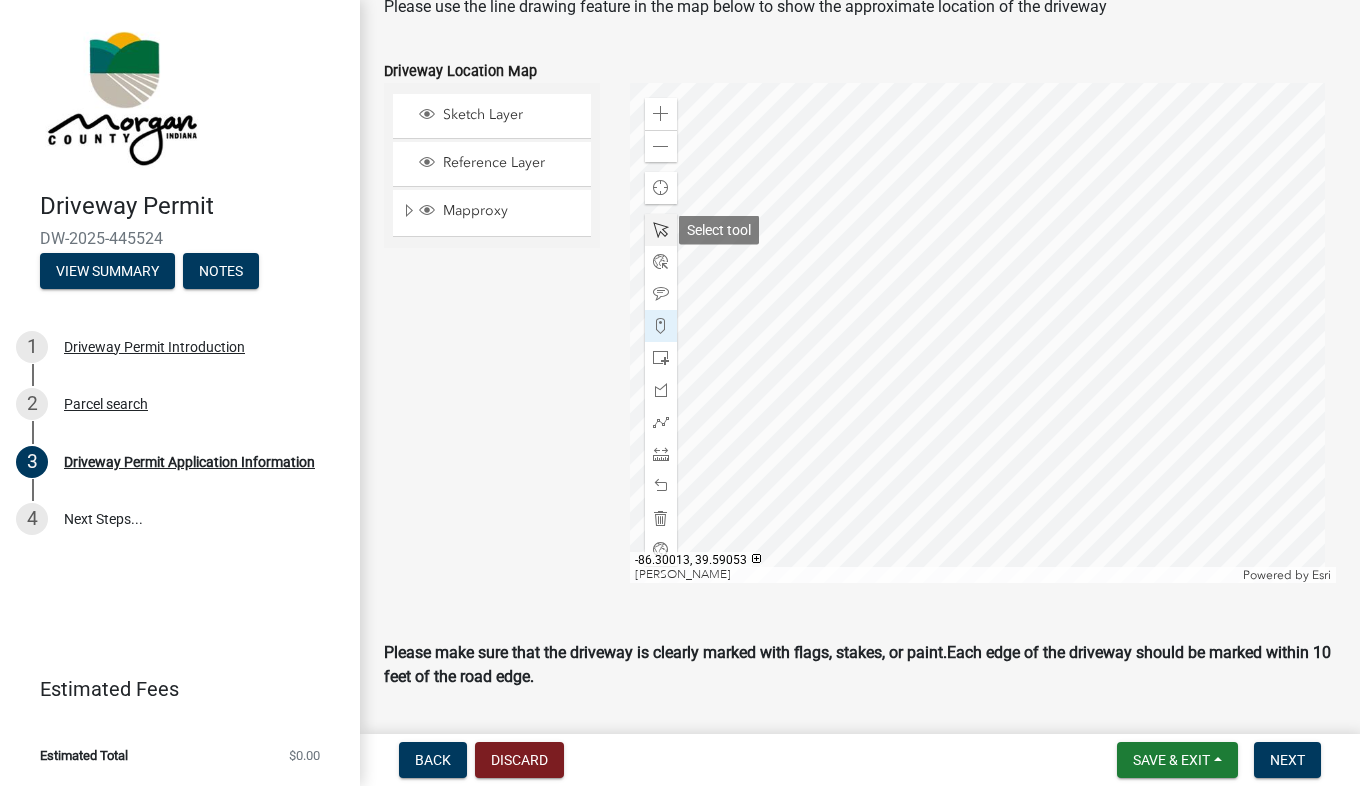click 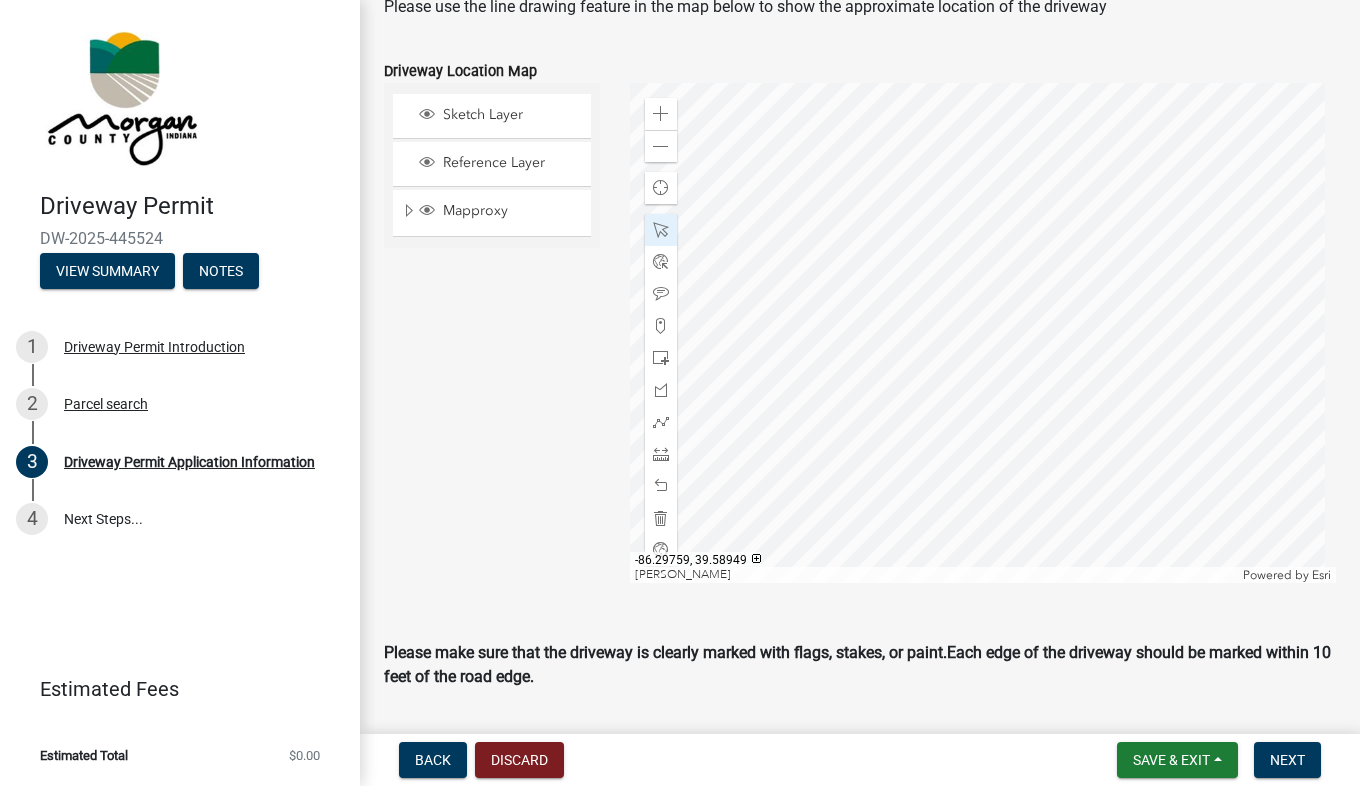 click 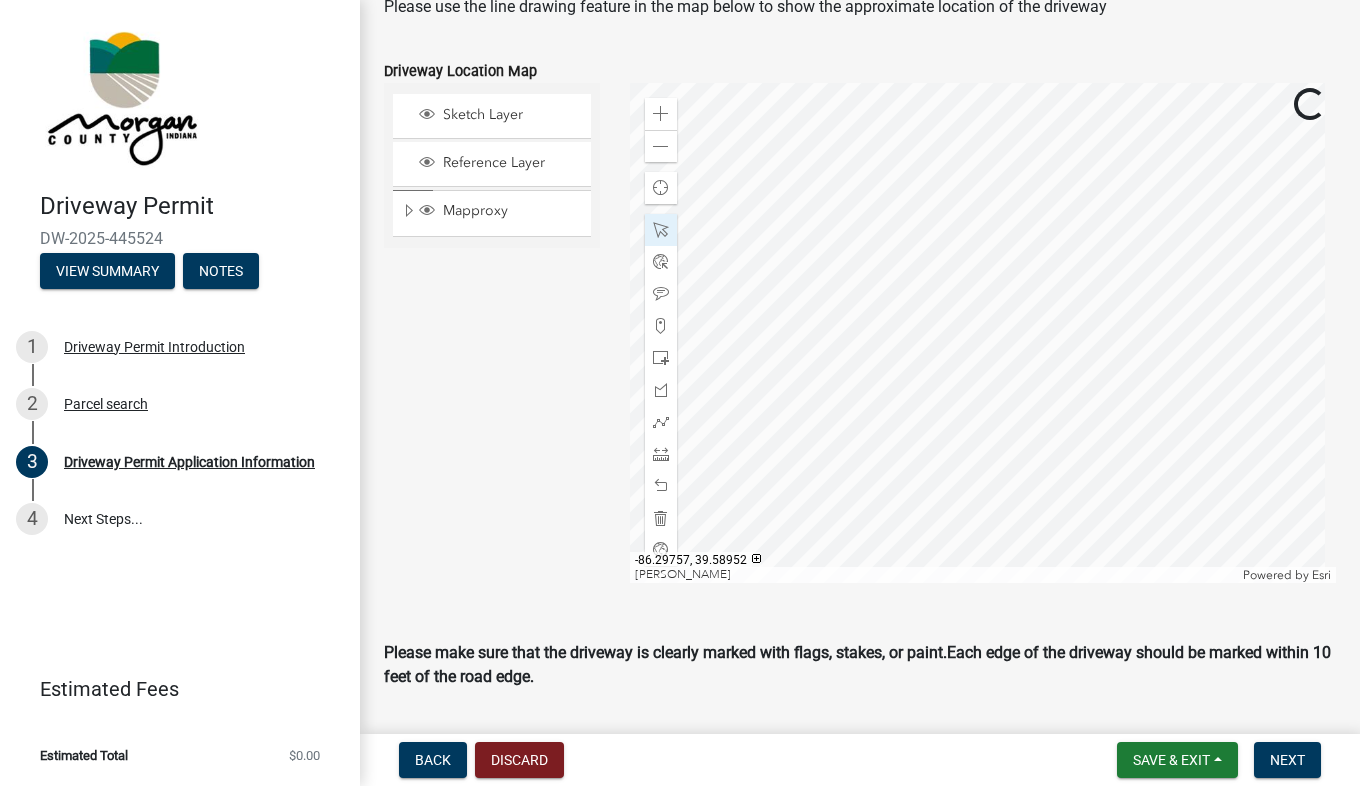 click 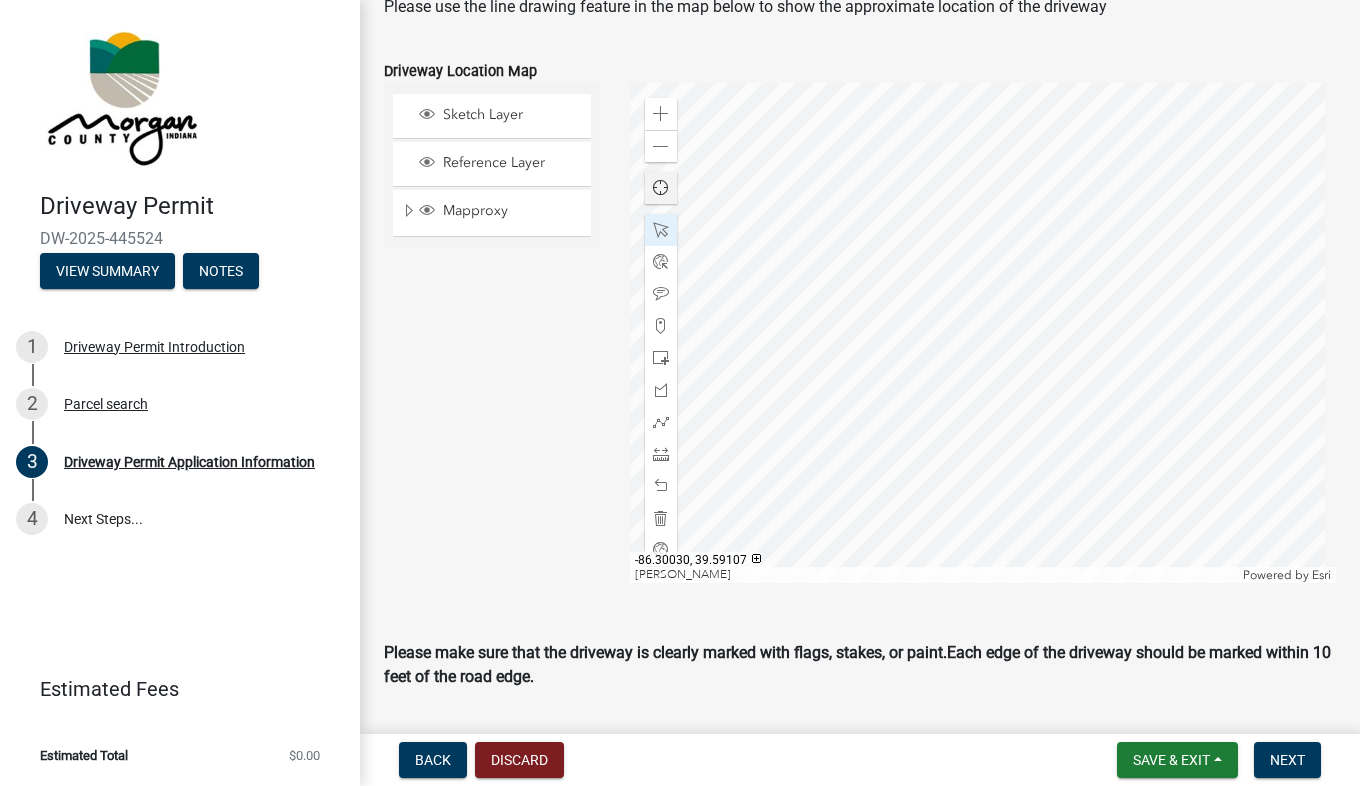 click 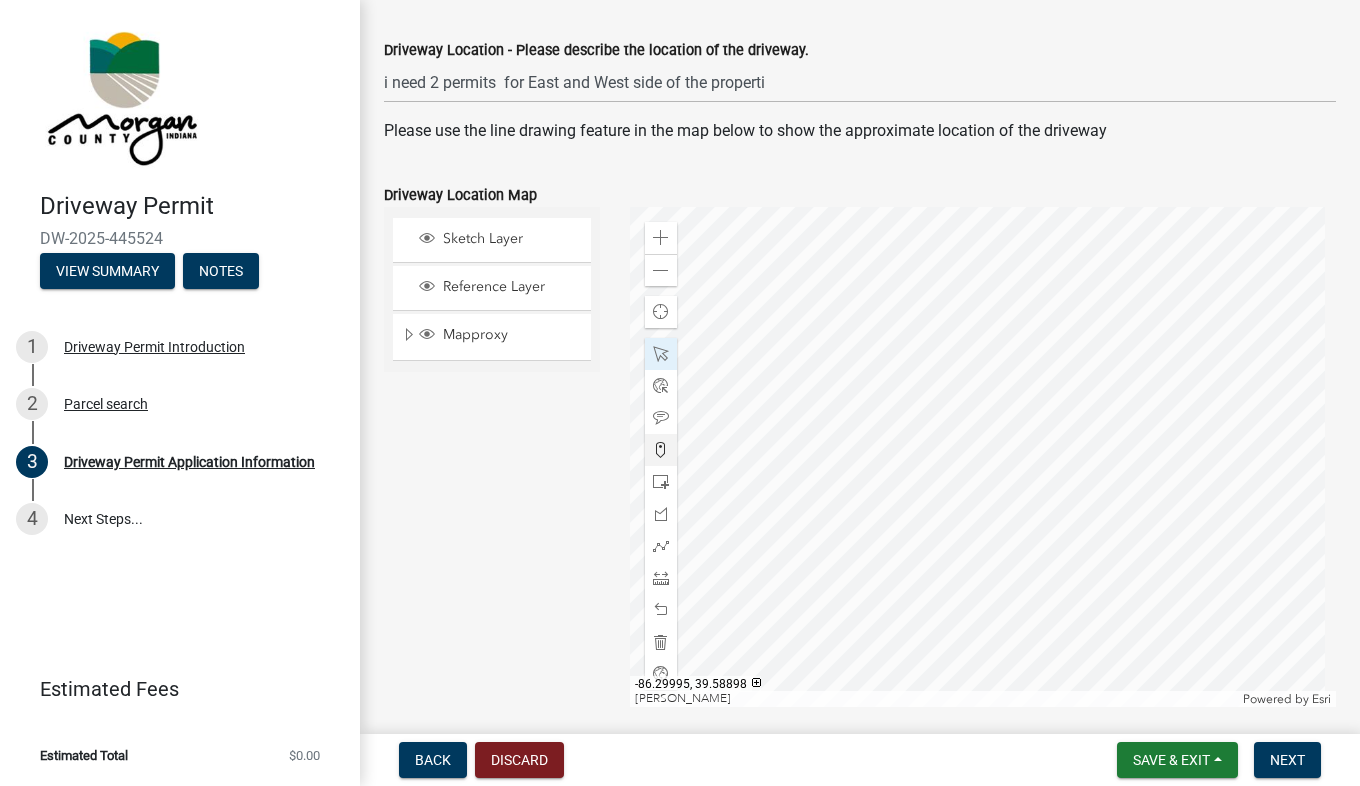 scroll, scrollTop: 918, scrollLeft: 0, axis: vertical 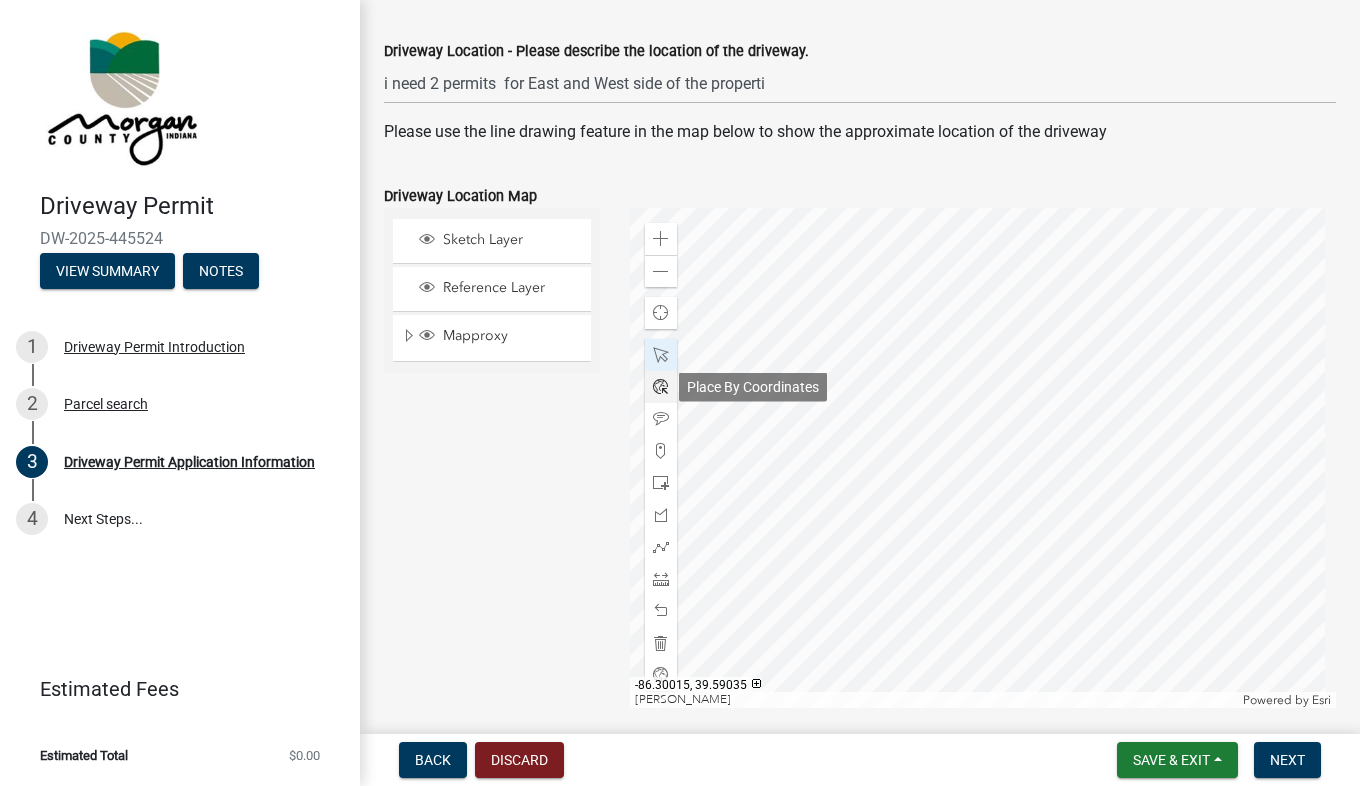 click 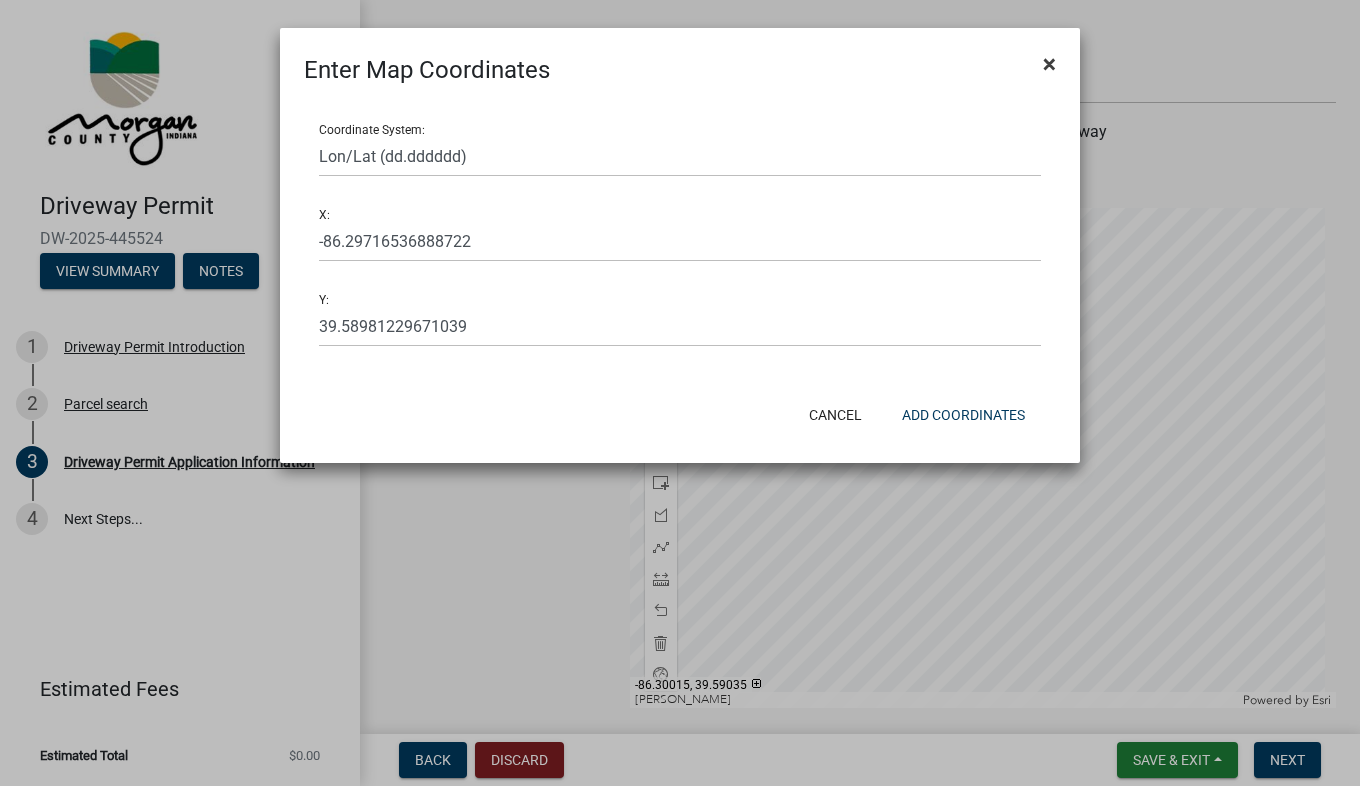 click on "×" 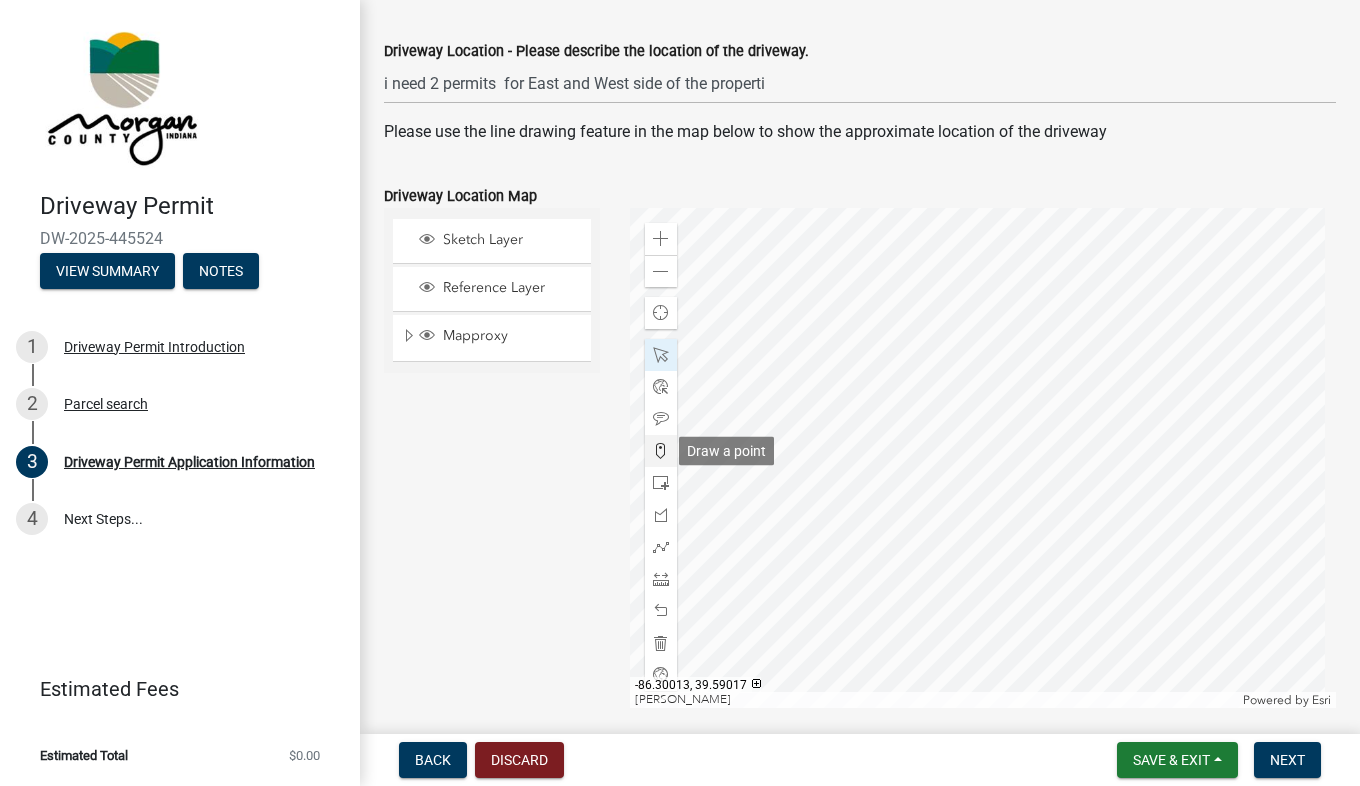 click 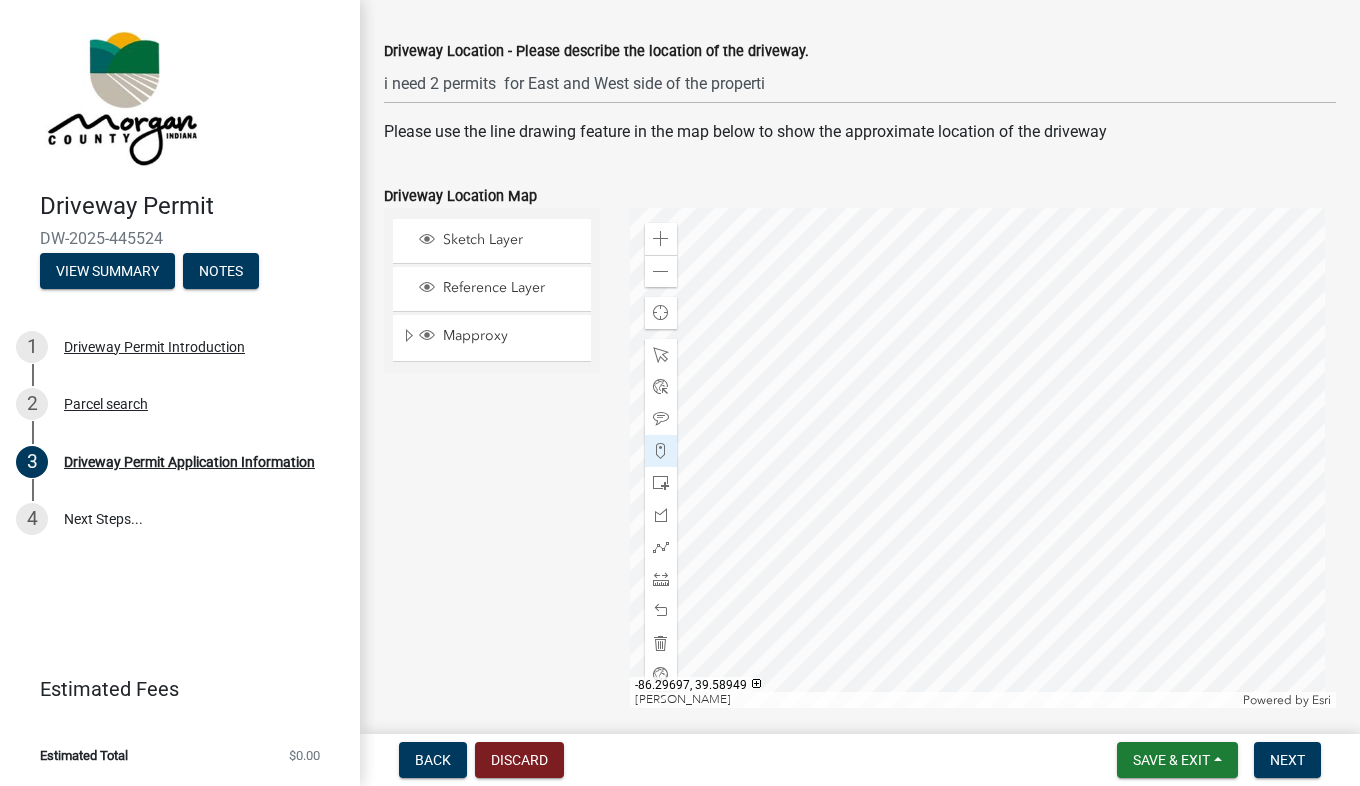click 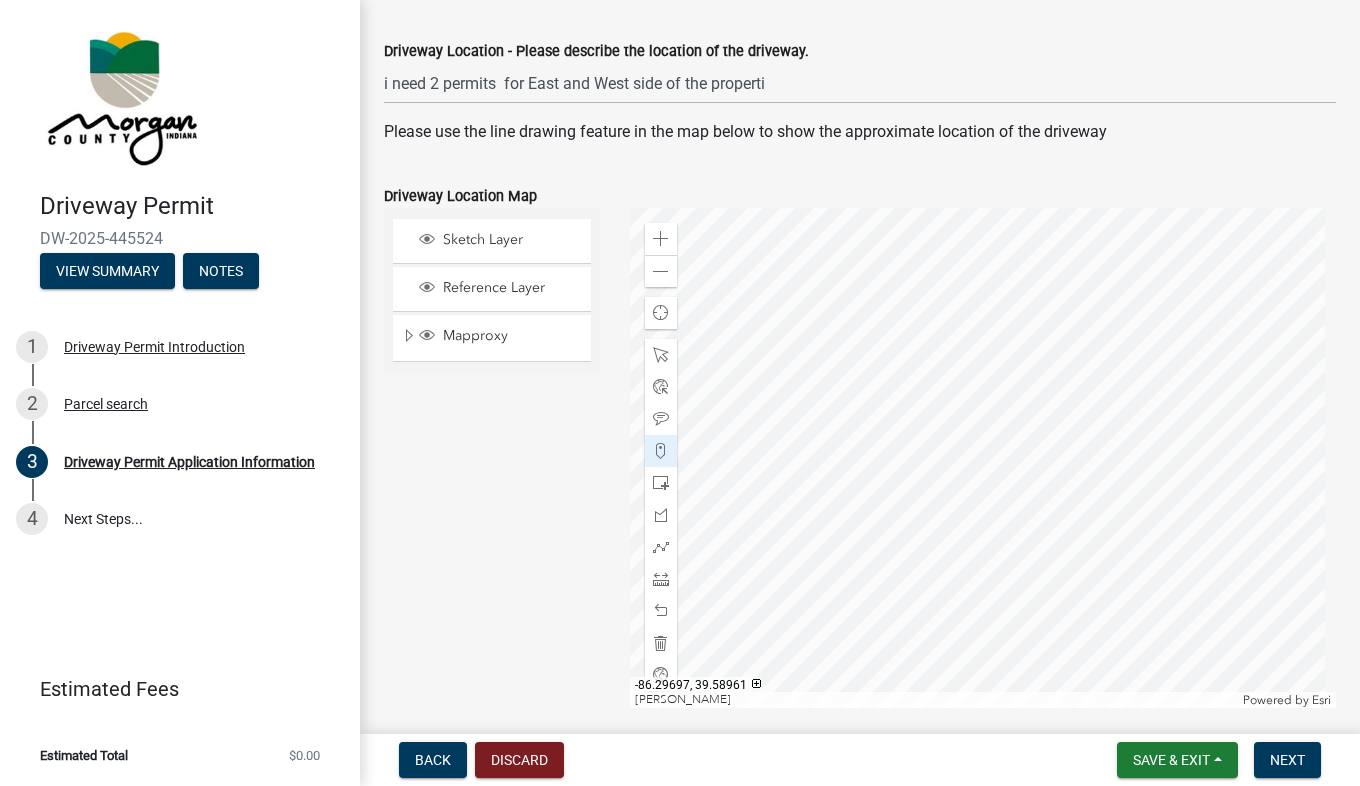 click 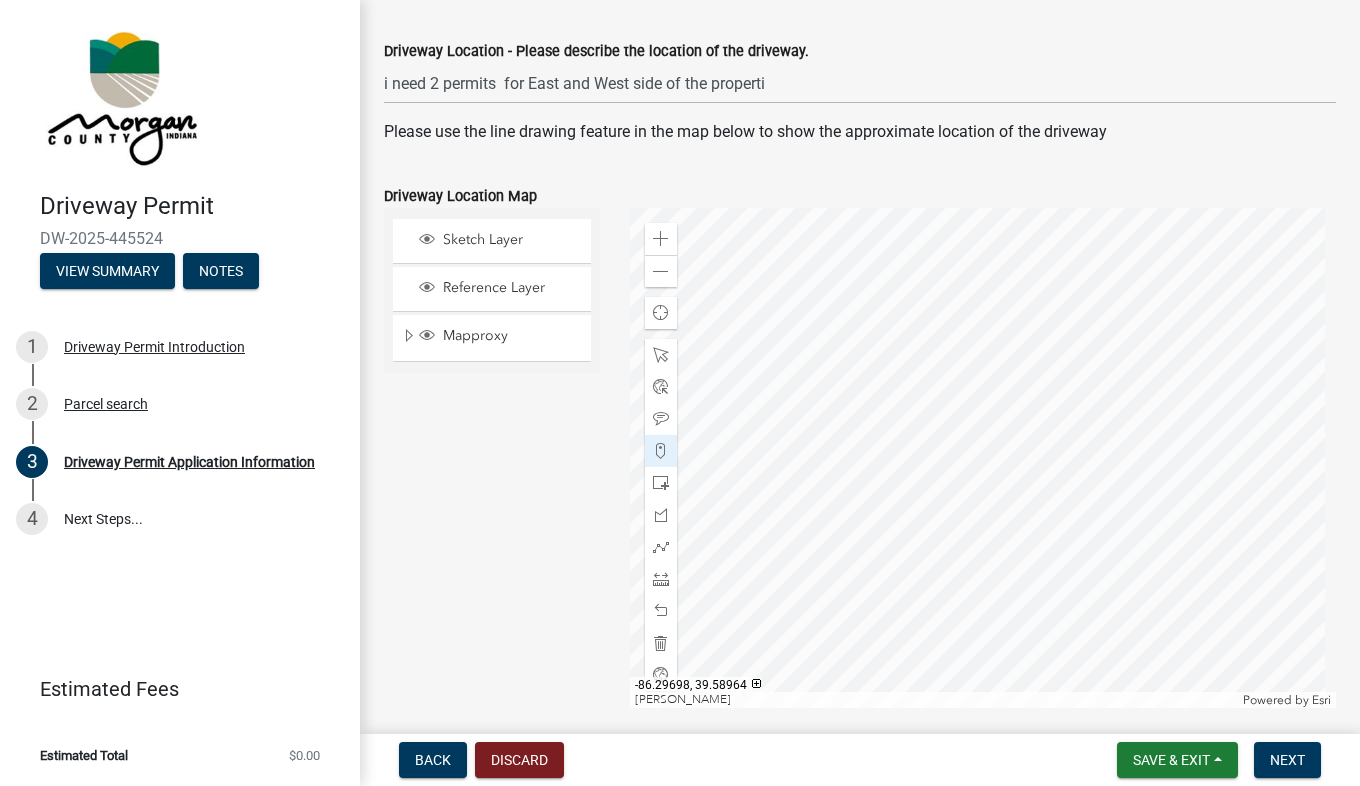 click 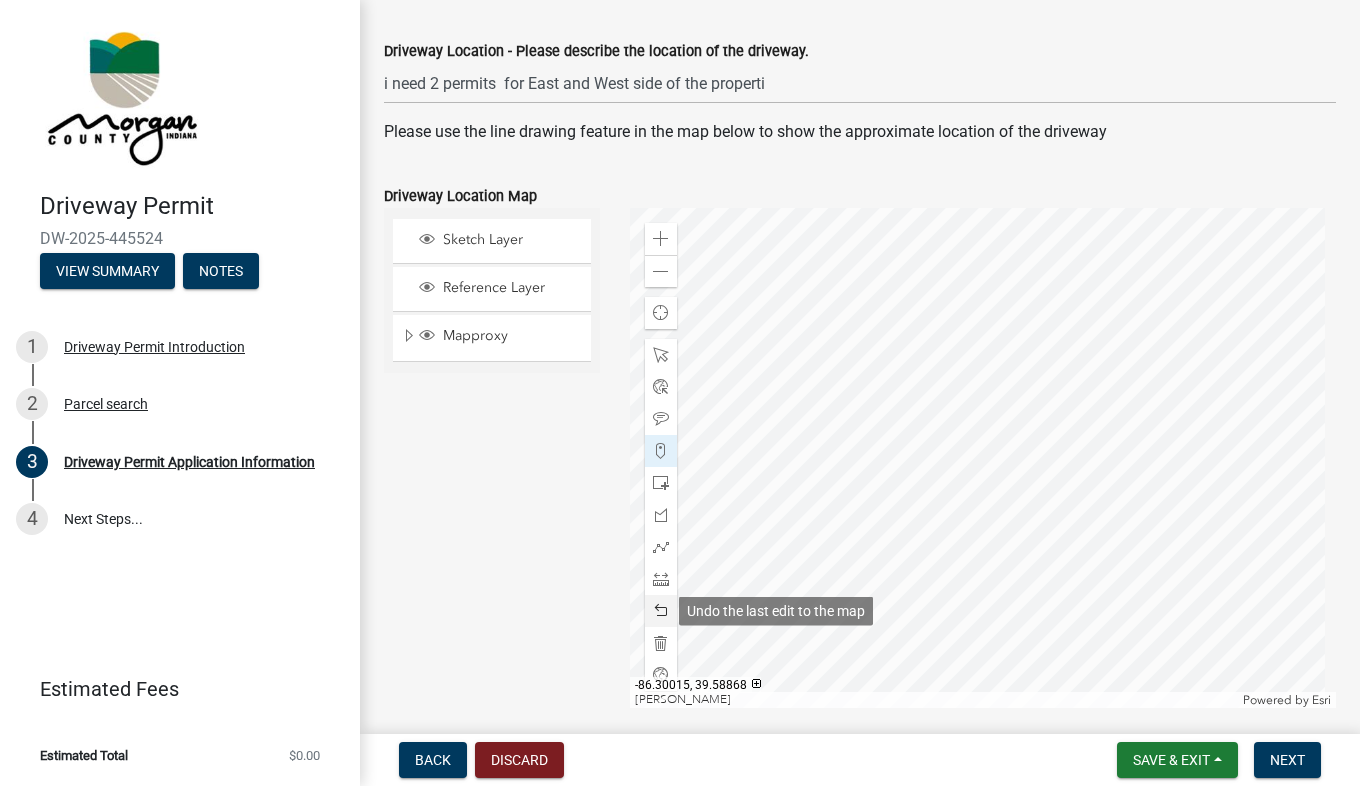 click 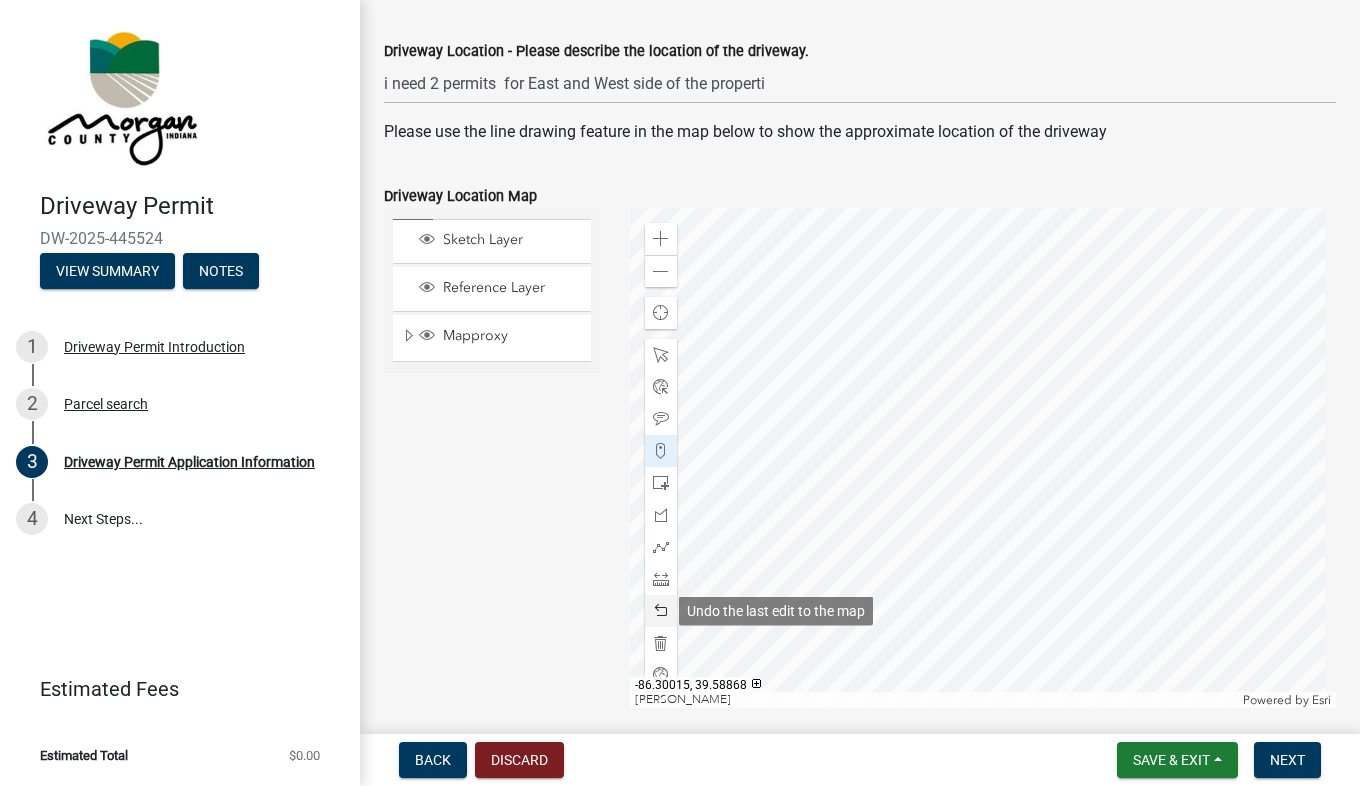 click 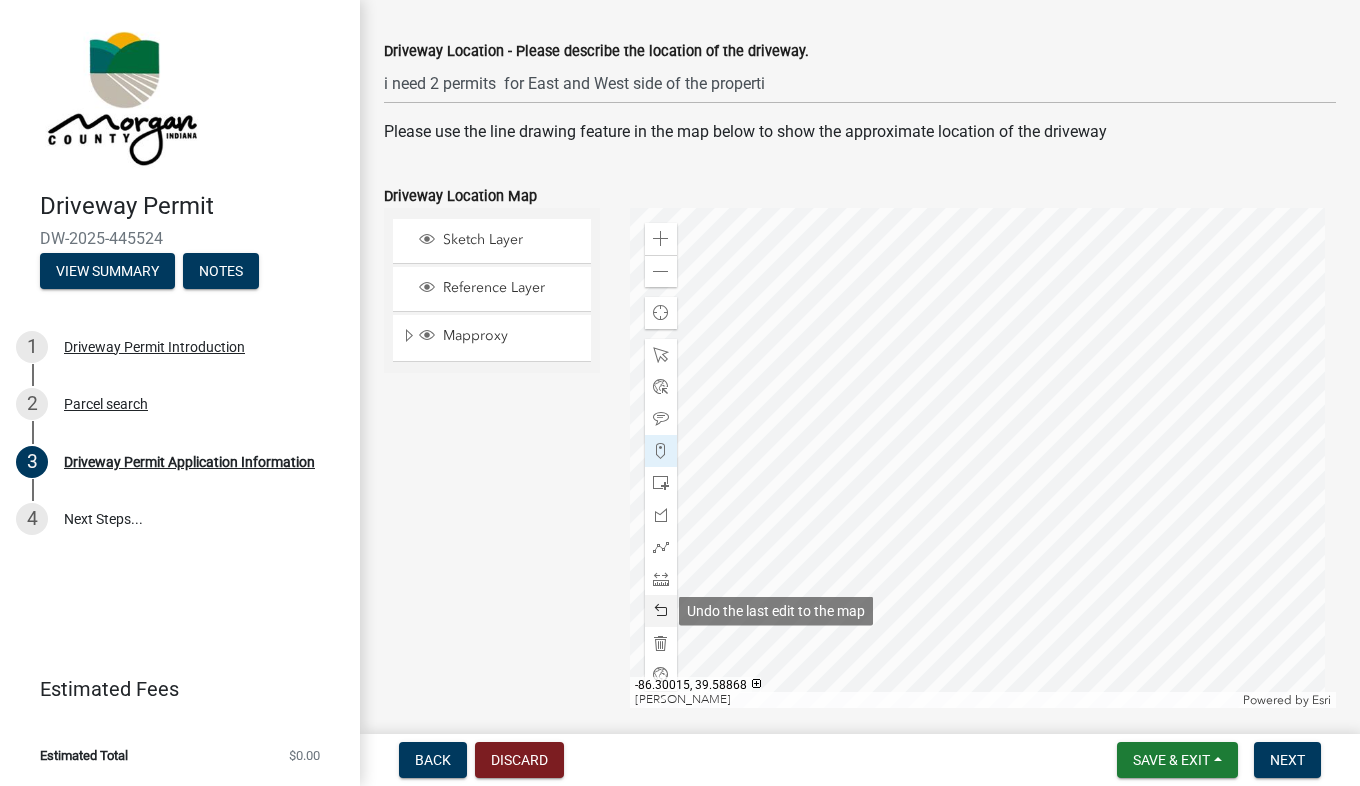 click 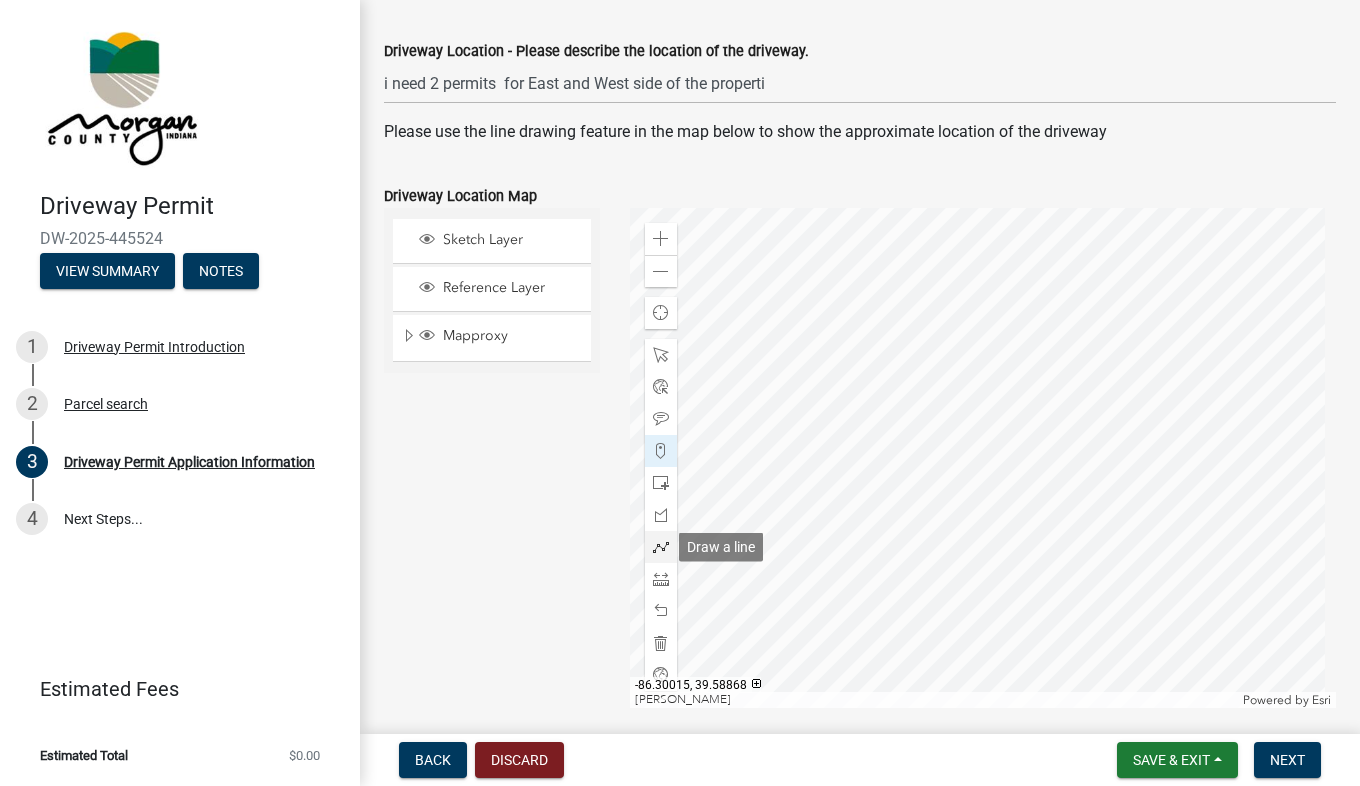 click 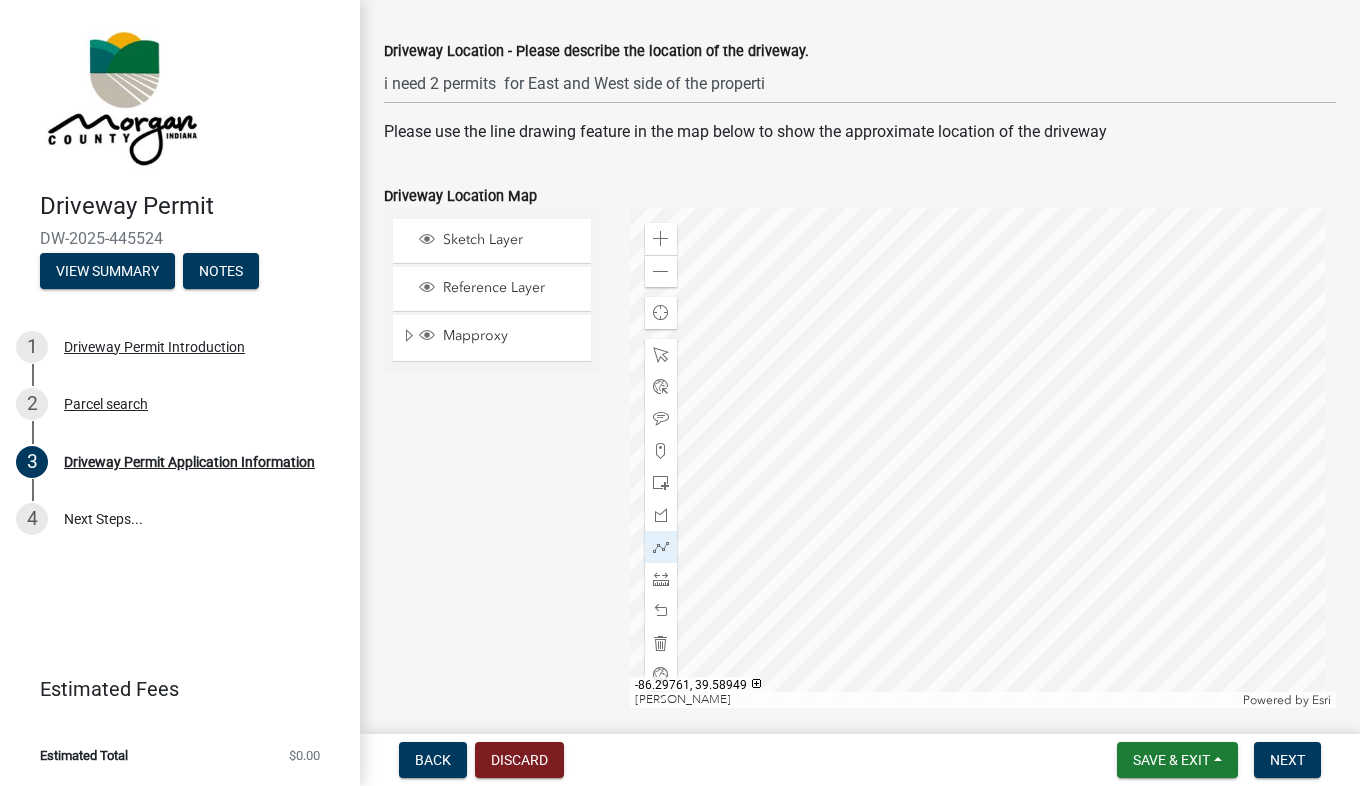 click 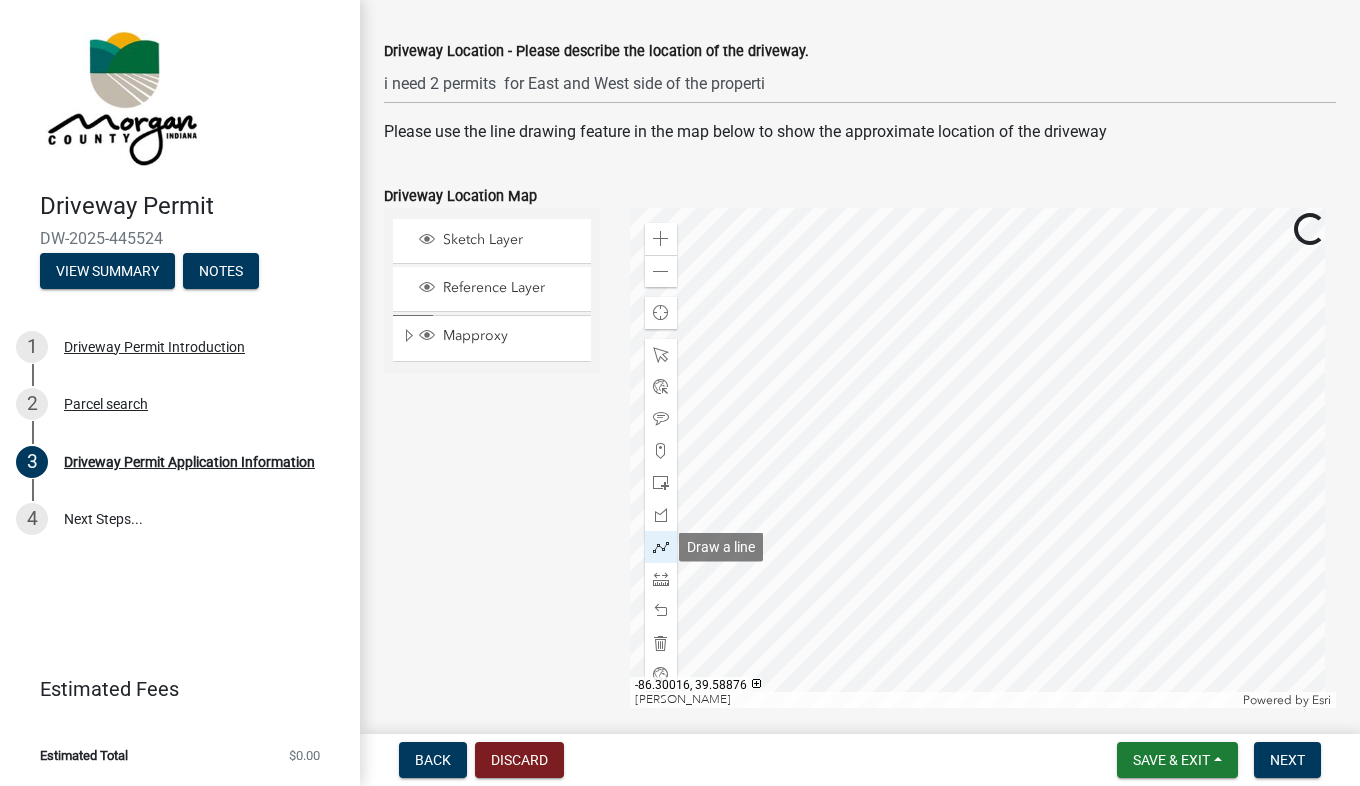 click 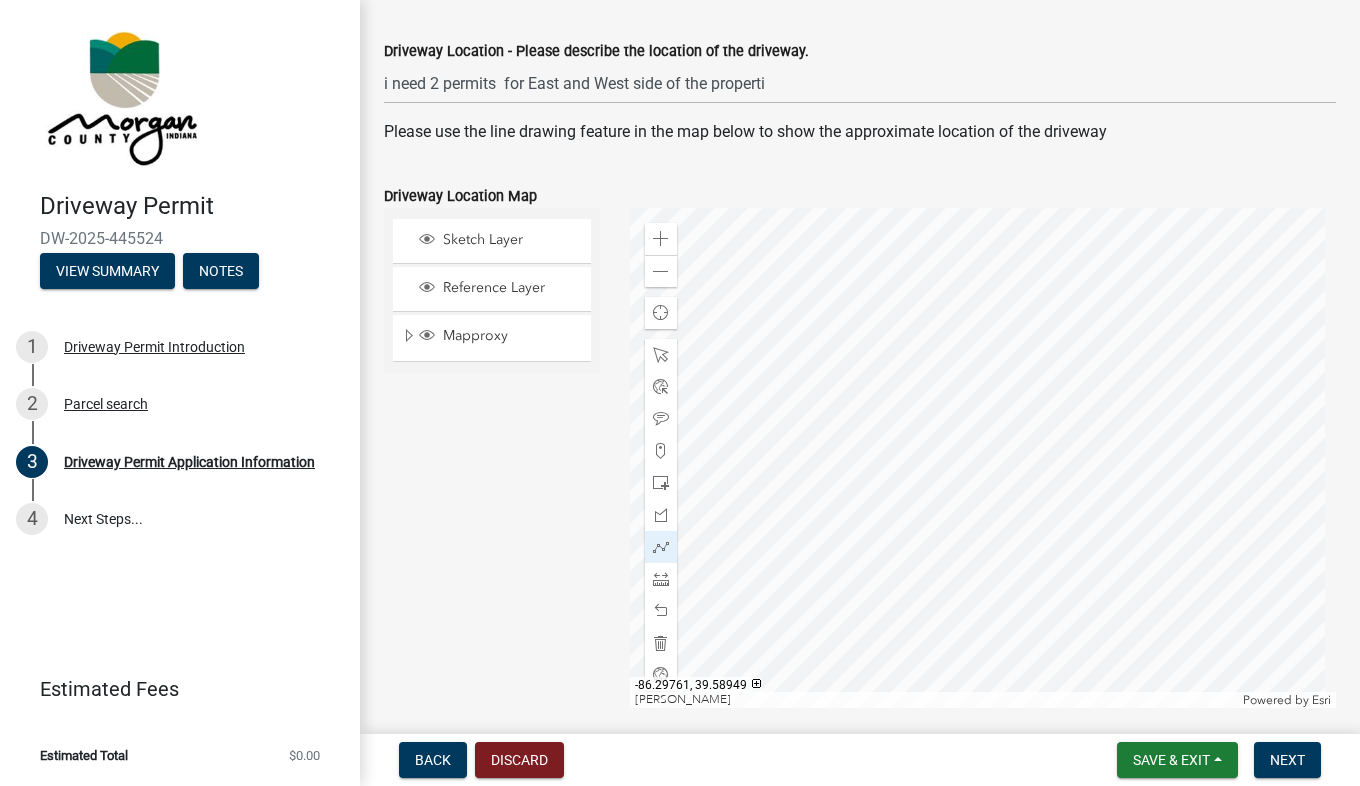 click 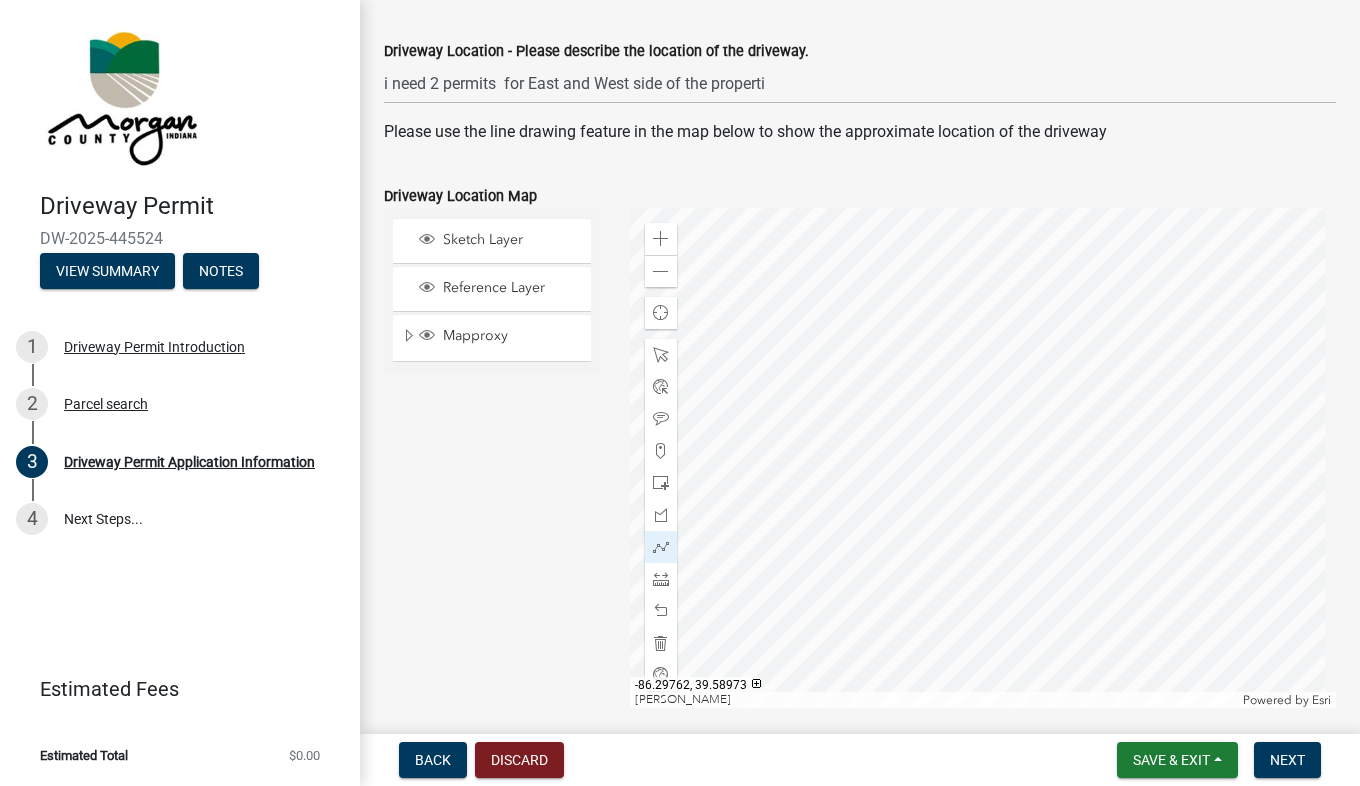click 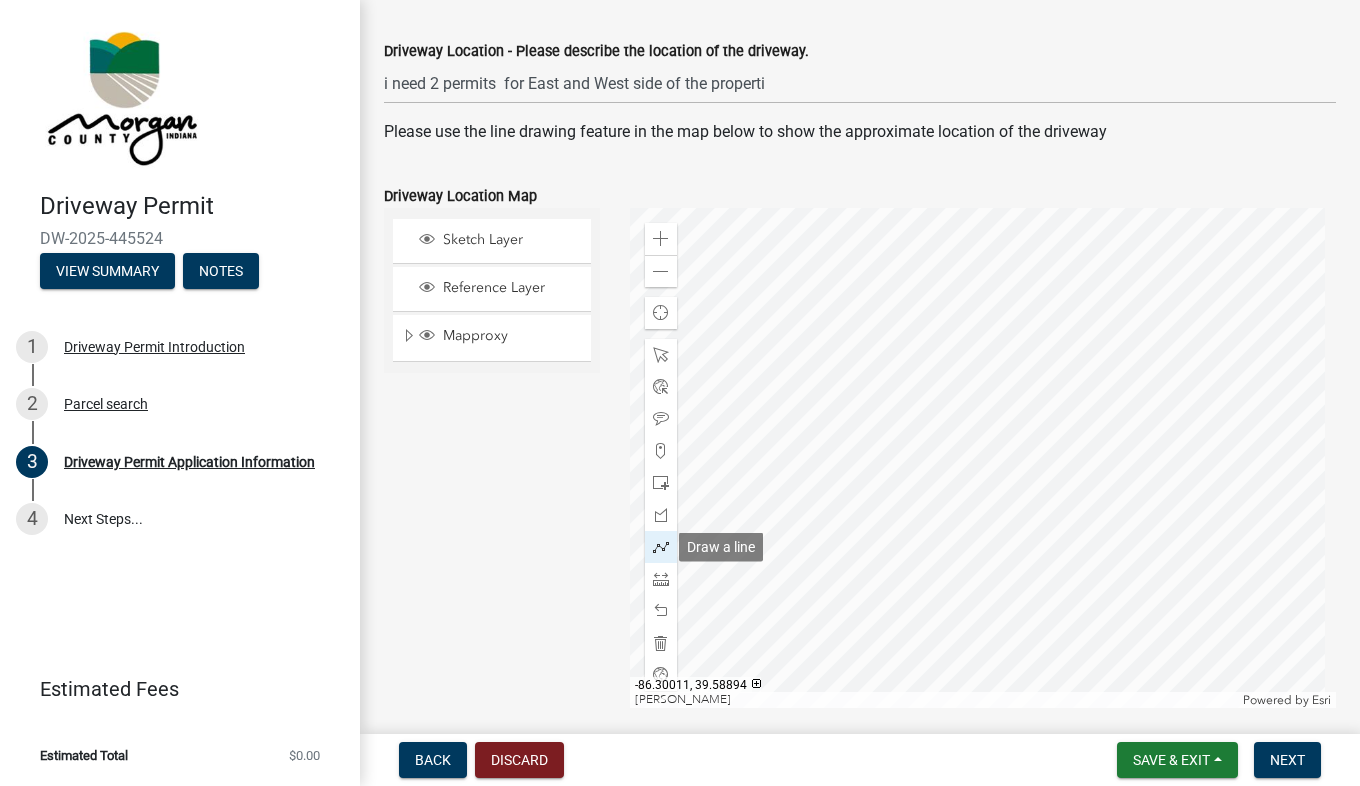 click 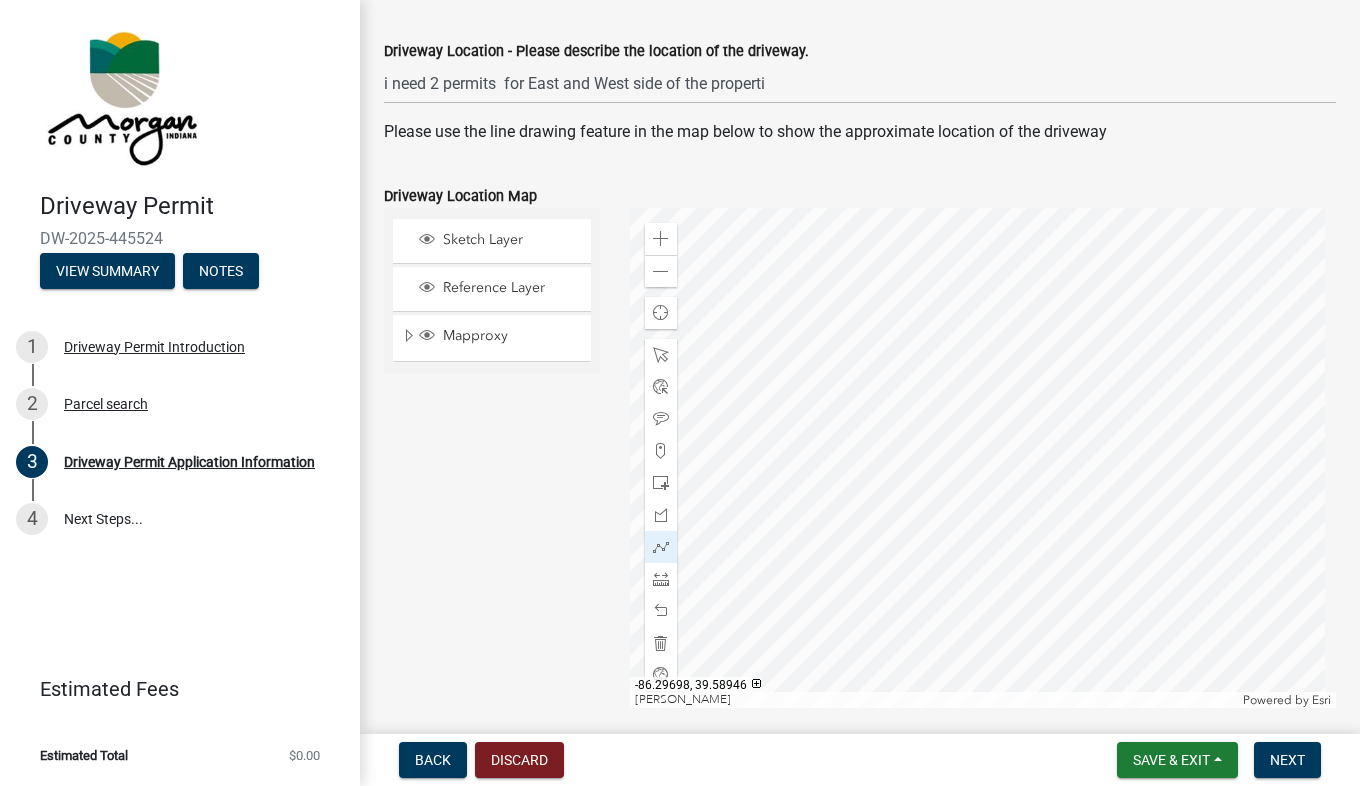 click 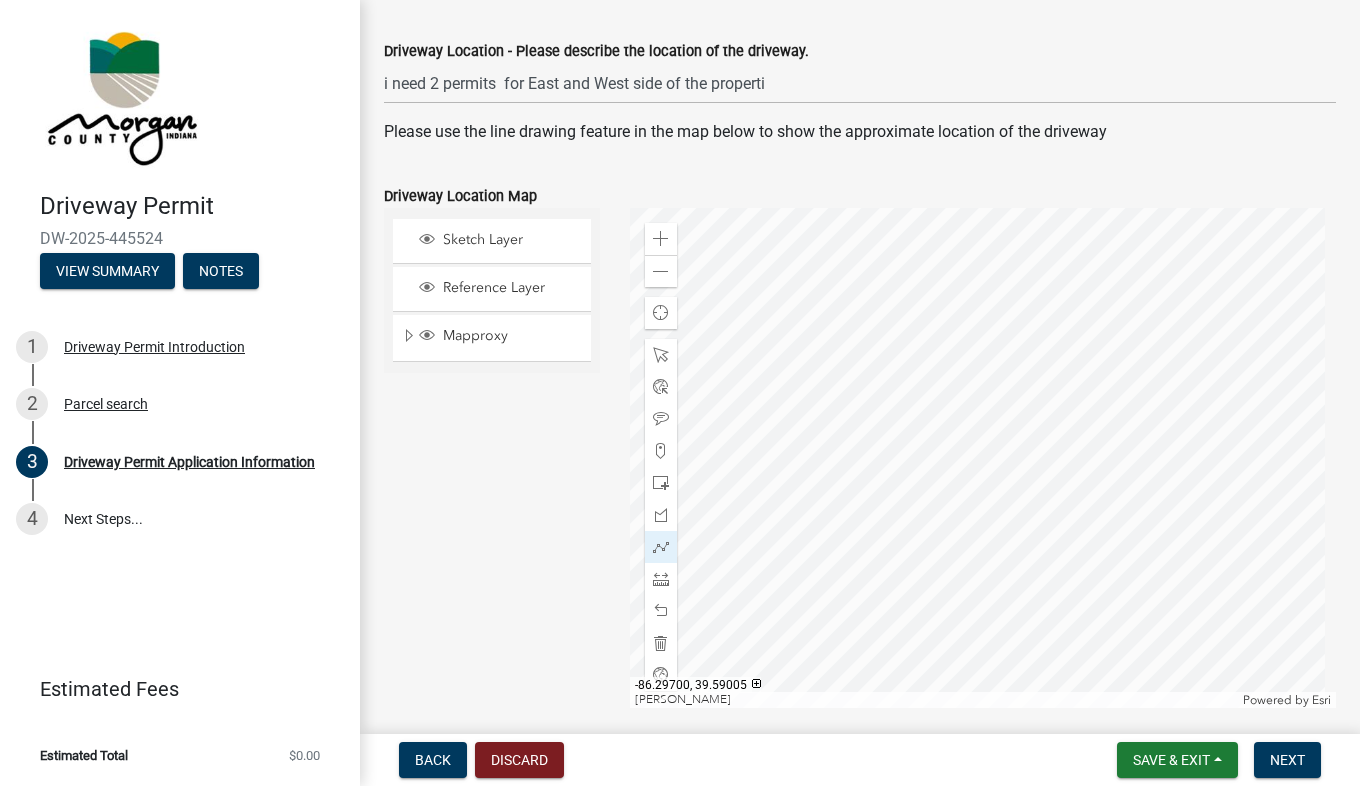 click 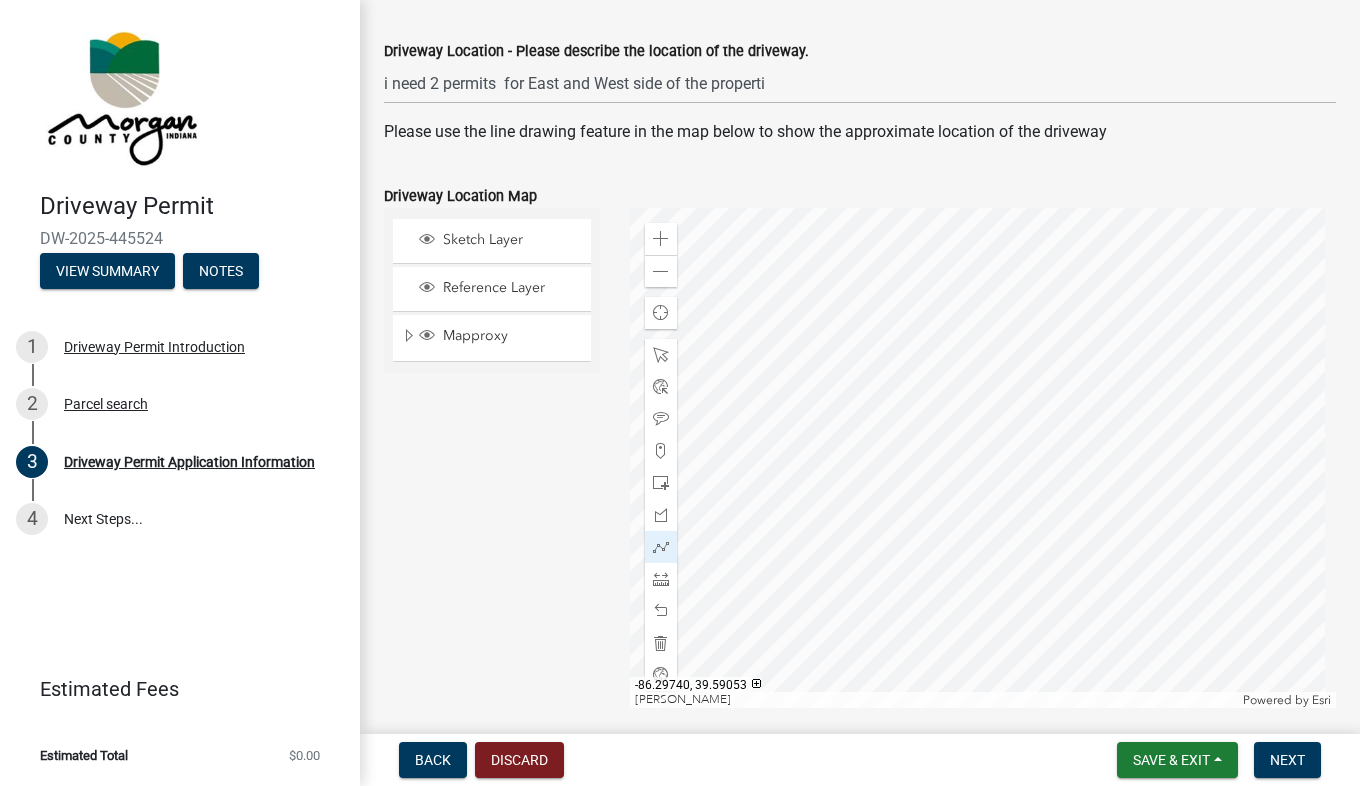 click 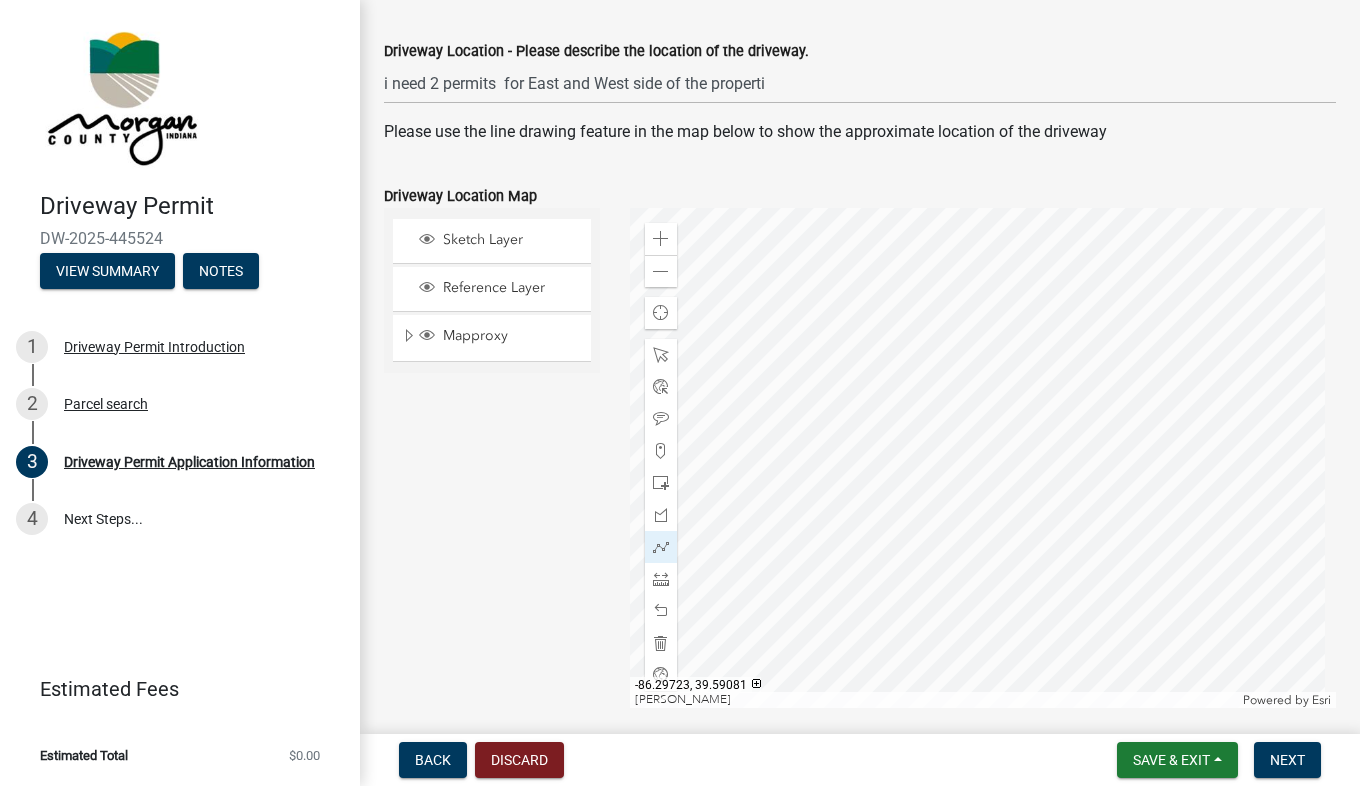 click 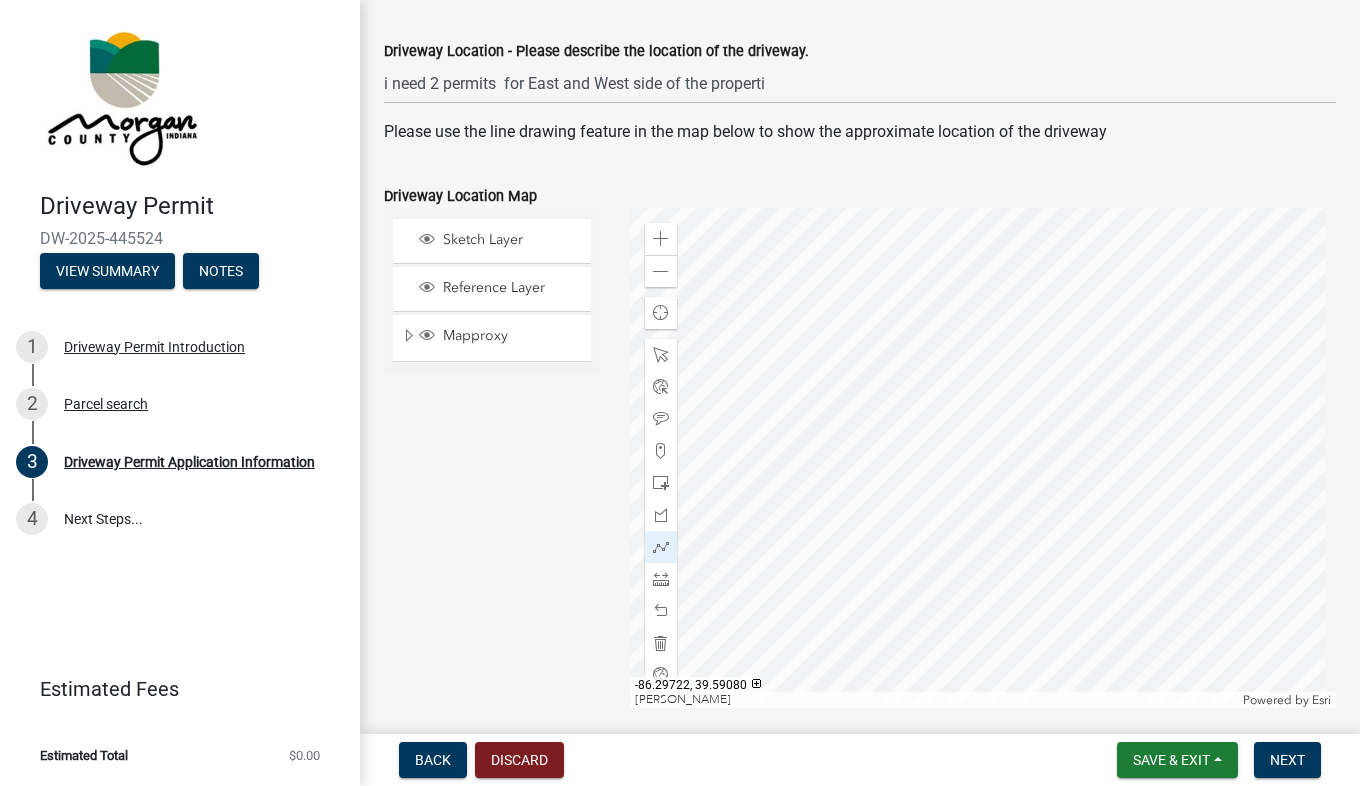 click 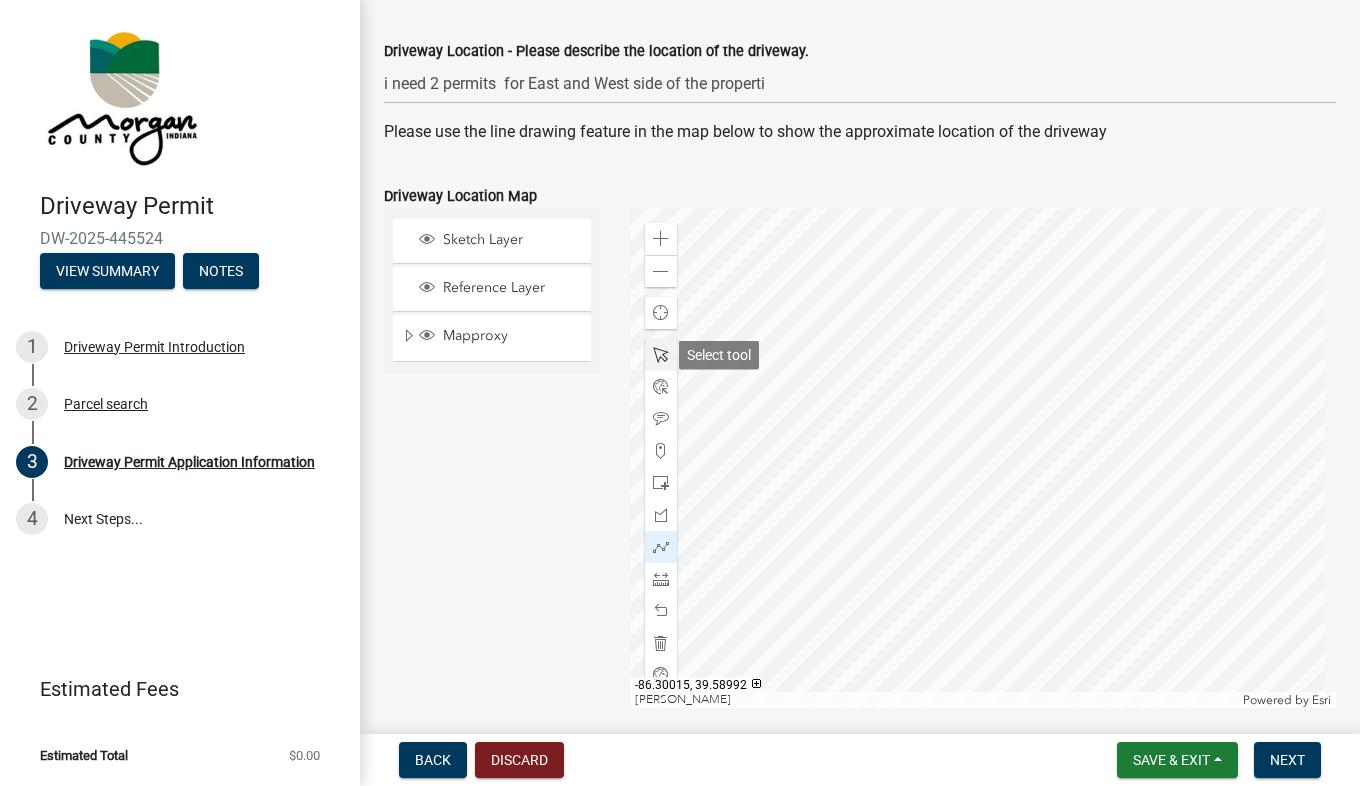 click 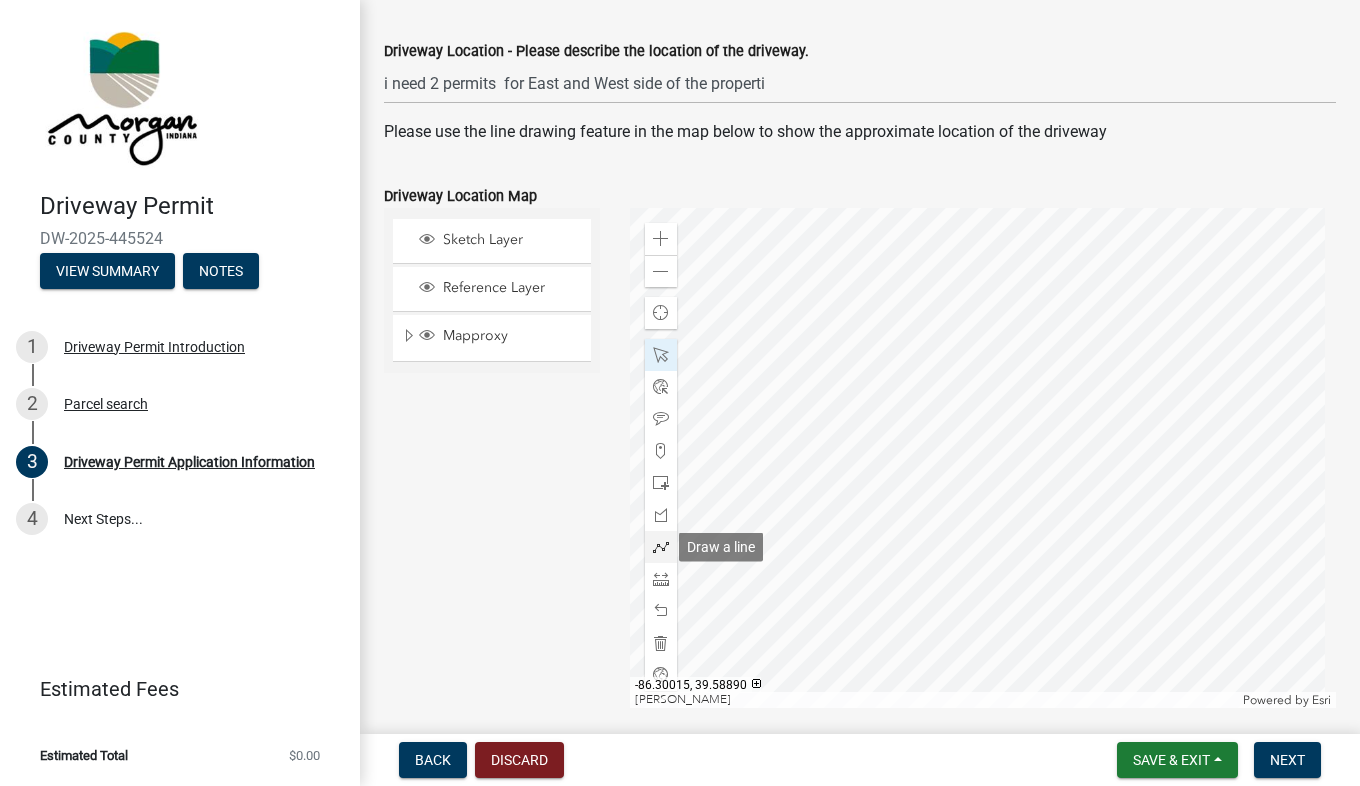 click 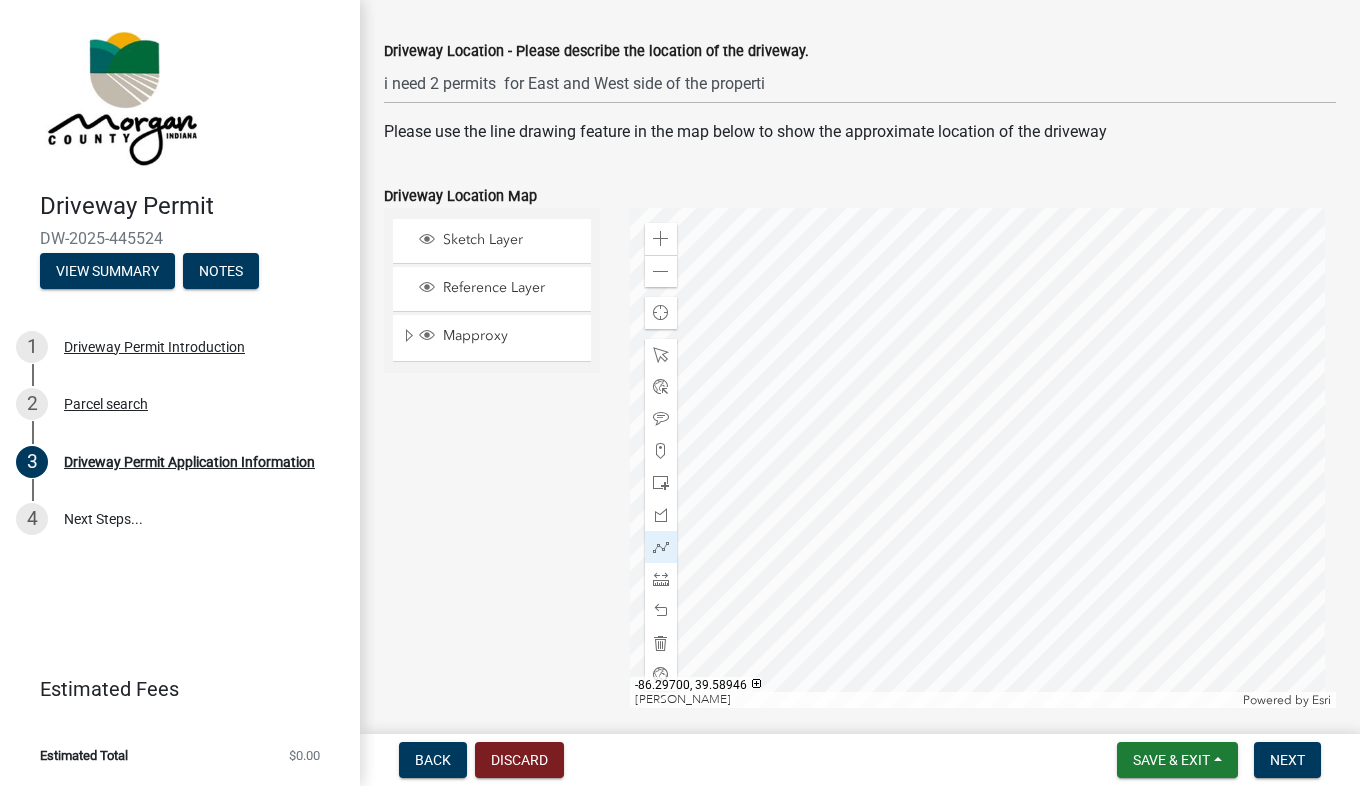 click 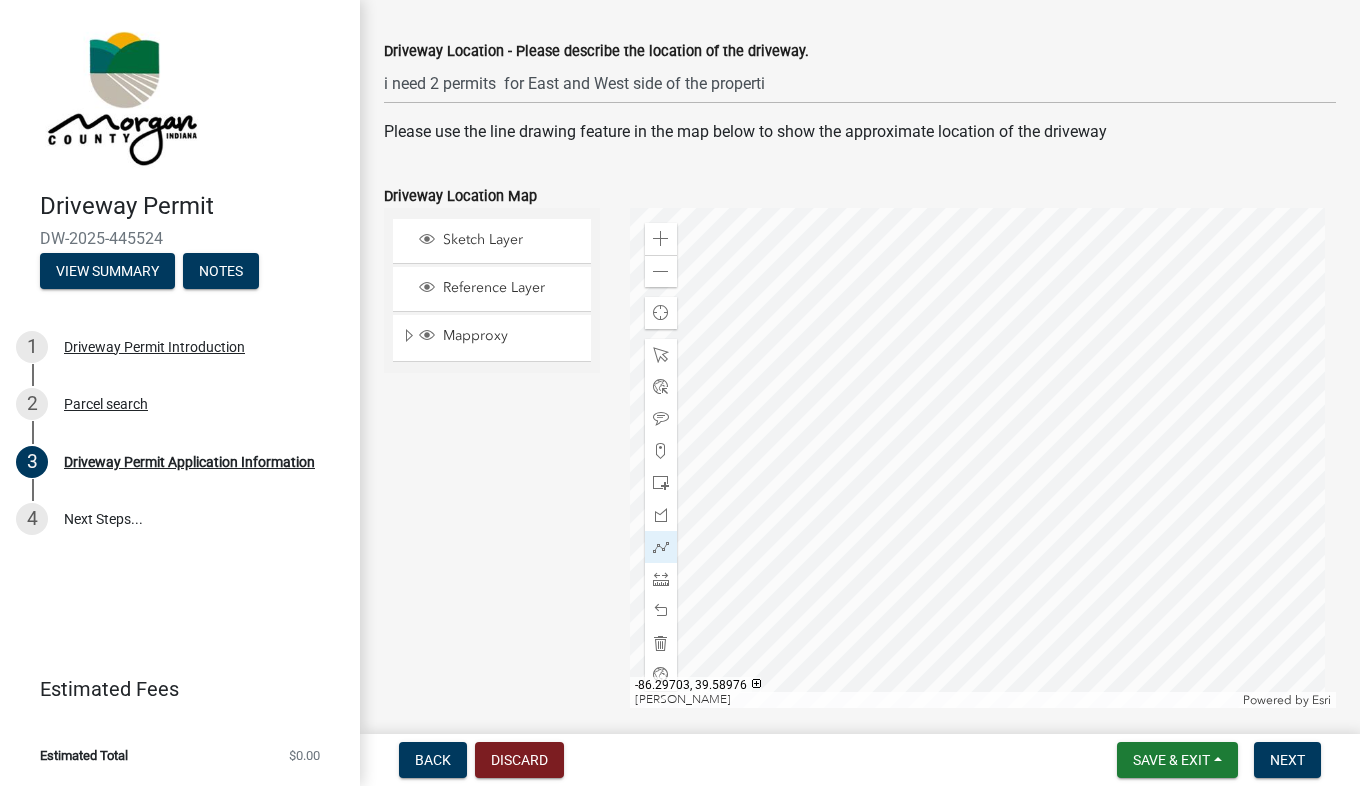 click 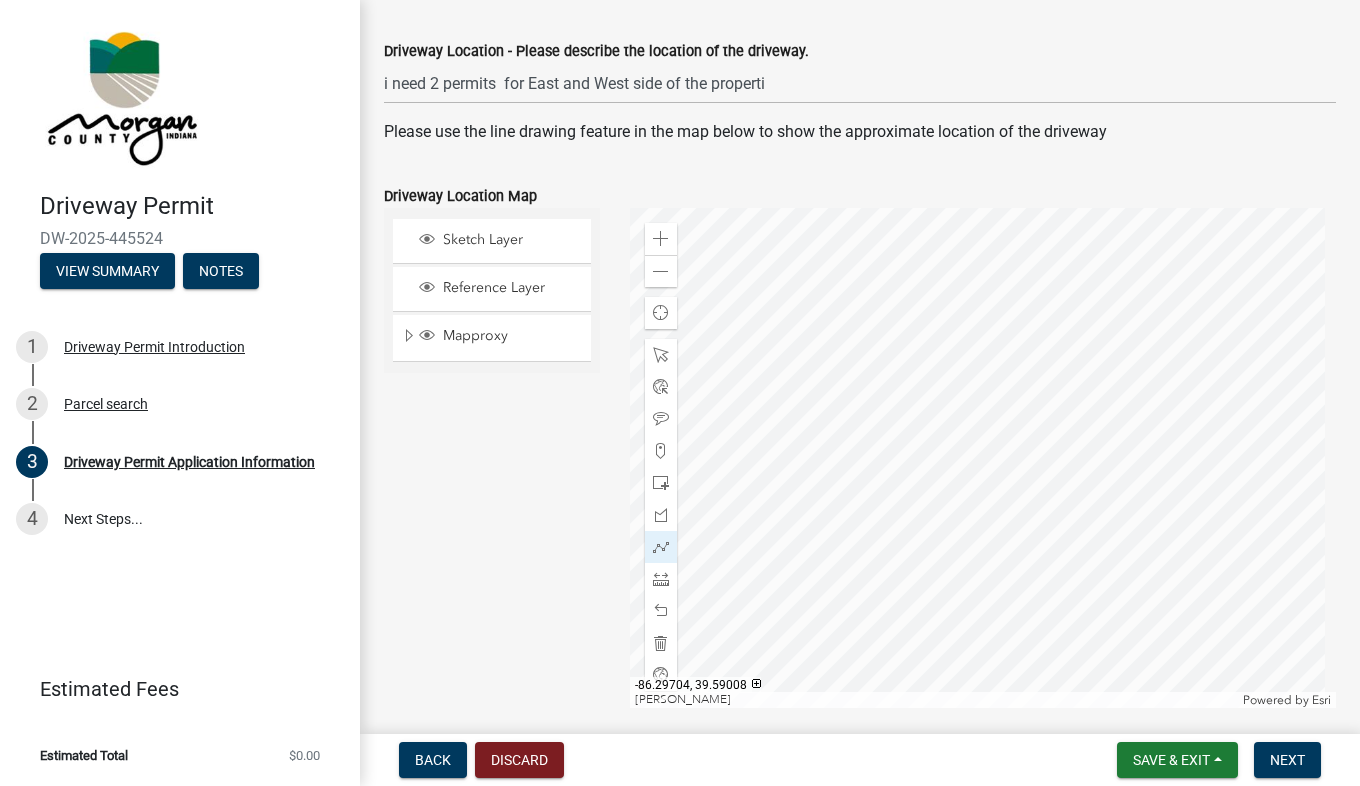 click 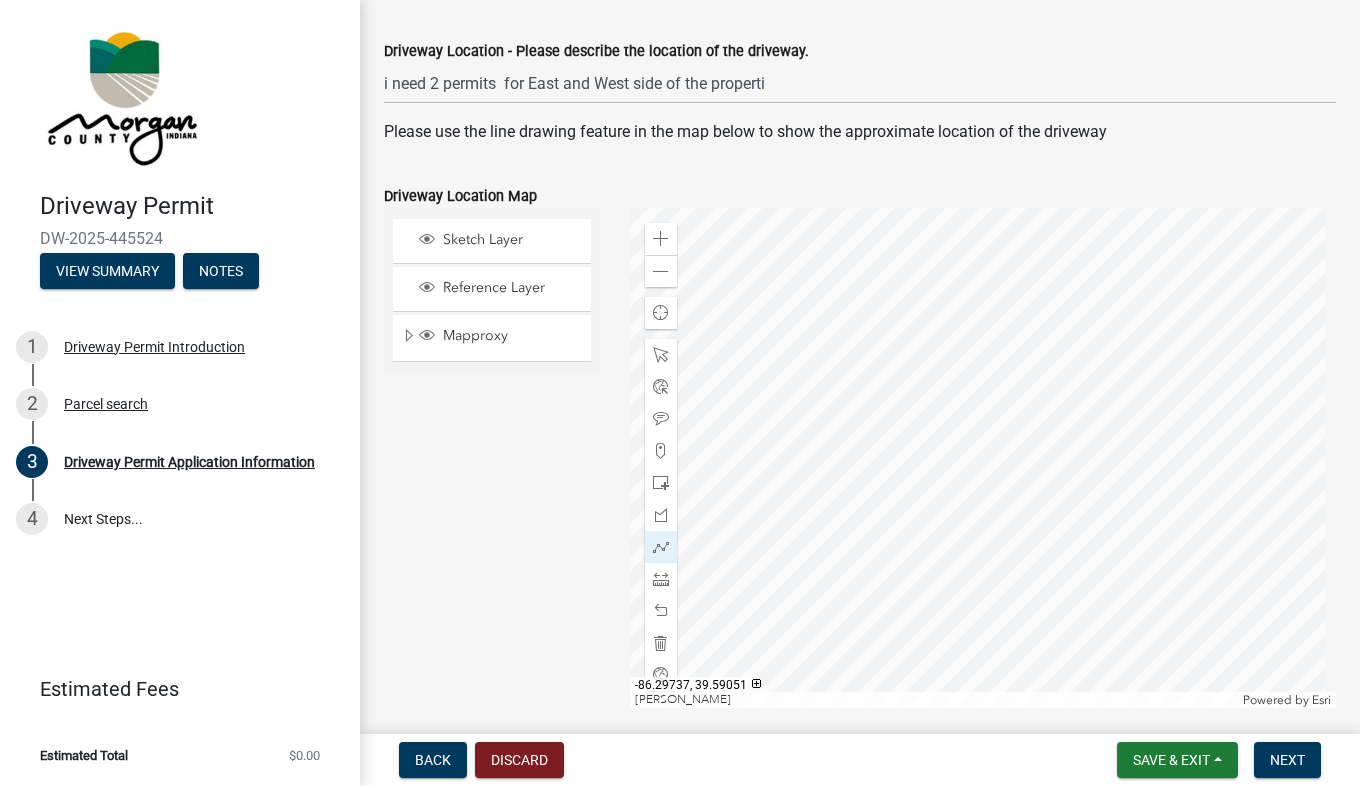 click 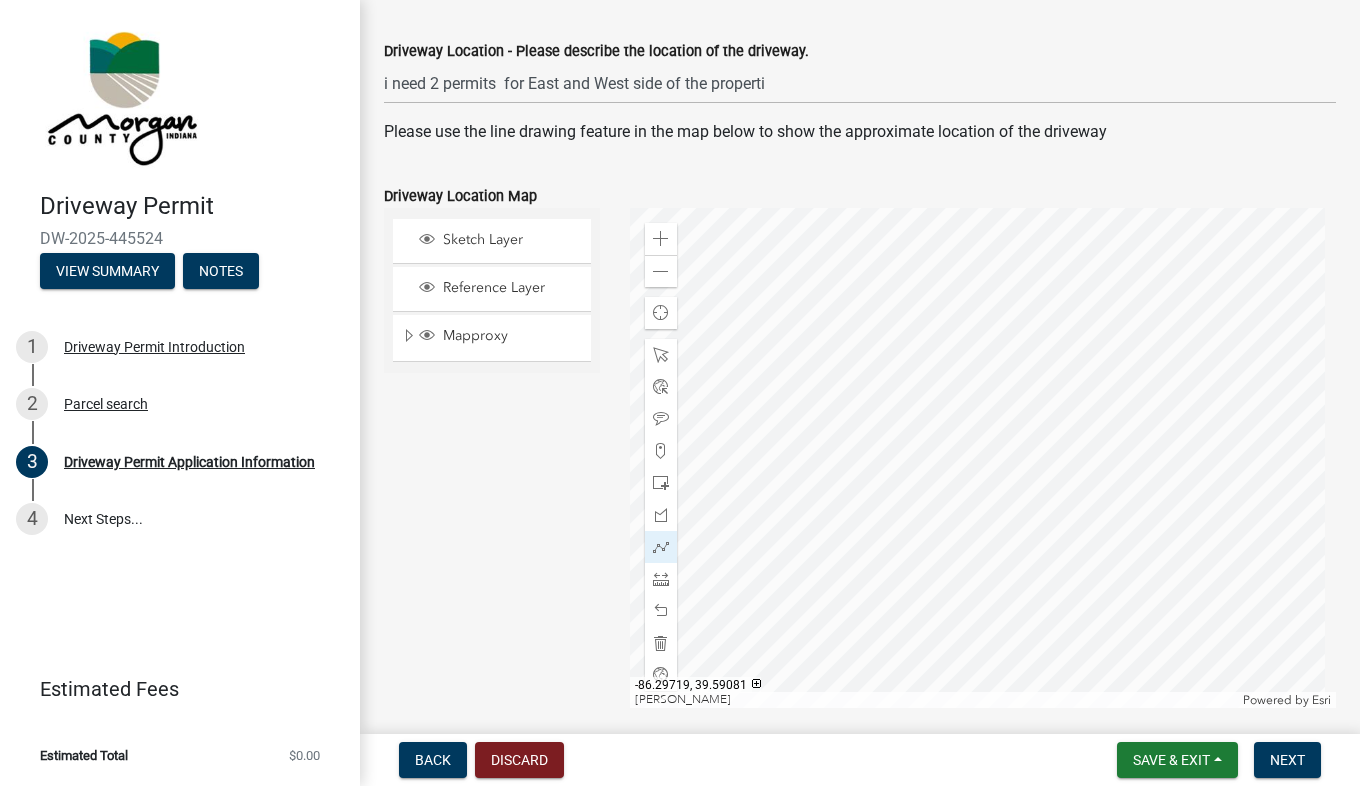 click 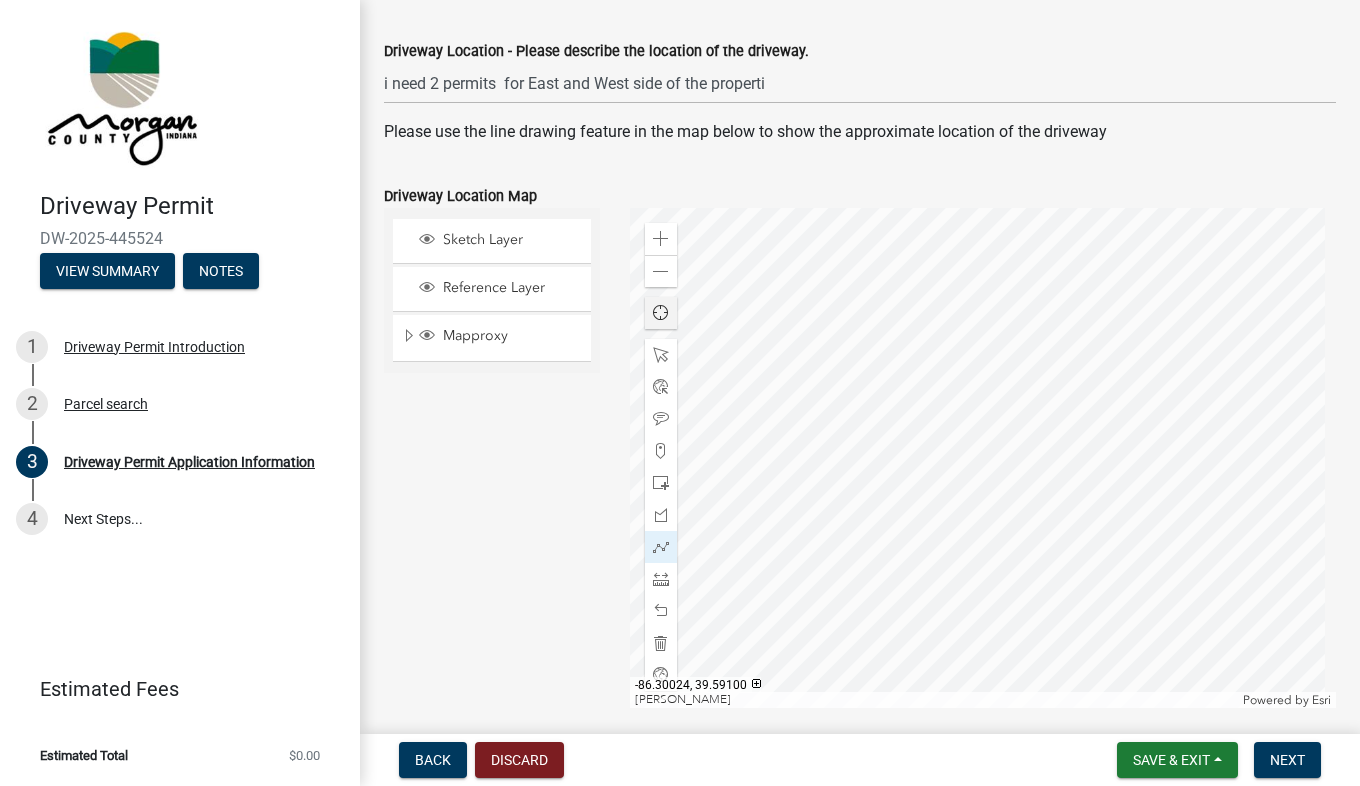 click 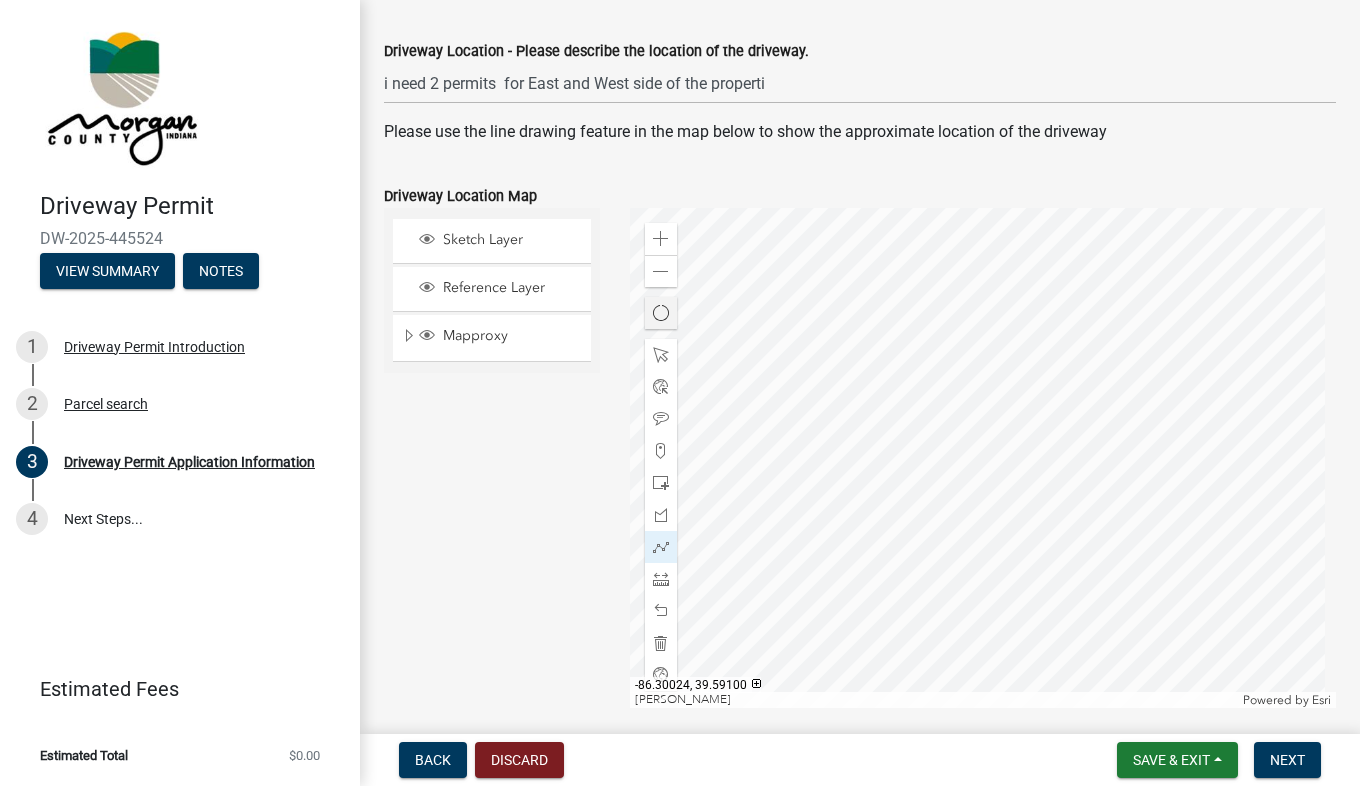 click 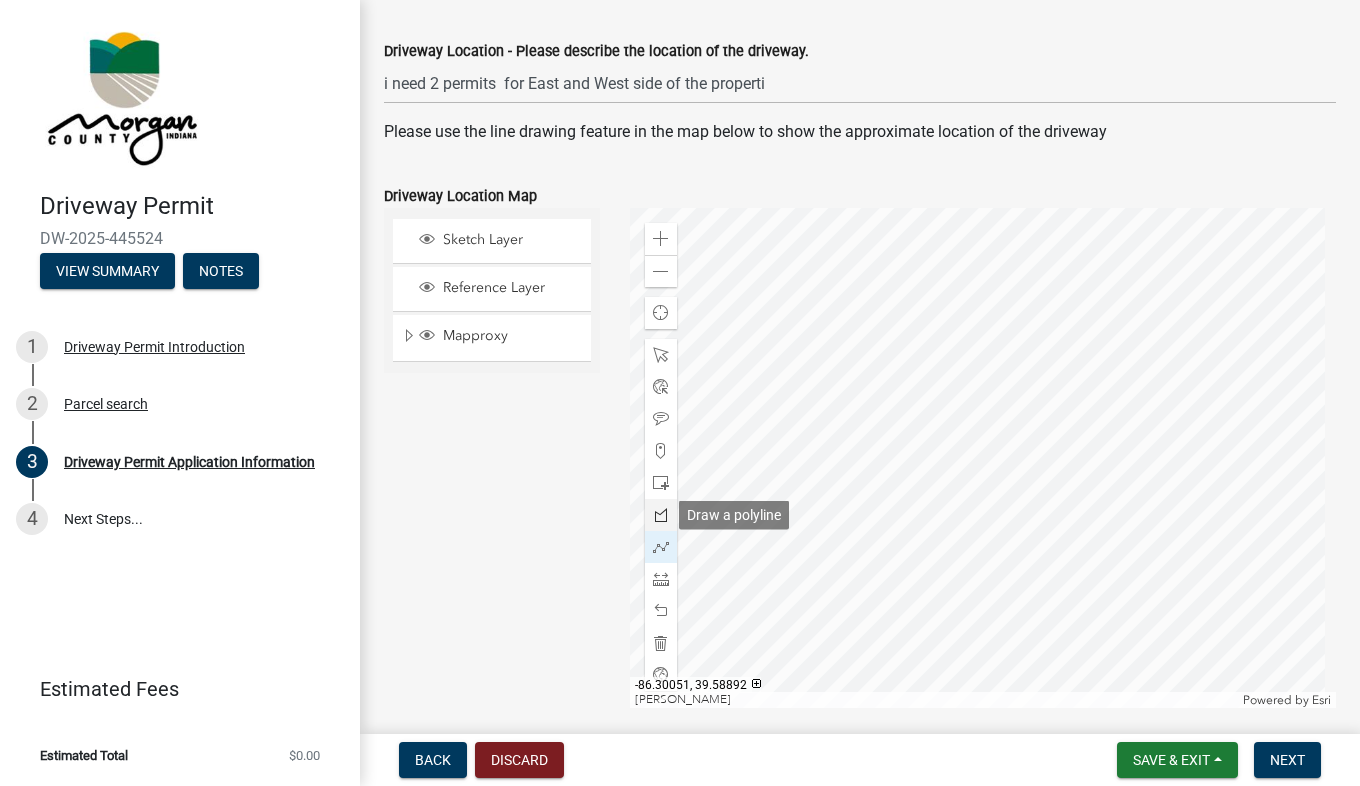 click 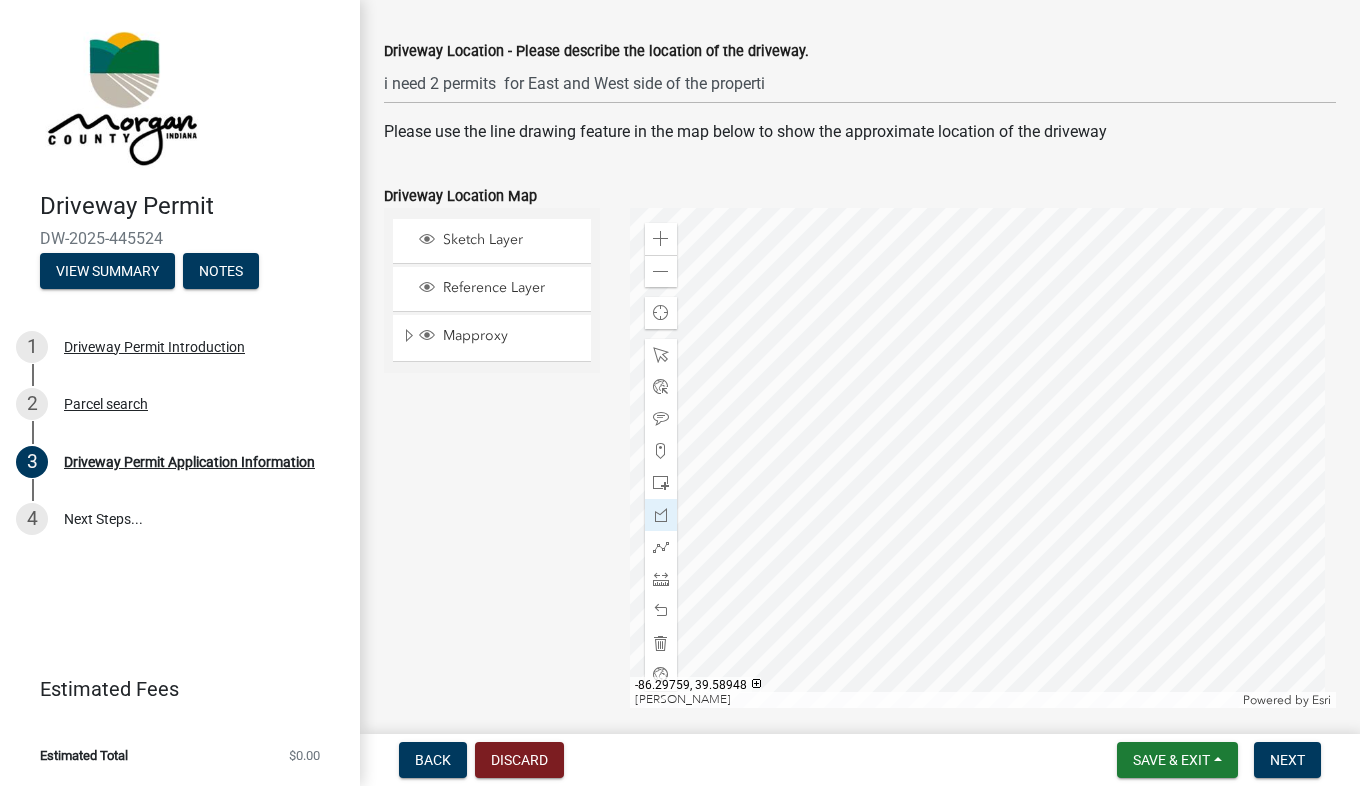 click on "Zoom in Zoom out Find my location IGIO, Maxar Powered by   Esri" 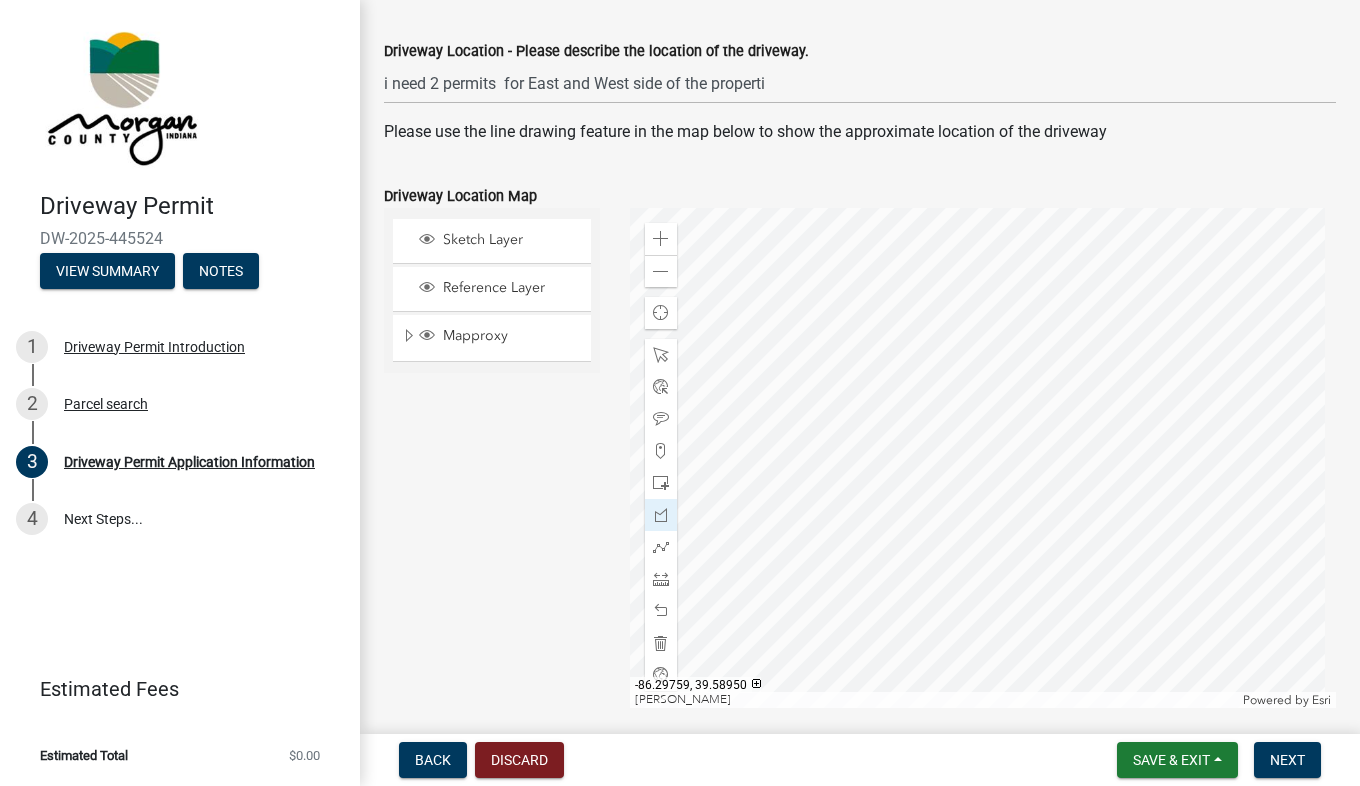 drag, startPoint x: 655, startPoint y: 556, endPoint x: 930, endPoint y: 459, distance: 291.6059 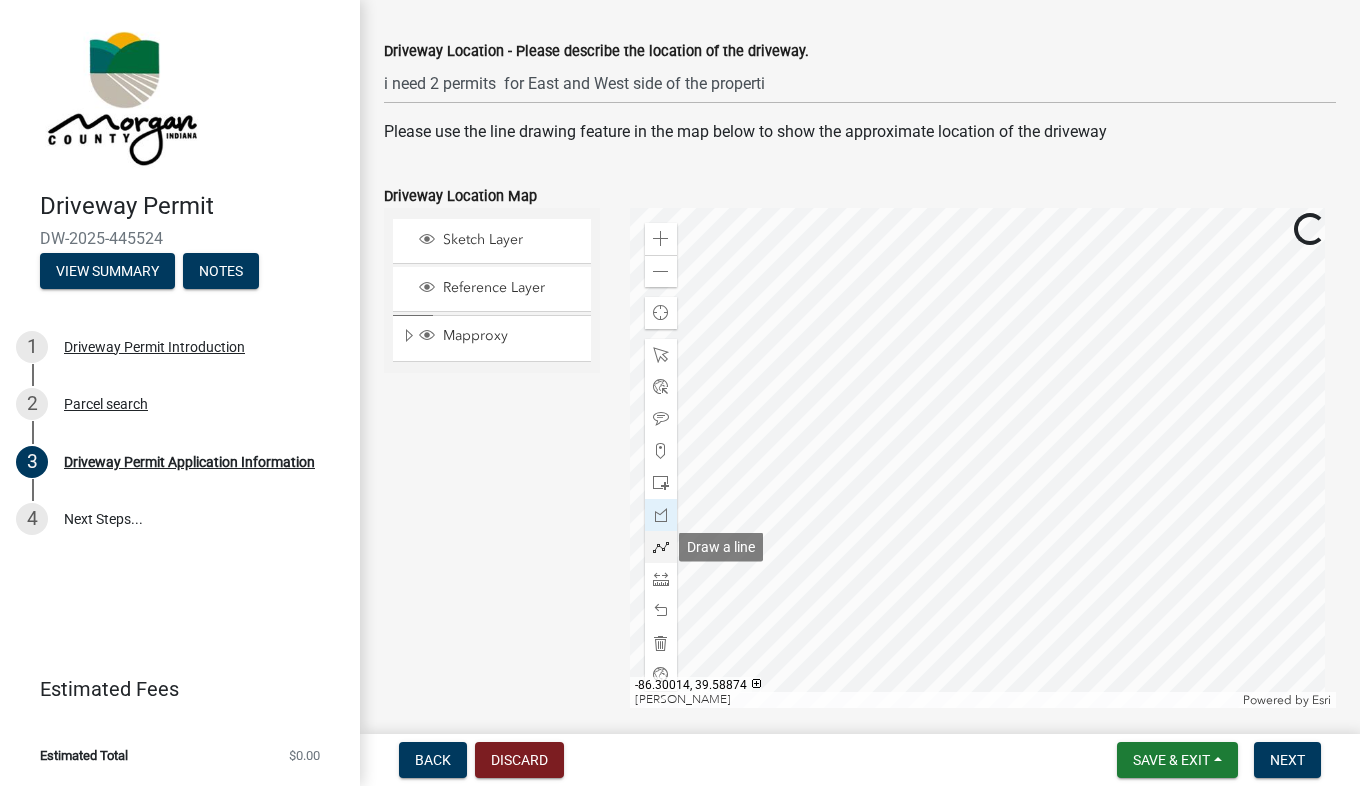 click 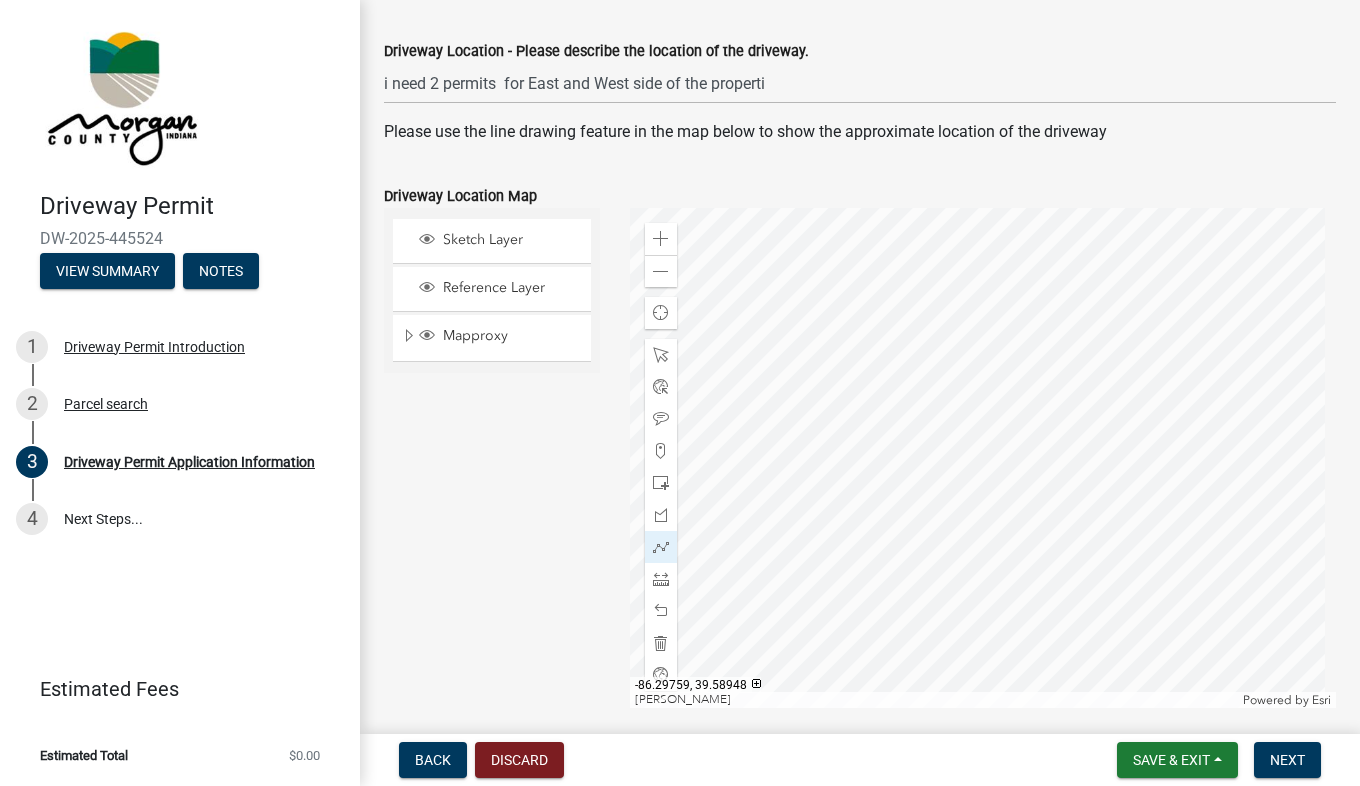 click 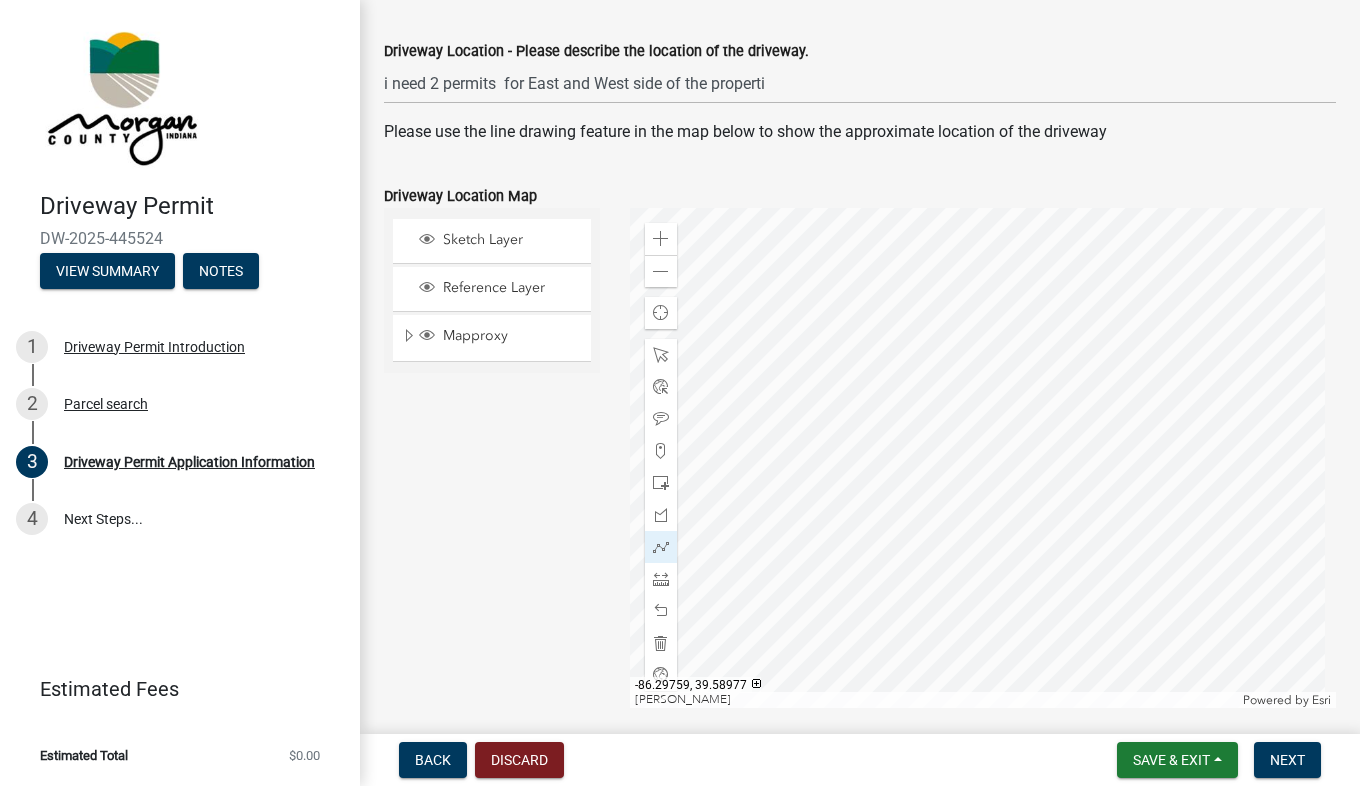 click 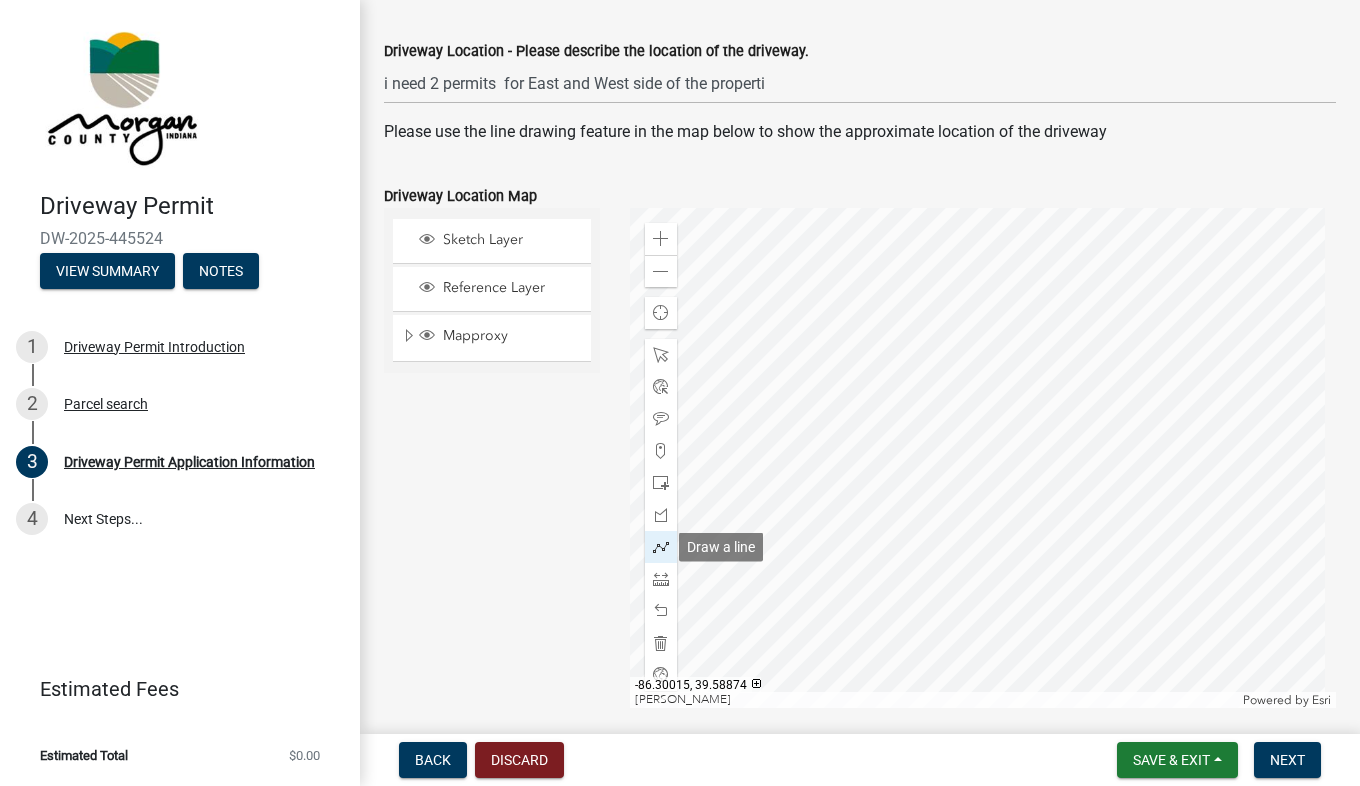 click 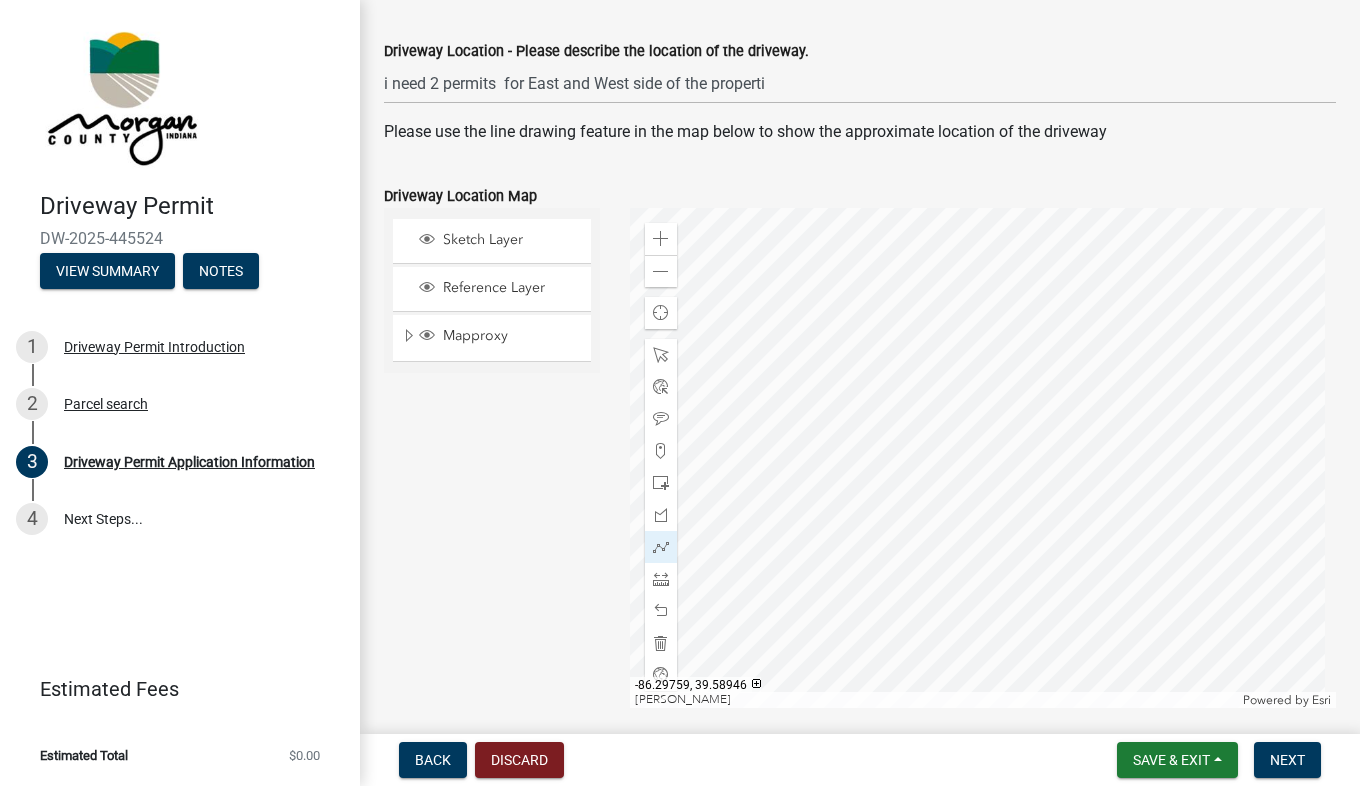 click 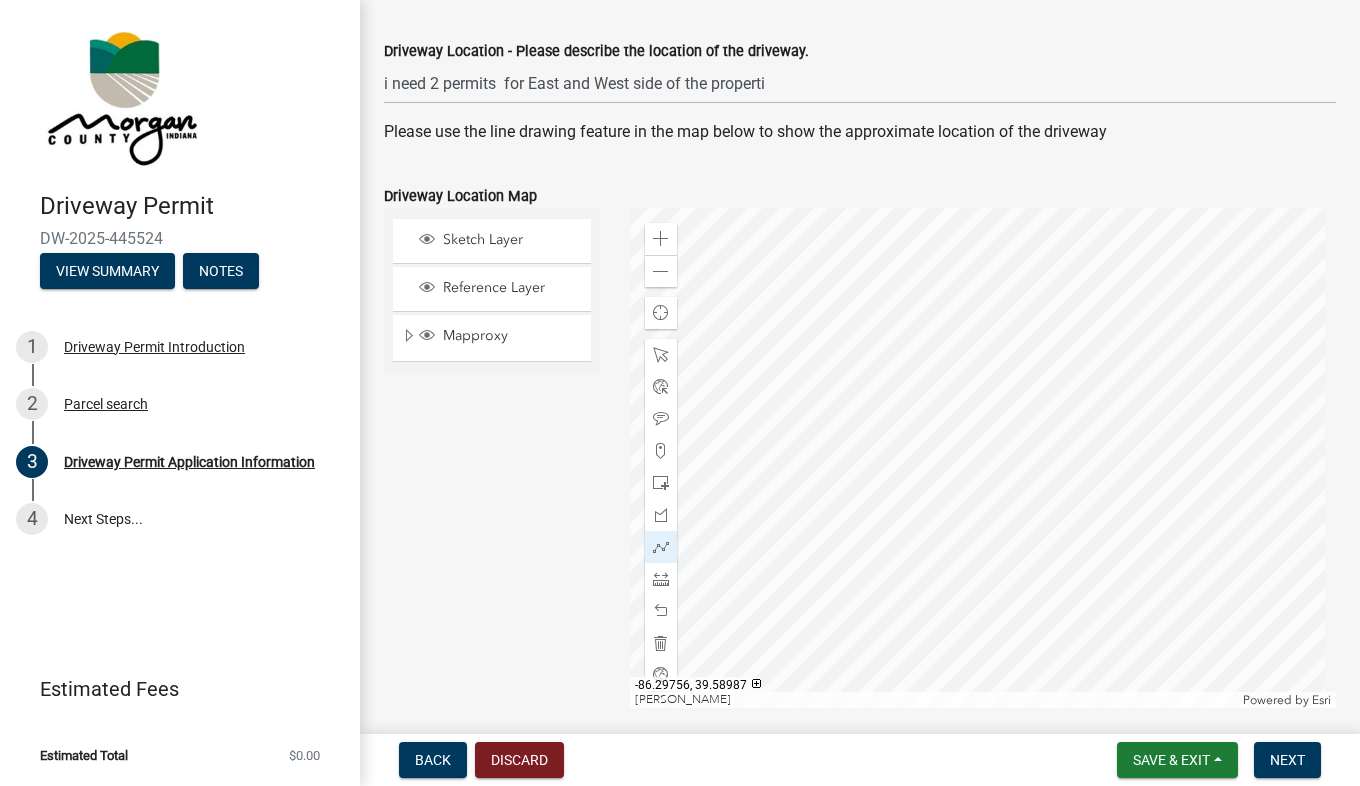click 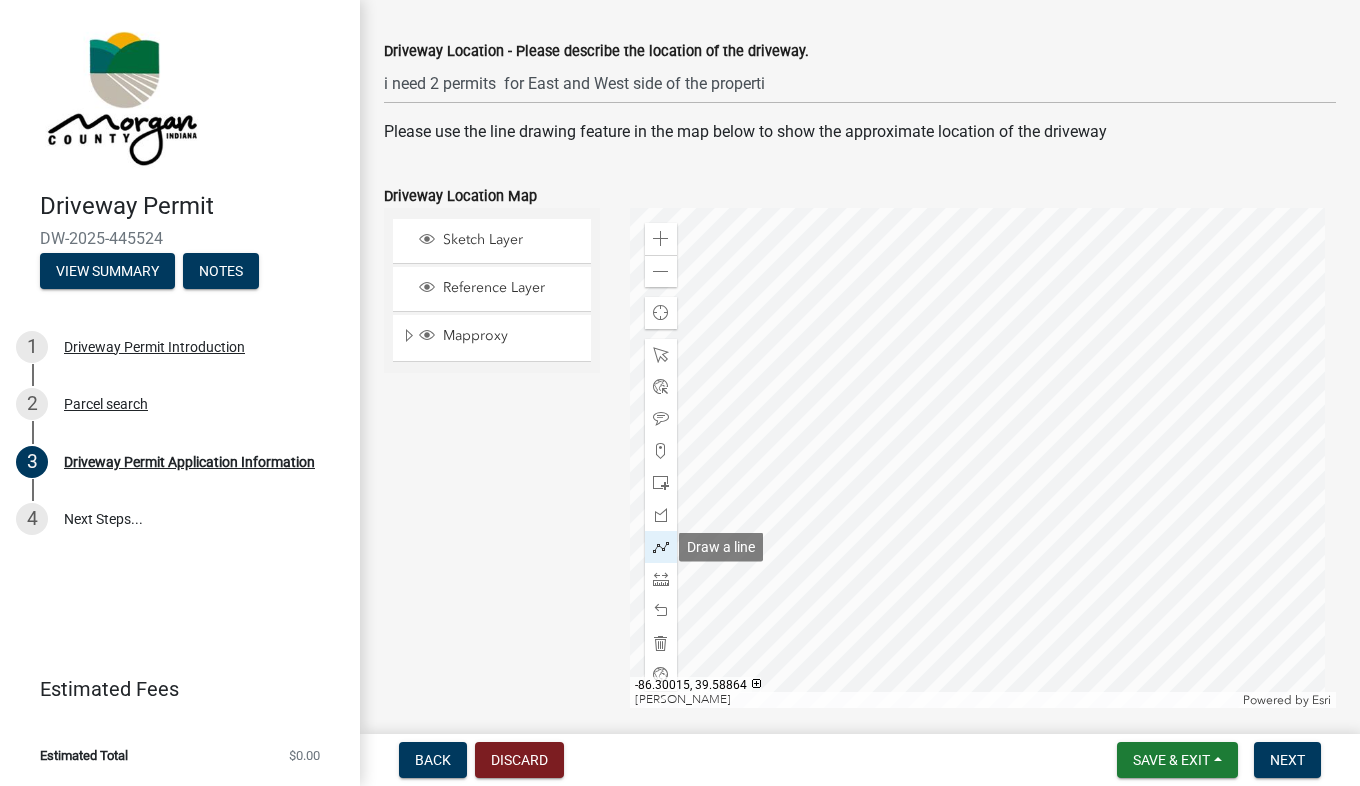click 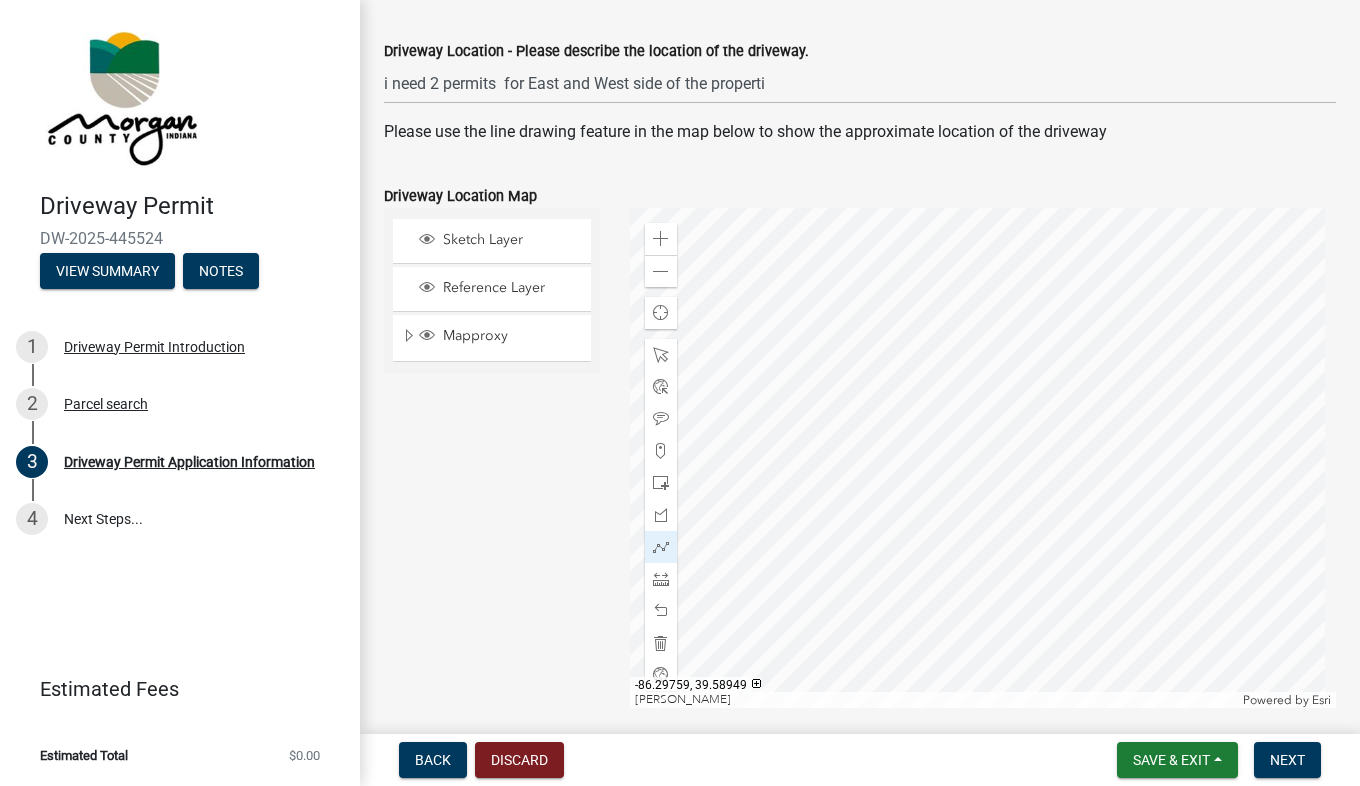 click 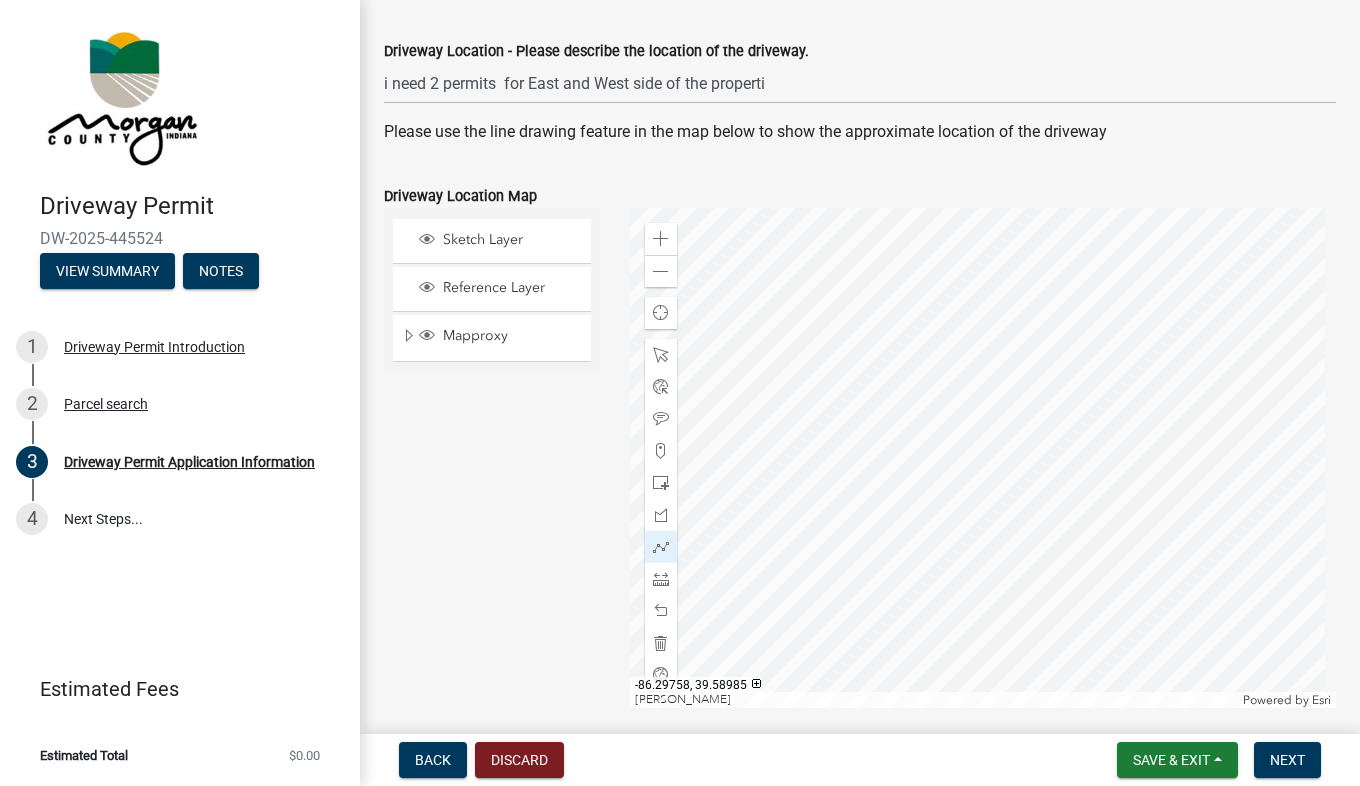 click 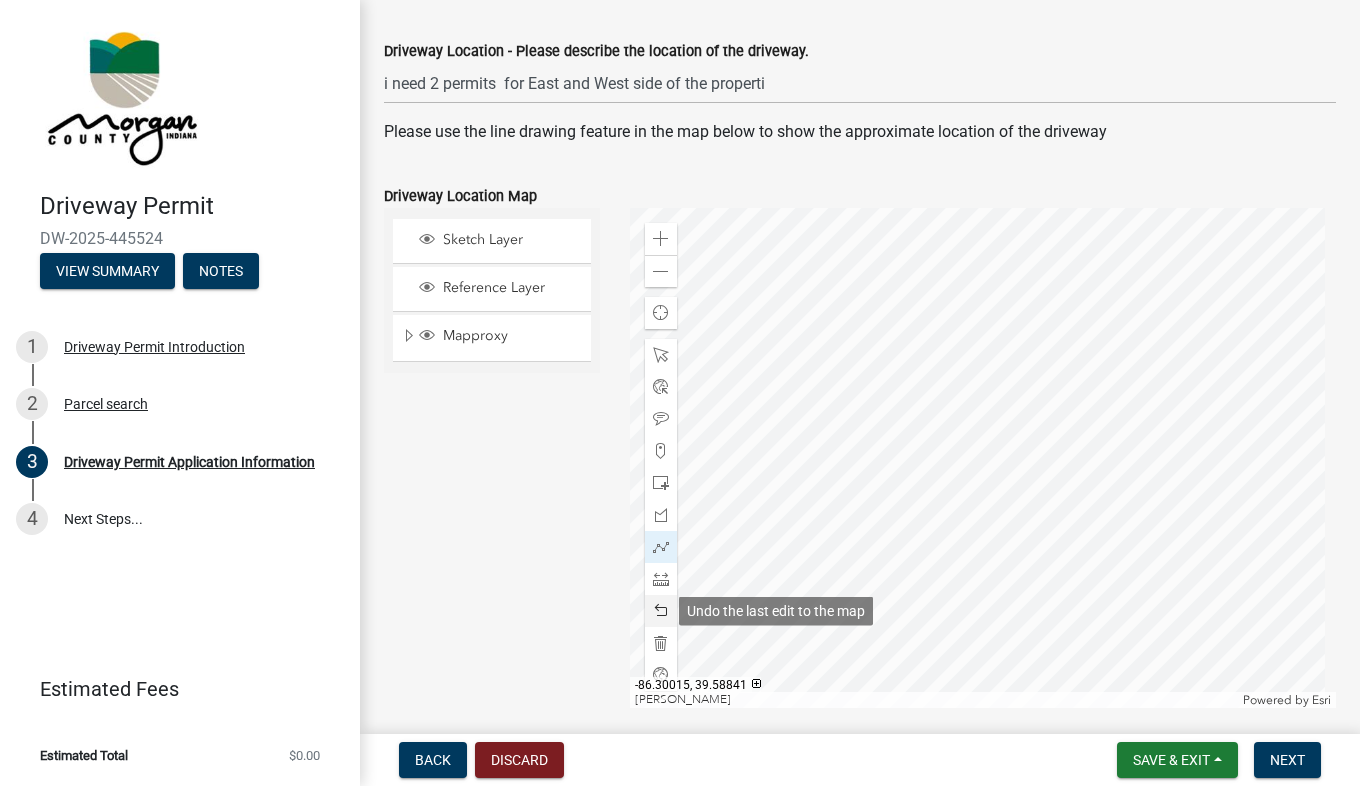 click 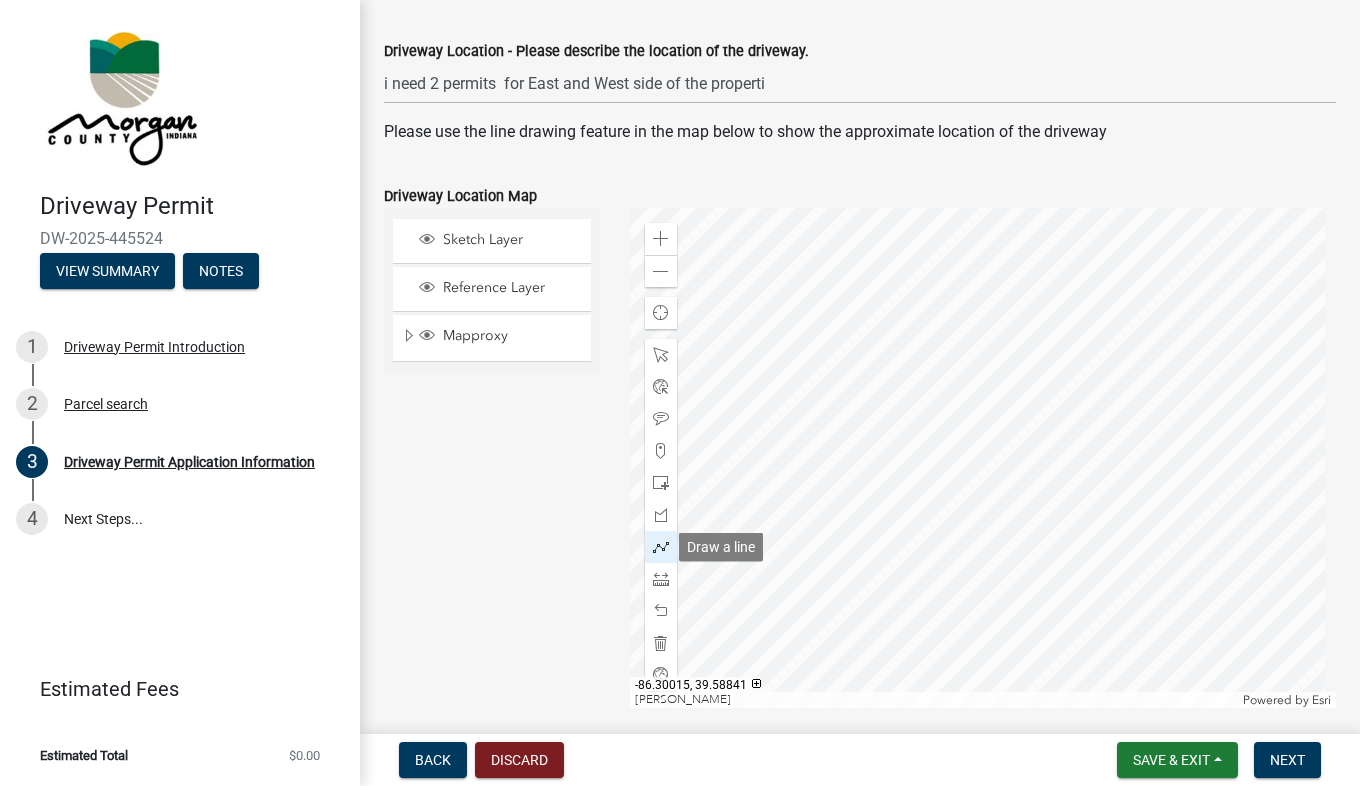 click 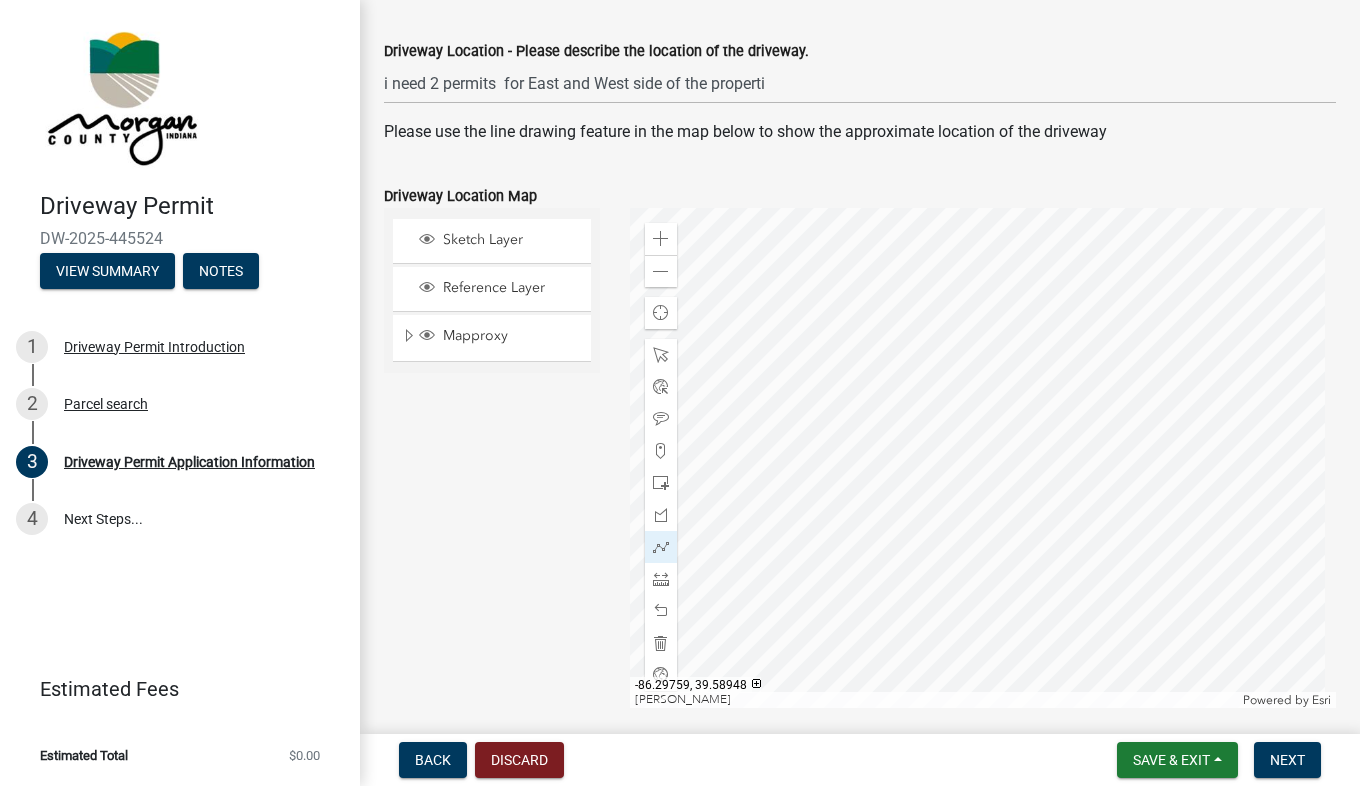 click 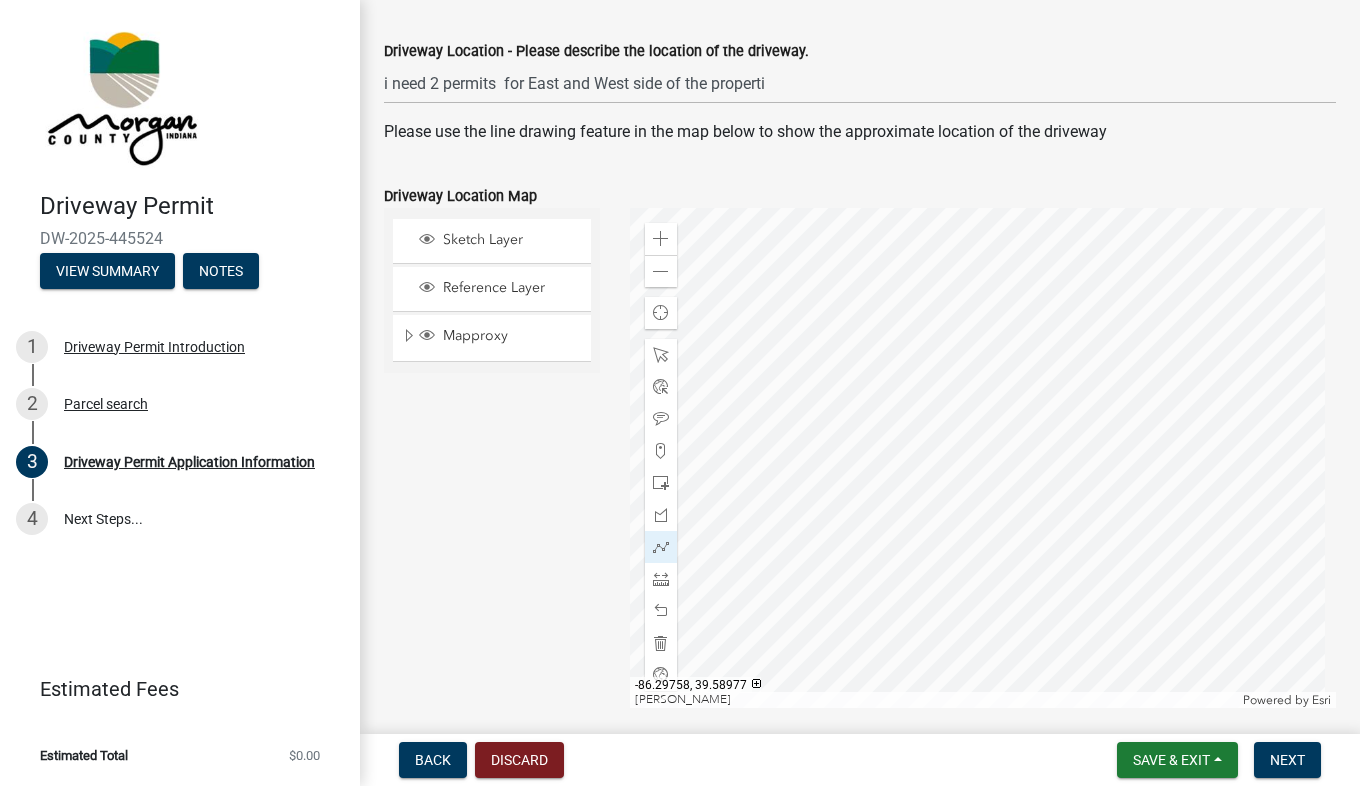 click 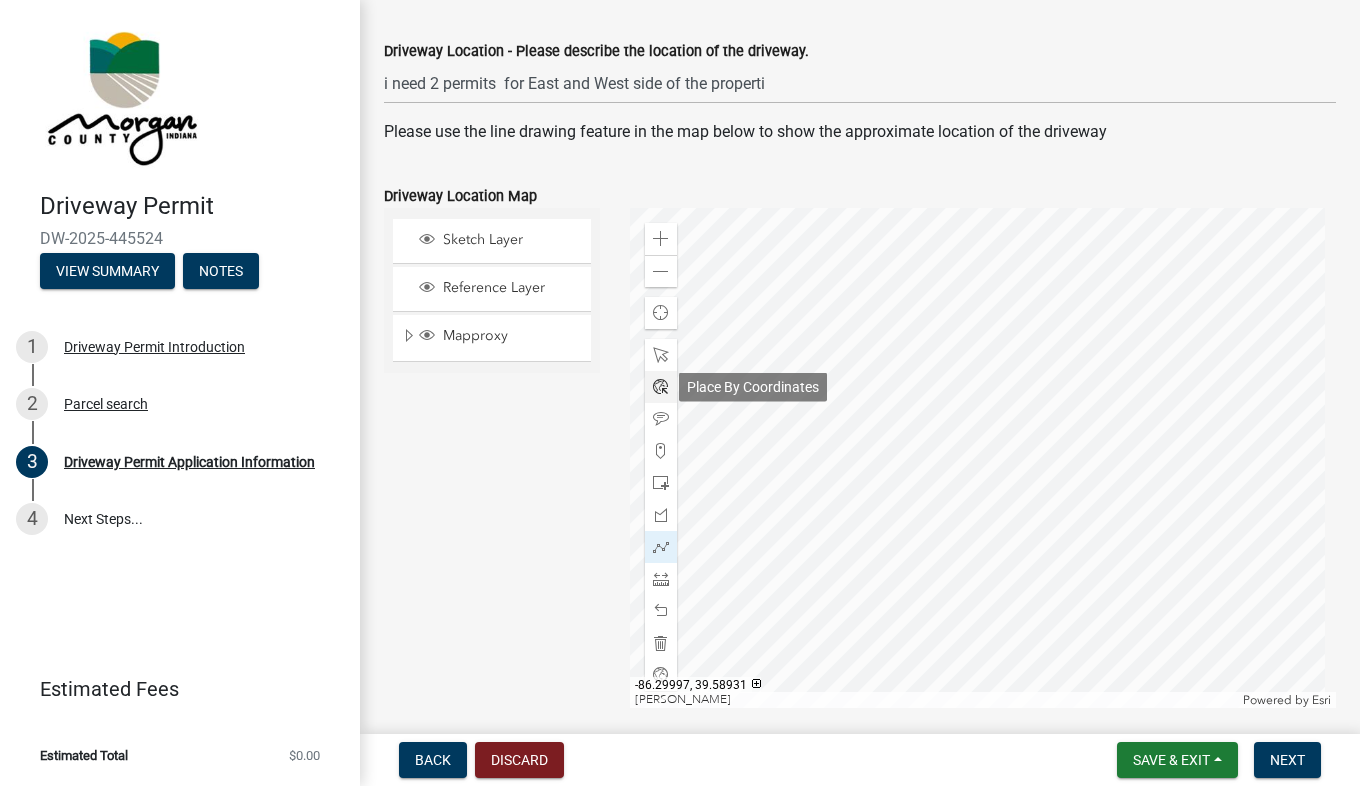 click 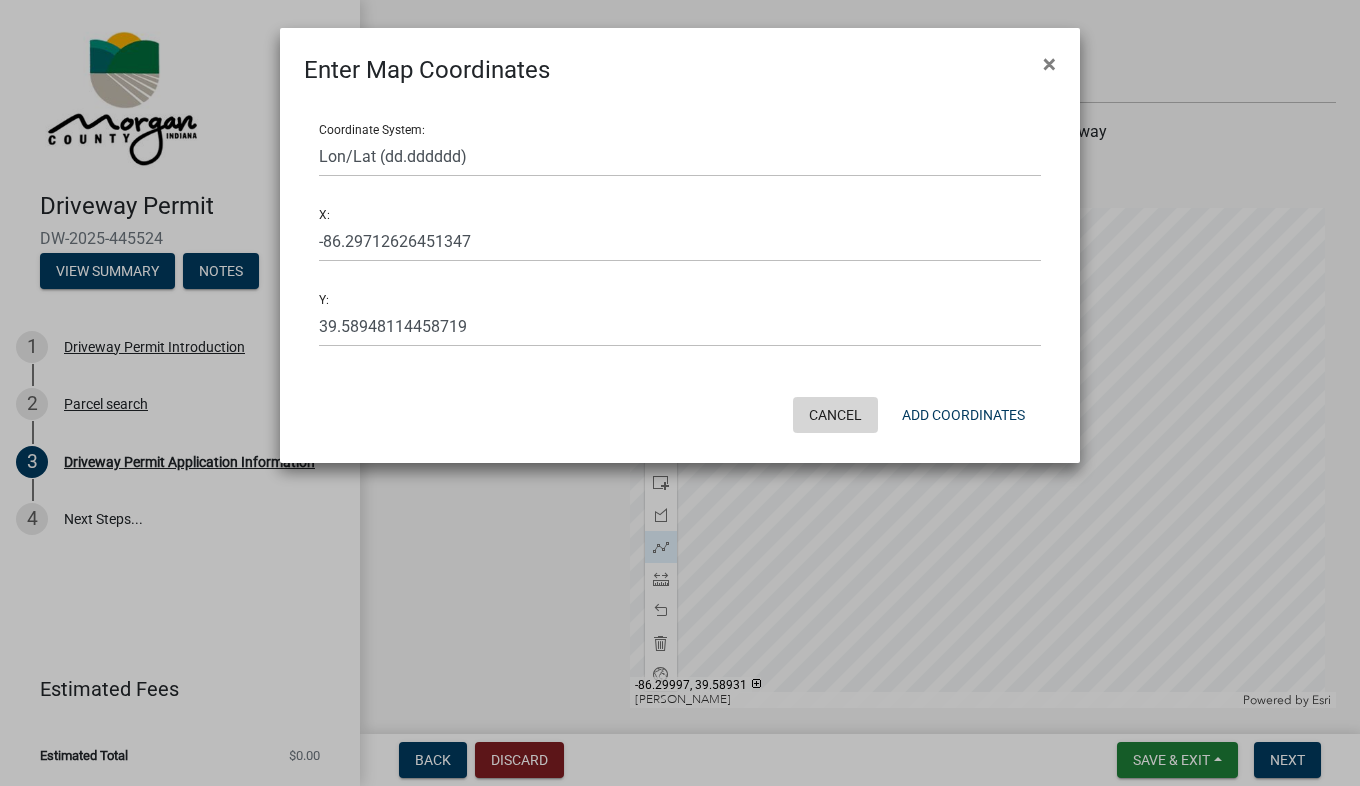click on "Cancel" 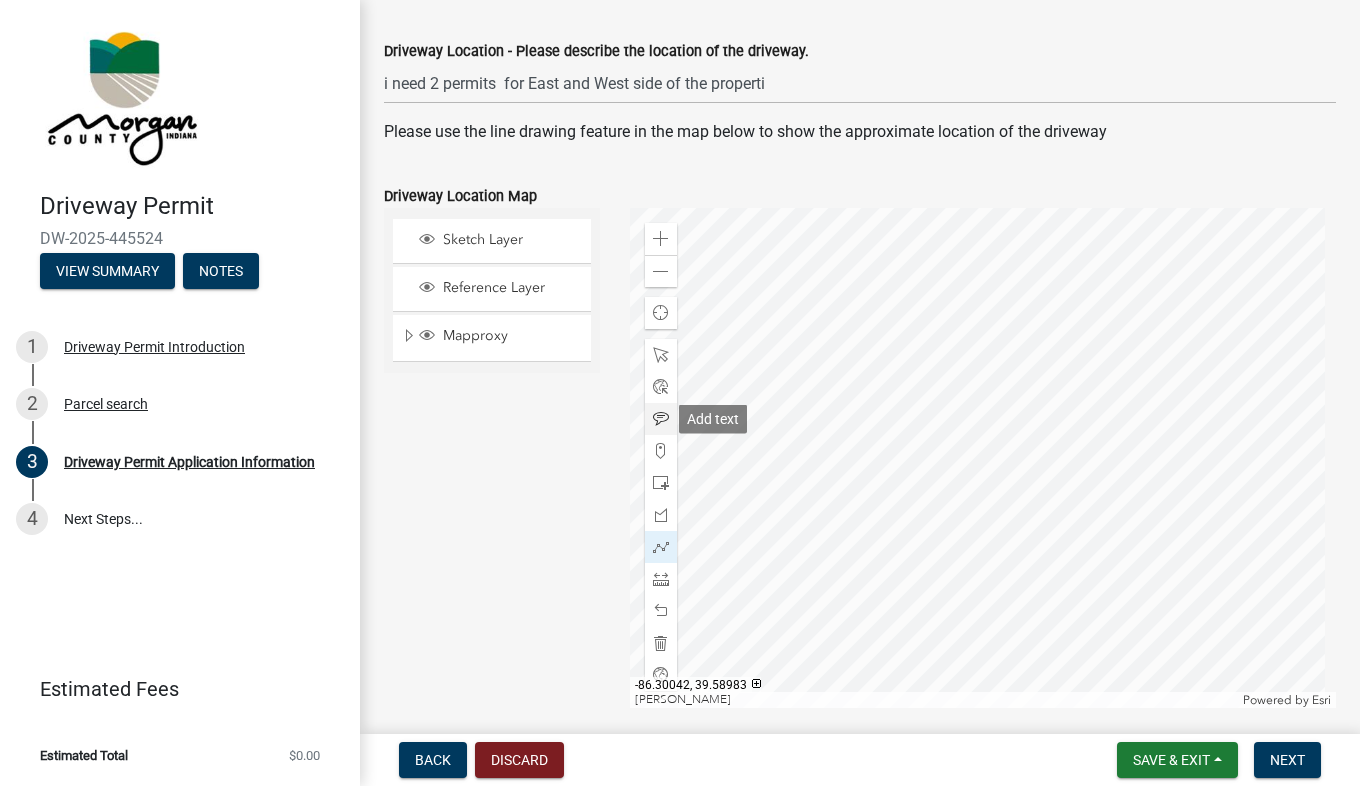 click 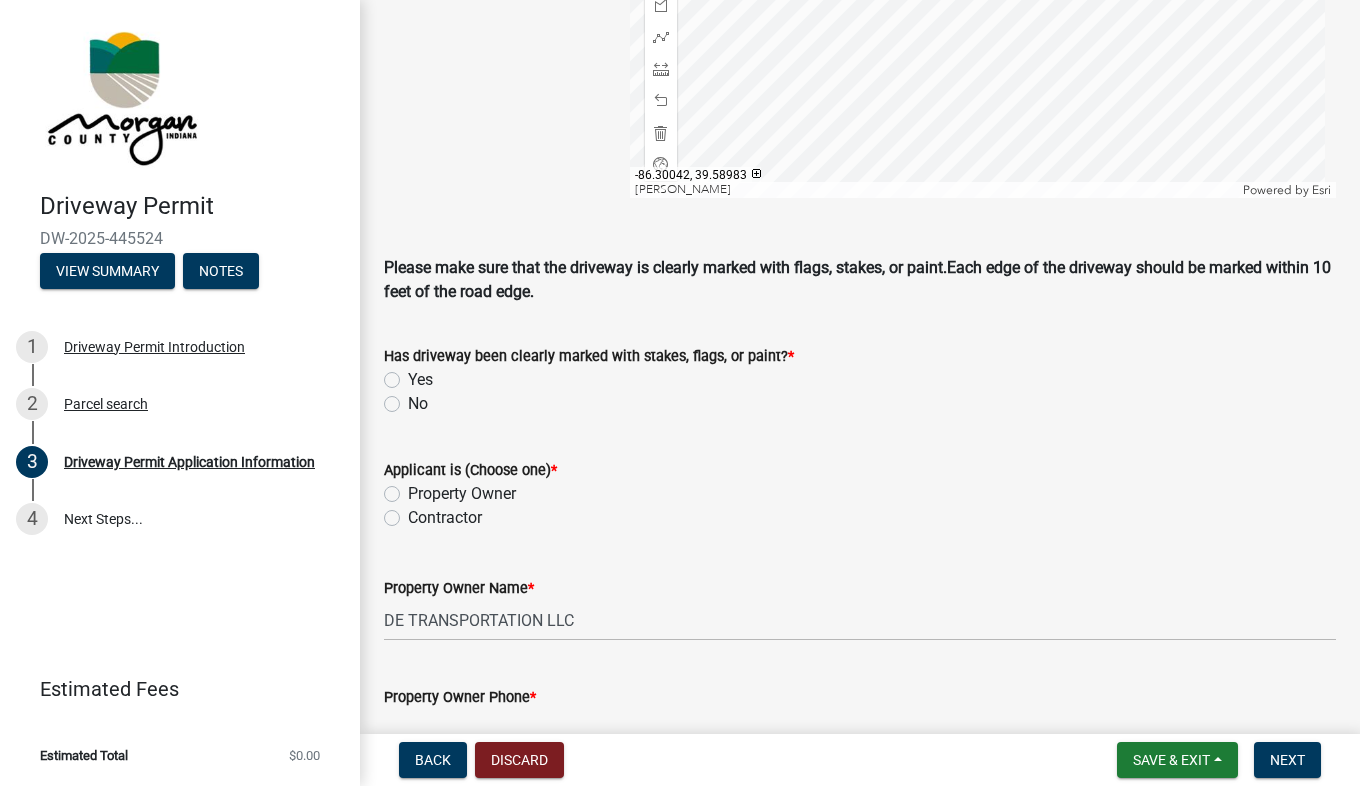 scroll, scrollTop: 1429, scrollLeft: 0, axis: vertical 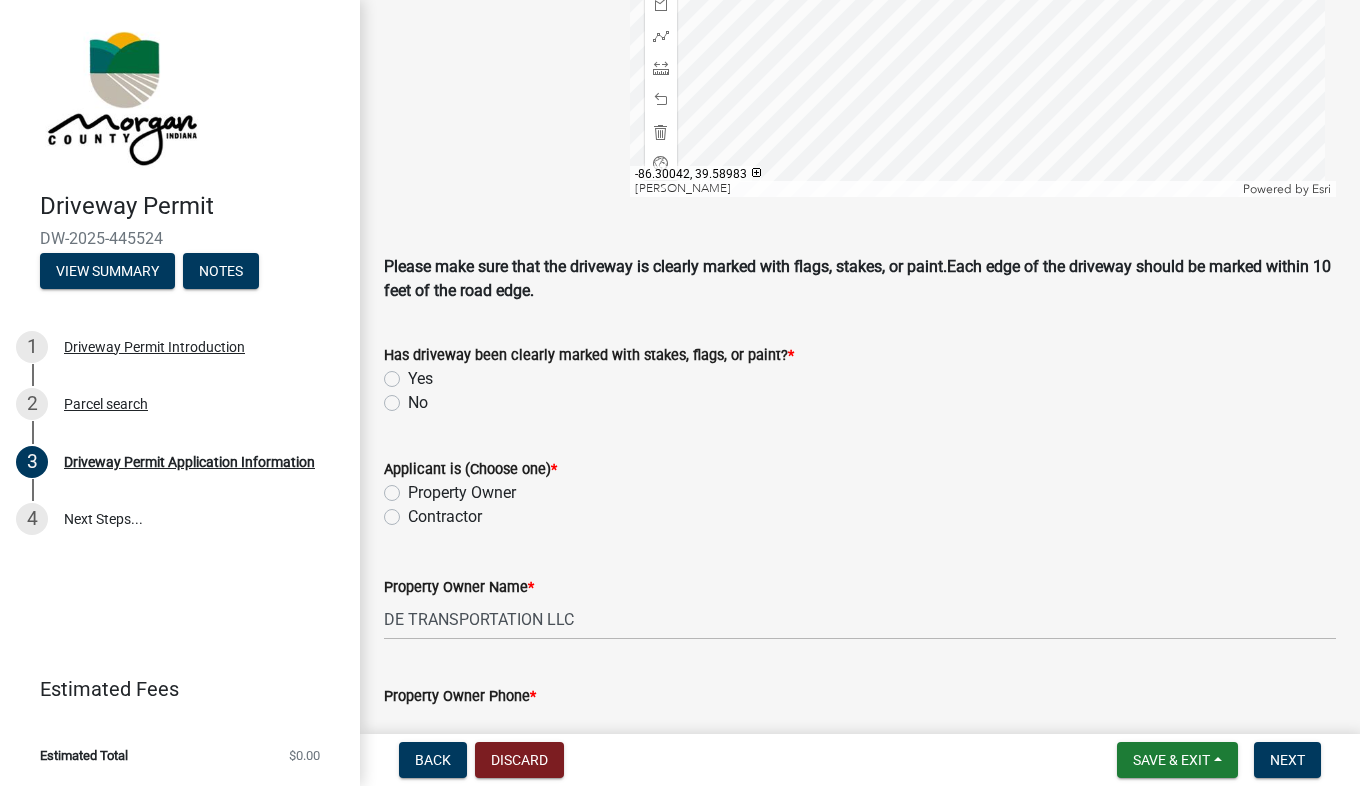 click on "Yes" 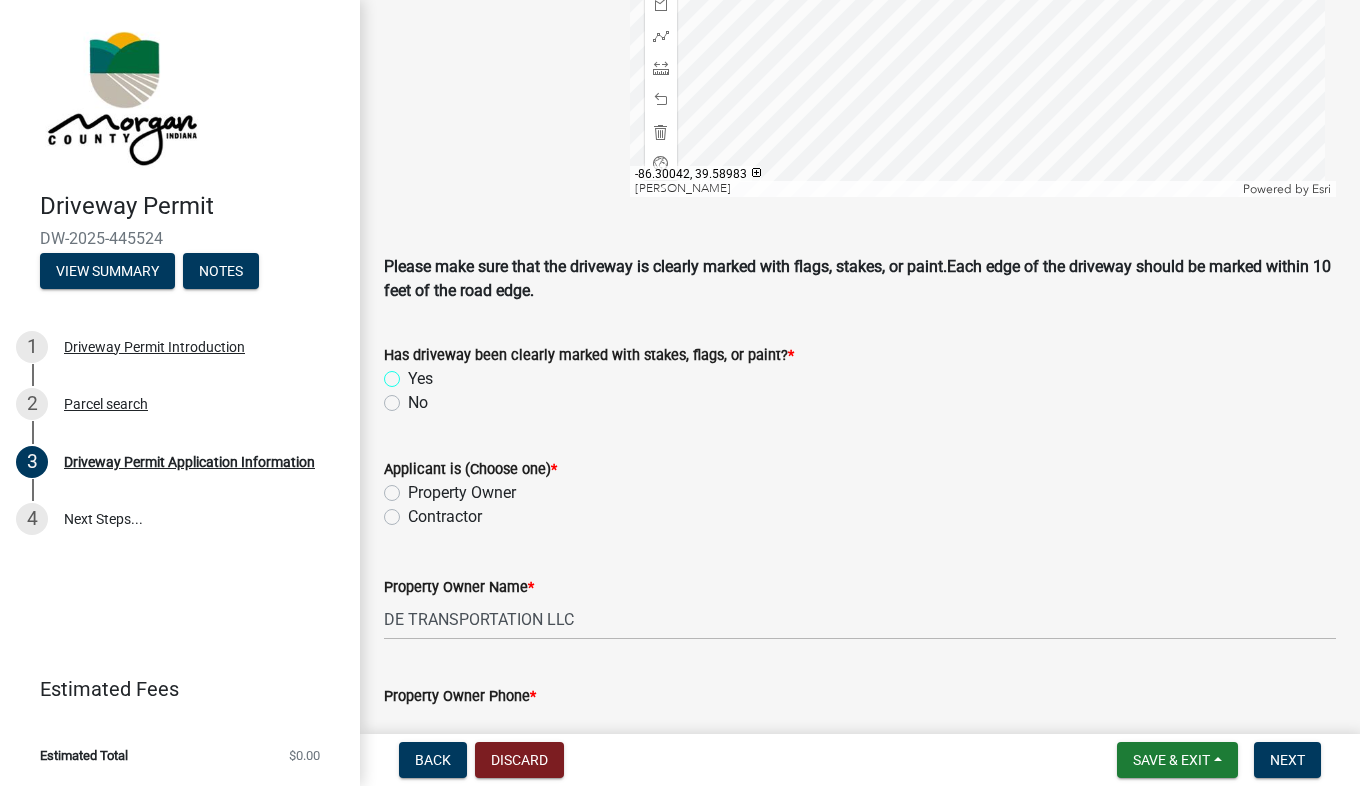 click on "Yes" at bounding box center (414, 373) 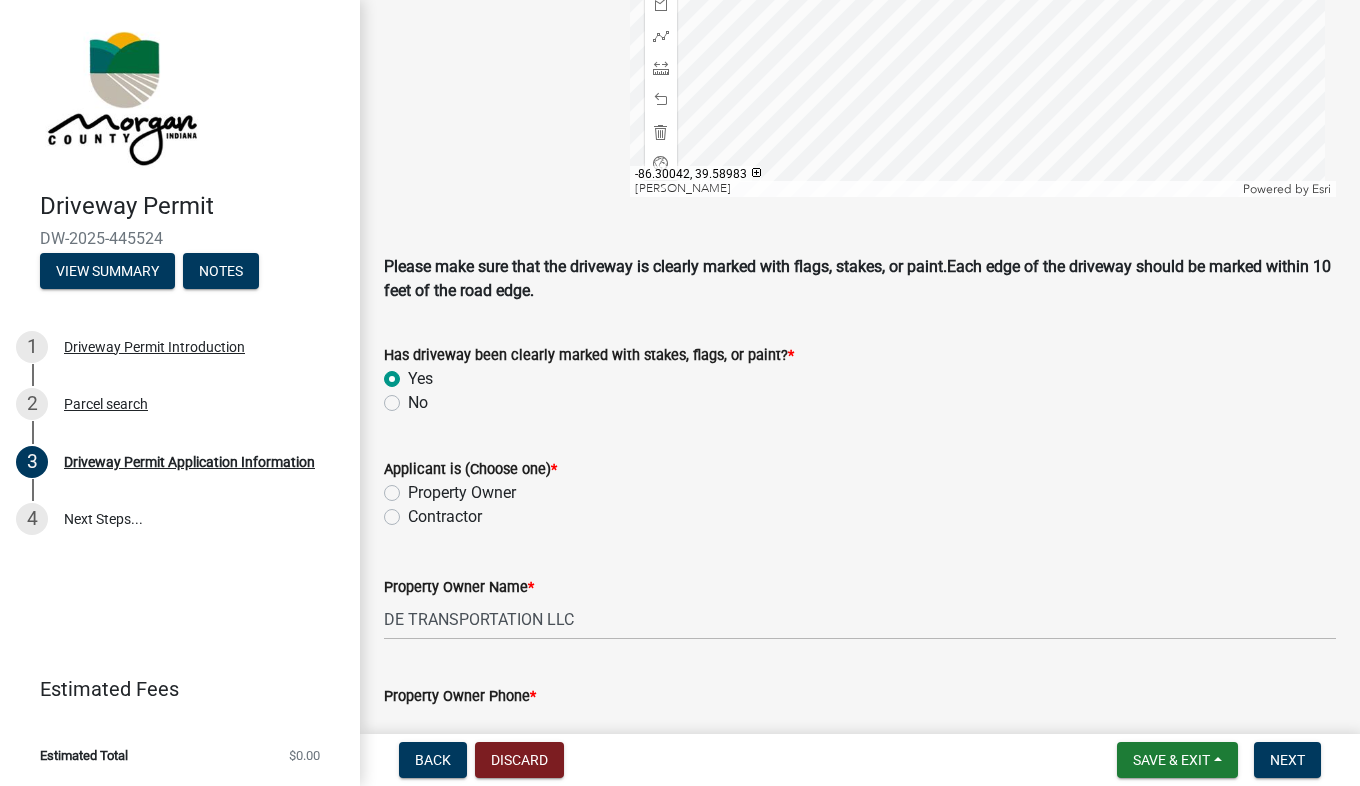 radio on "true" 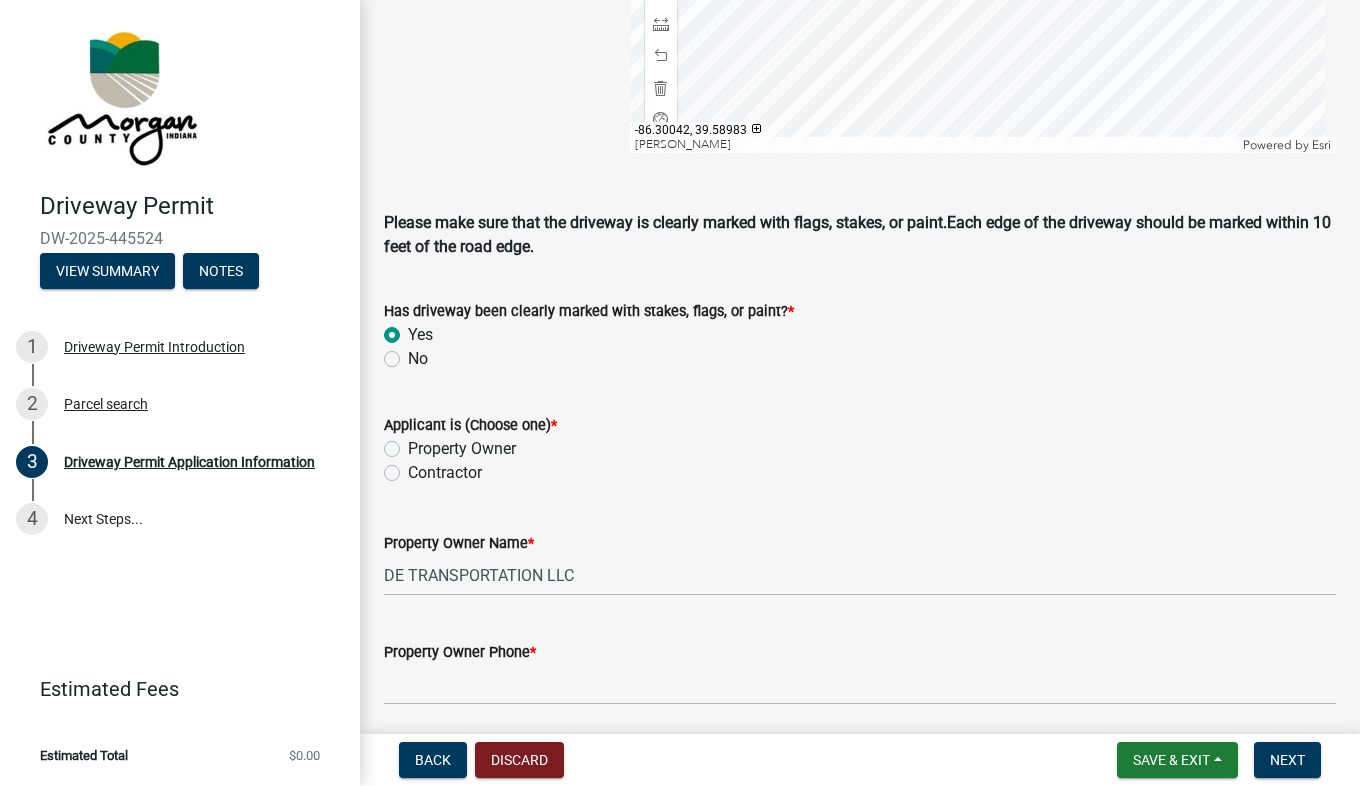 scroll, scrollTop: 1474, scrollLeft: 0, axis: vertical 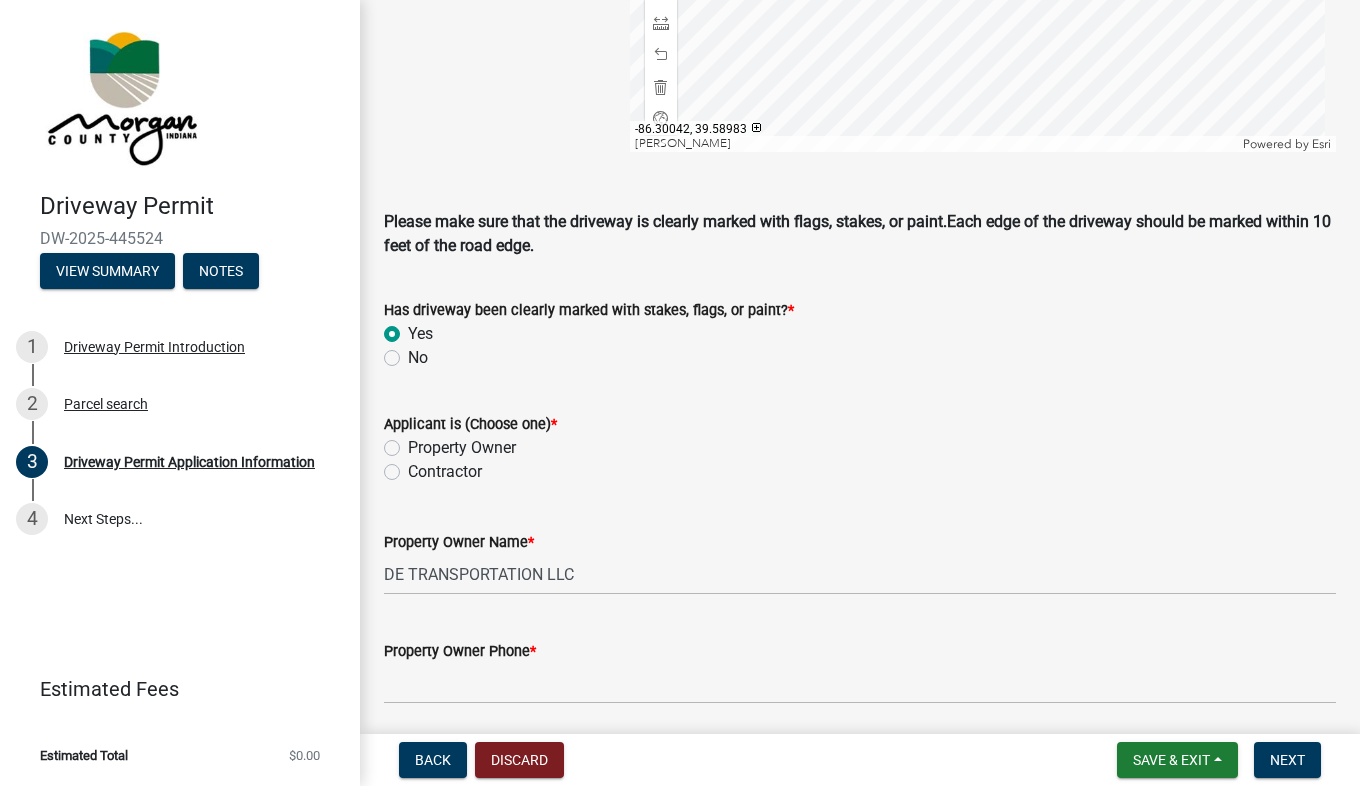 click on "Property Owner" 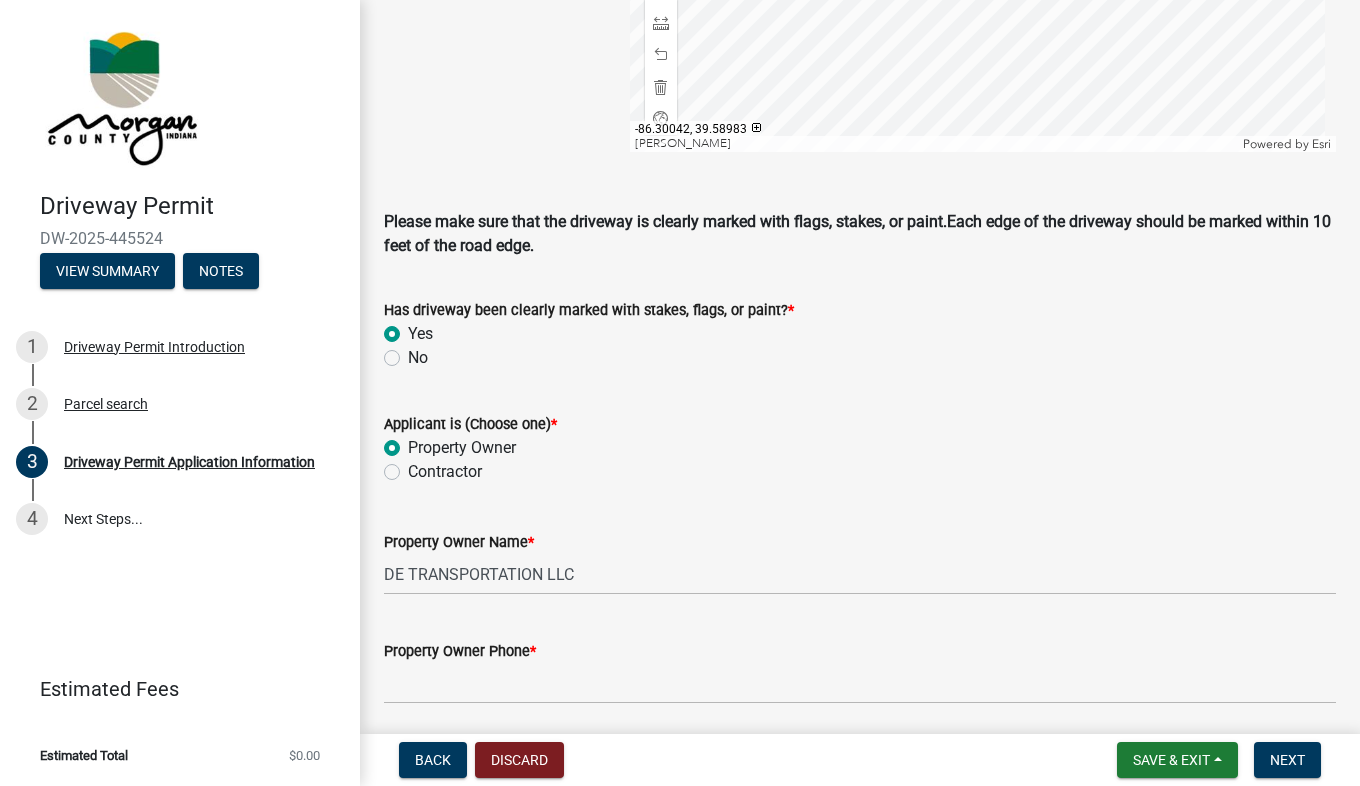 radio on "true" 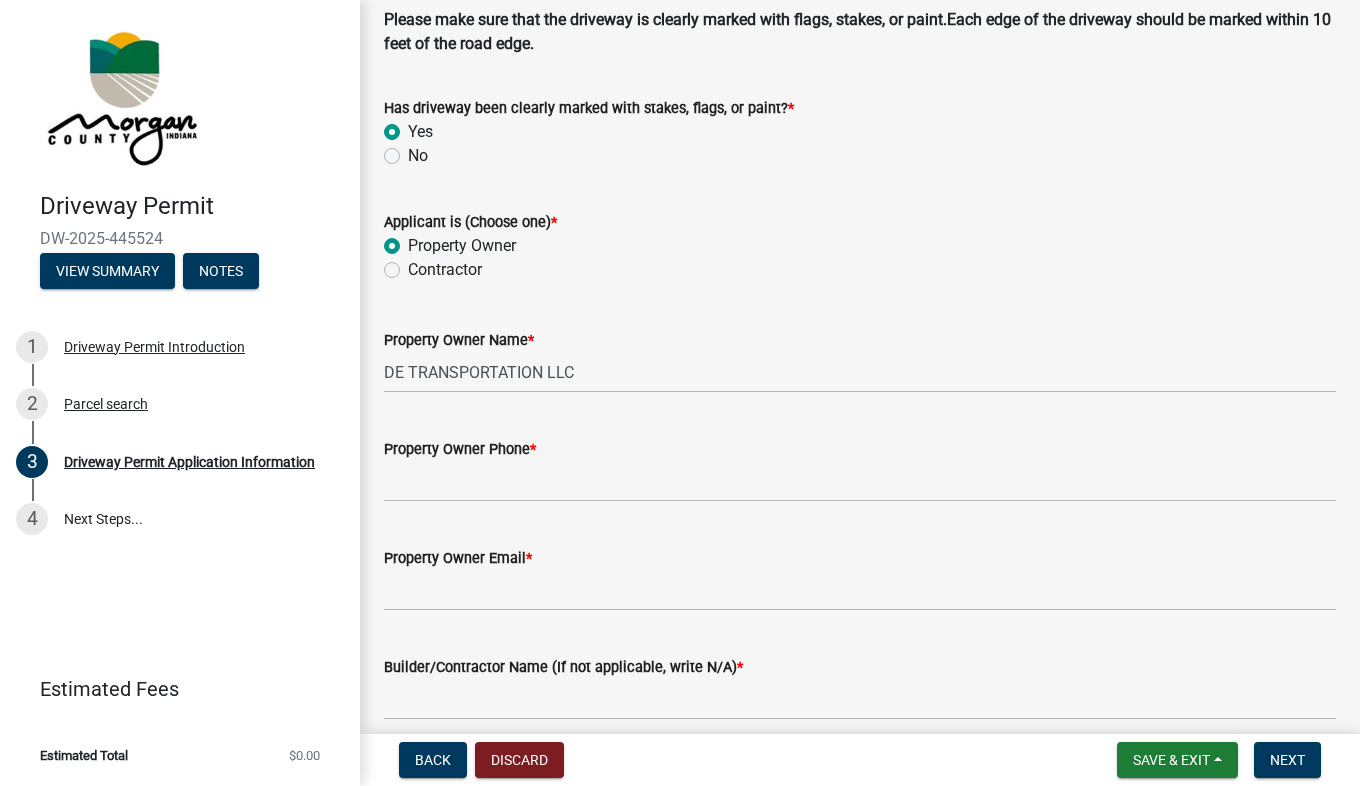 scroll, scrollTop: 1680, scrollLeft: 0, axis: vertical 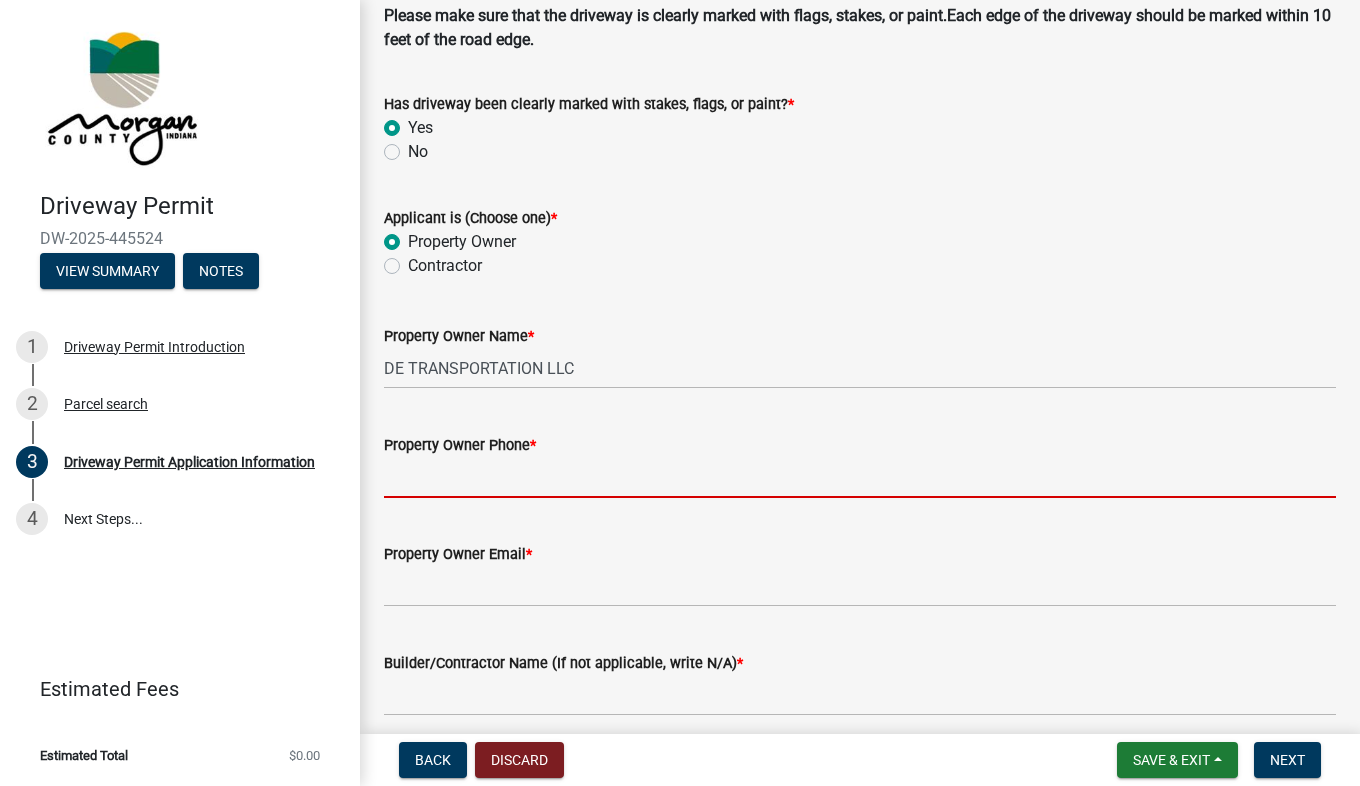 click on "Property Owner Phone  *" at bounding box center [860, 477] 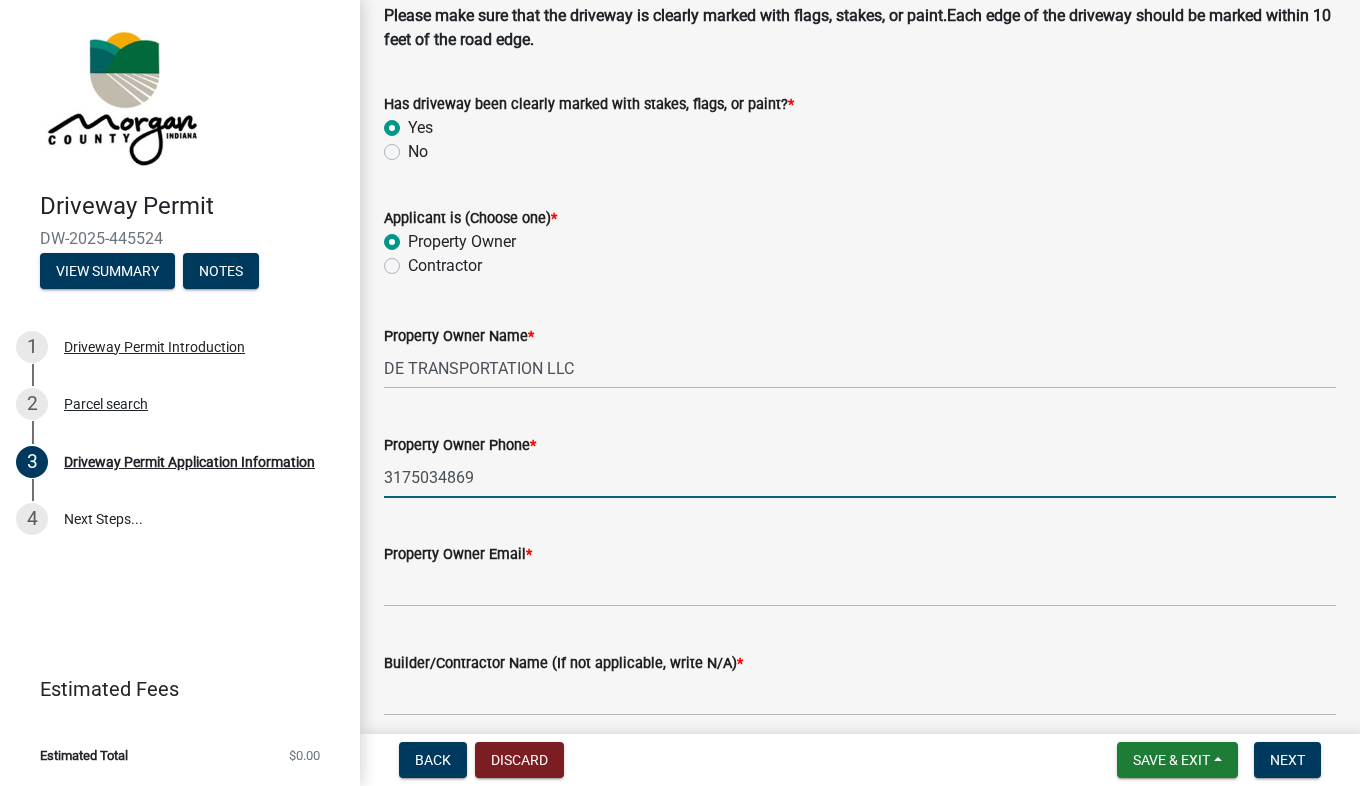 type on "3175034869" 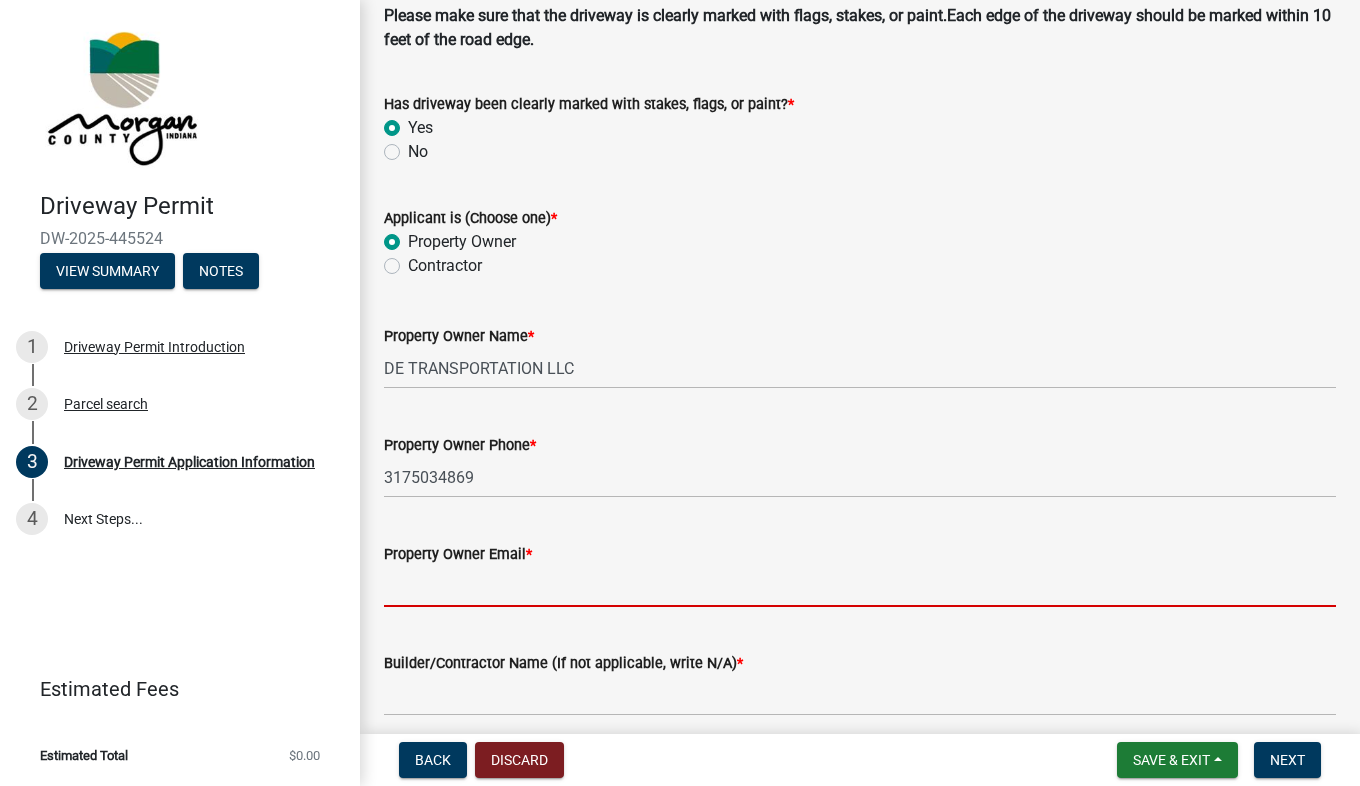 click on "Property Owner Email  *" at bounding box center (860, 586) 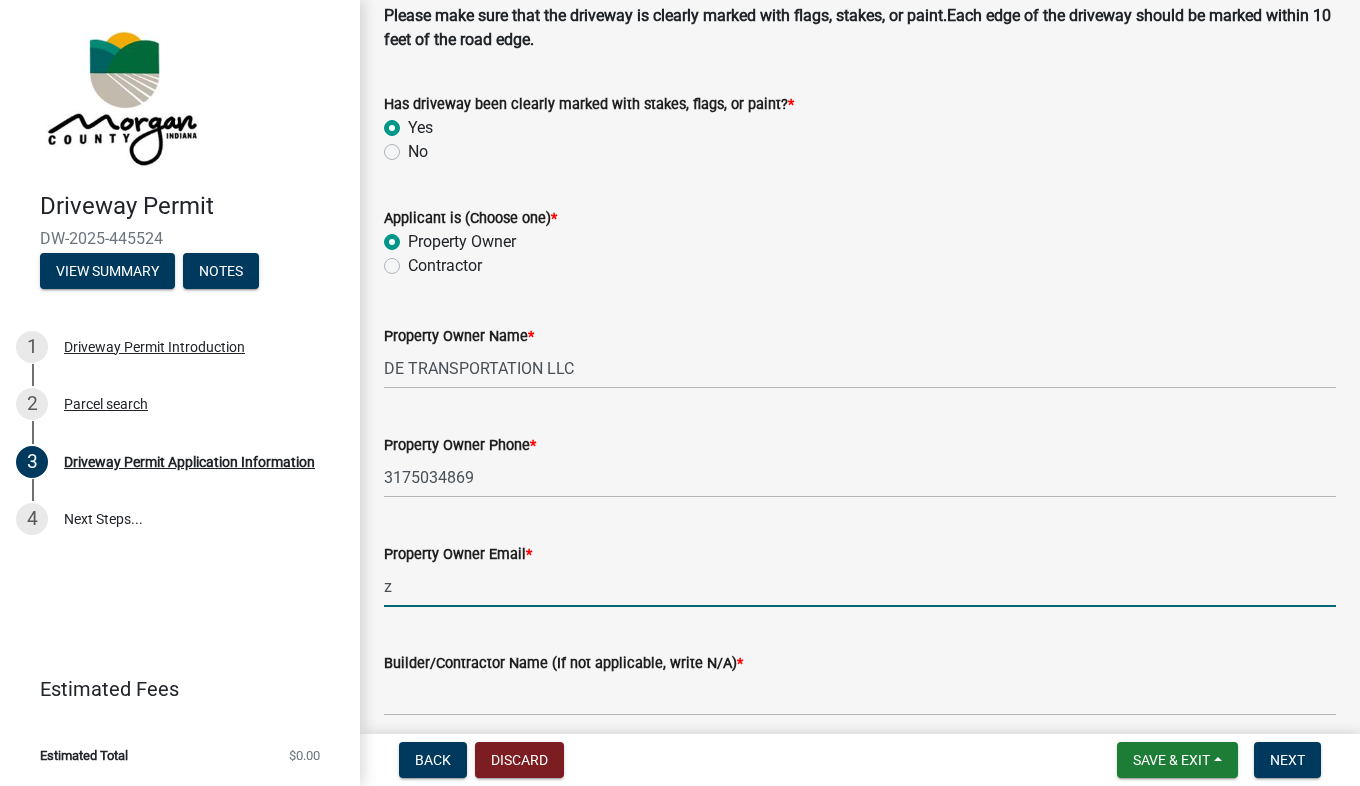 type on "[EMAIL_ADDRESS][DOMAIN_NAME]" 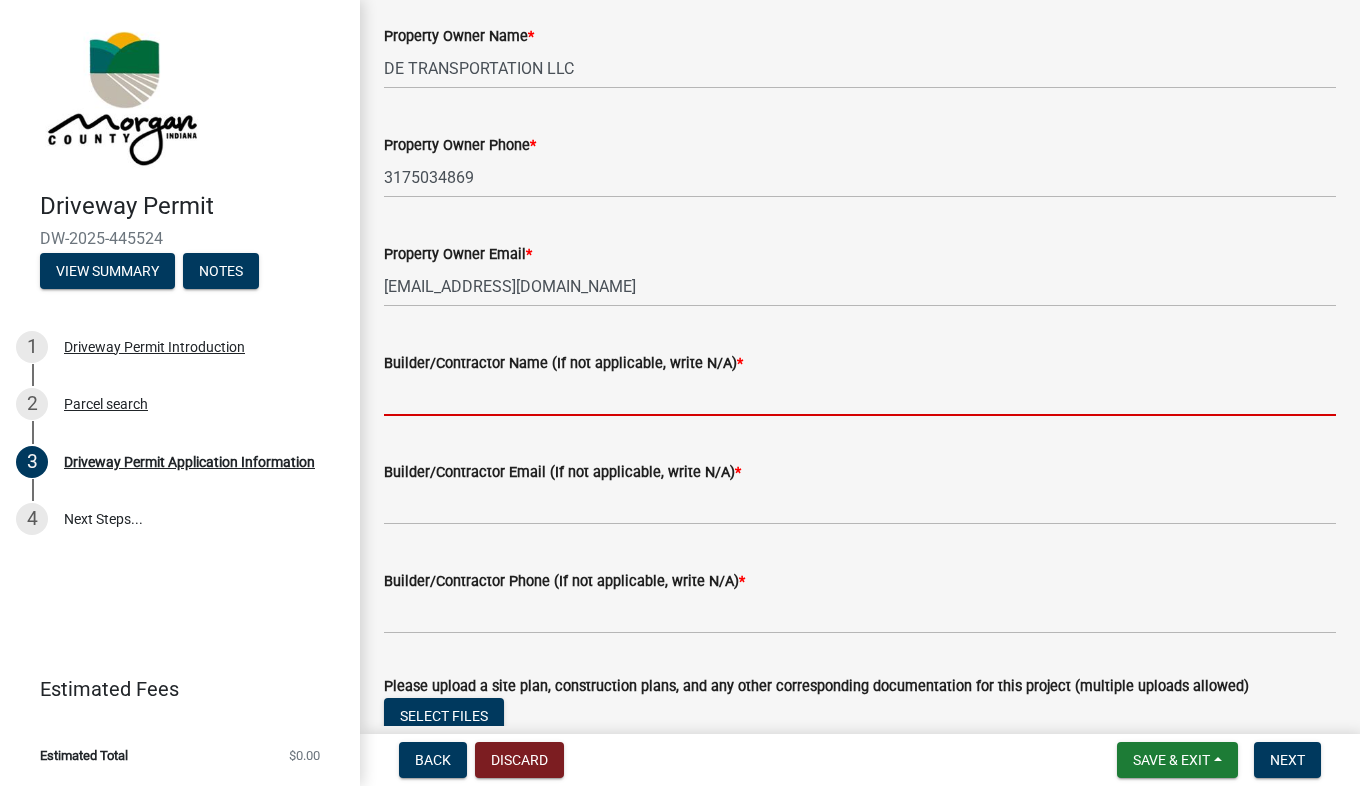 scroll, scrollTop: 1981, scrollLeft: 0, axis: vertical 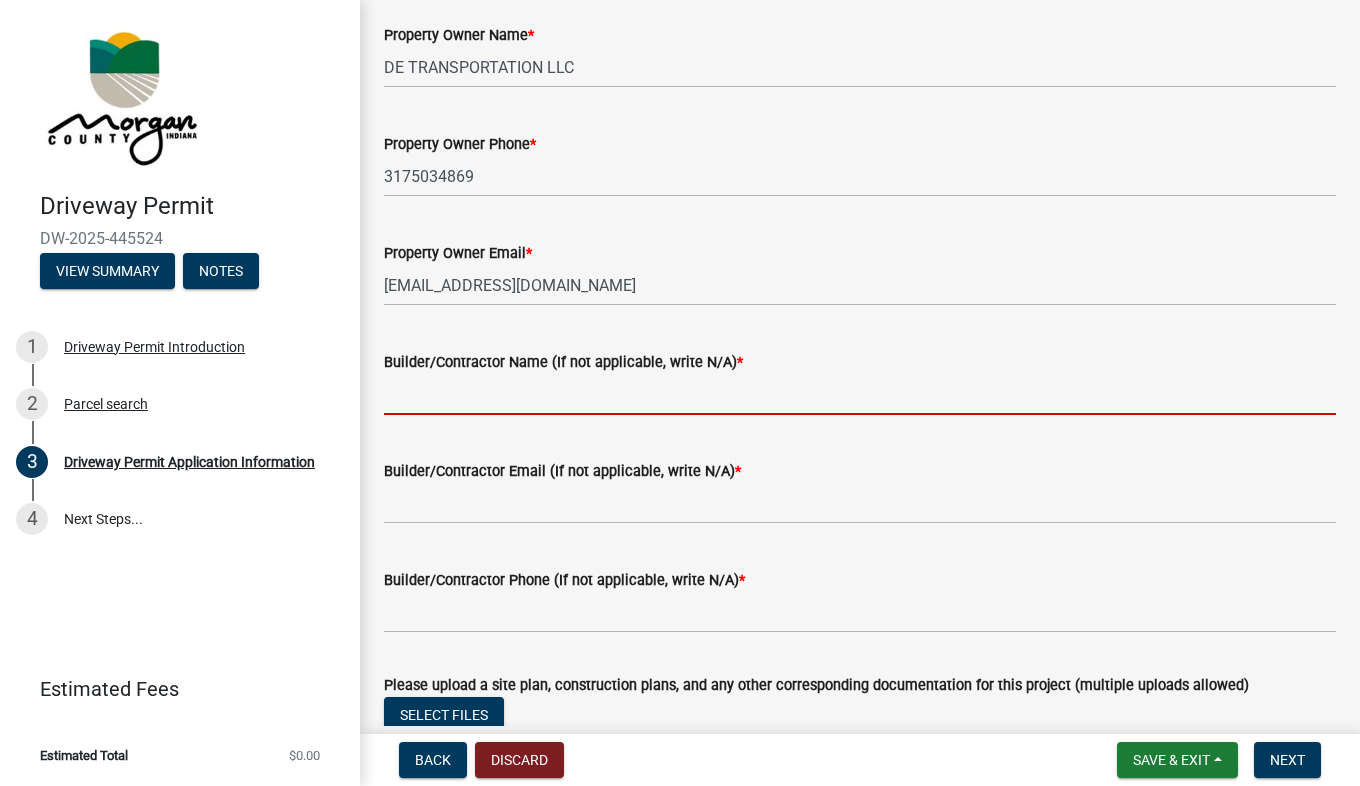 click on "Builder/Contractor Name (If not applicable, write N/A)  *" at bounding box center (860, 394) 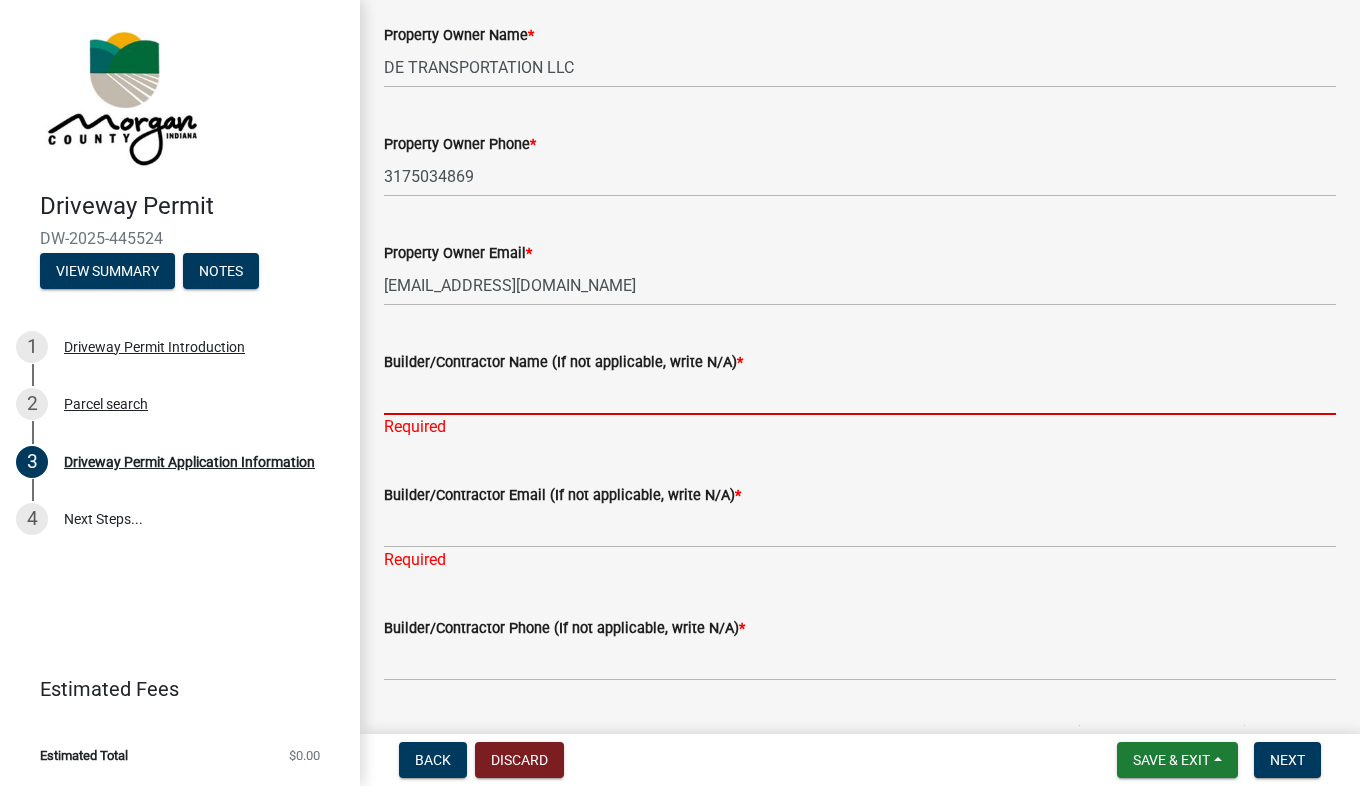 click on "Builder/Contractor Name (If not applicable, write N/A)  *" at bounding box center (860, 394) 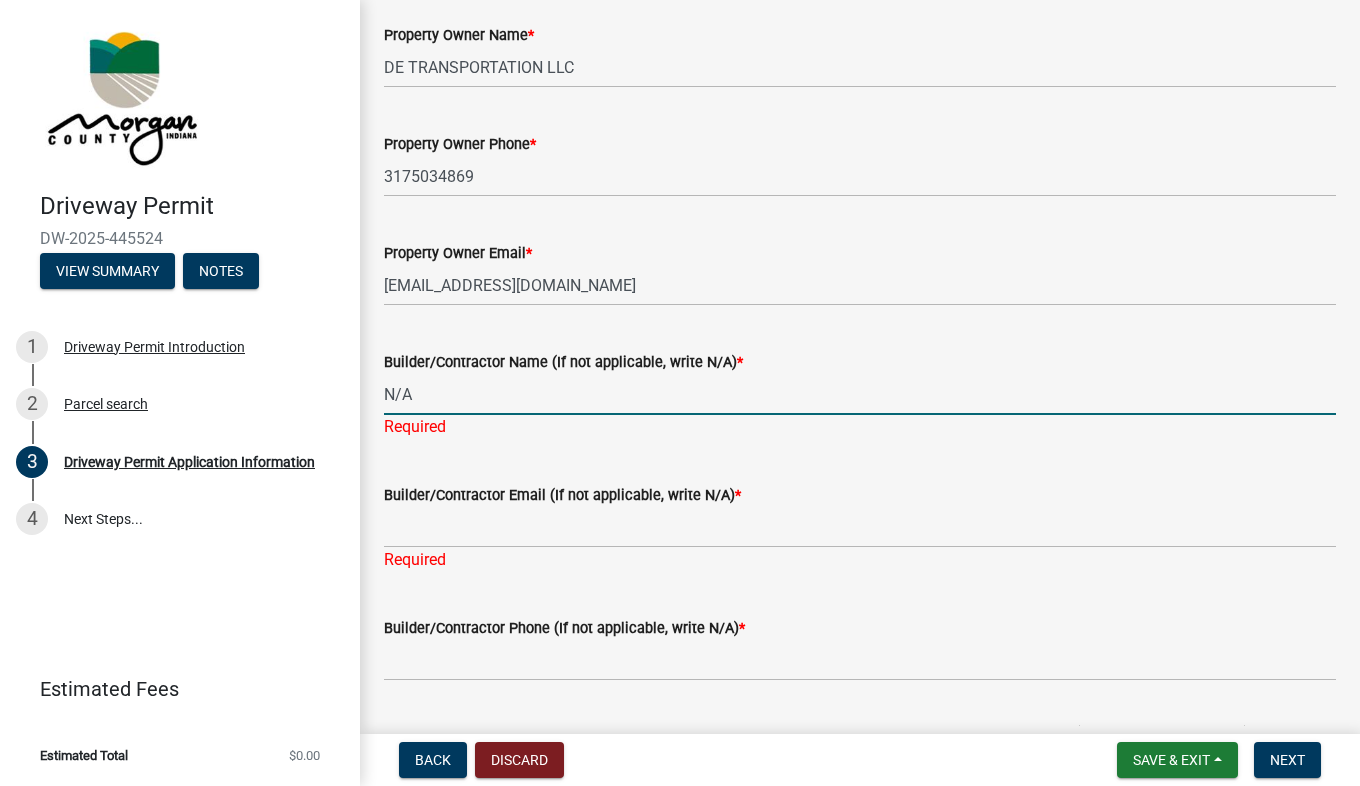 type on "N/A" 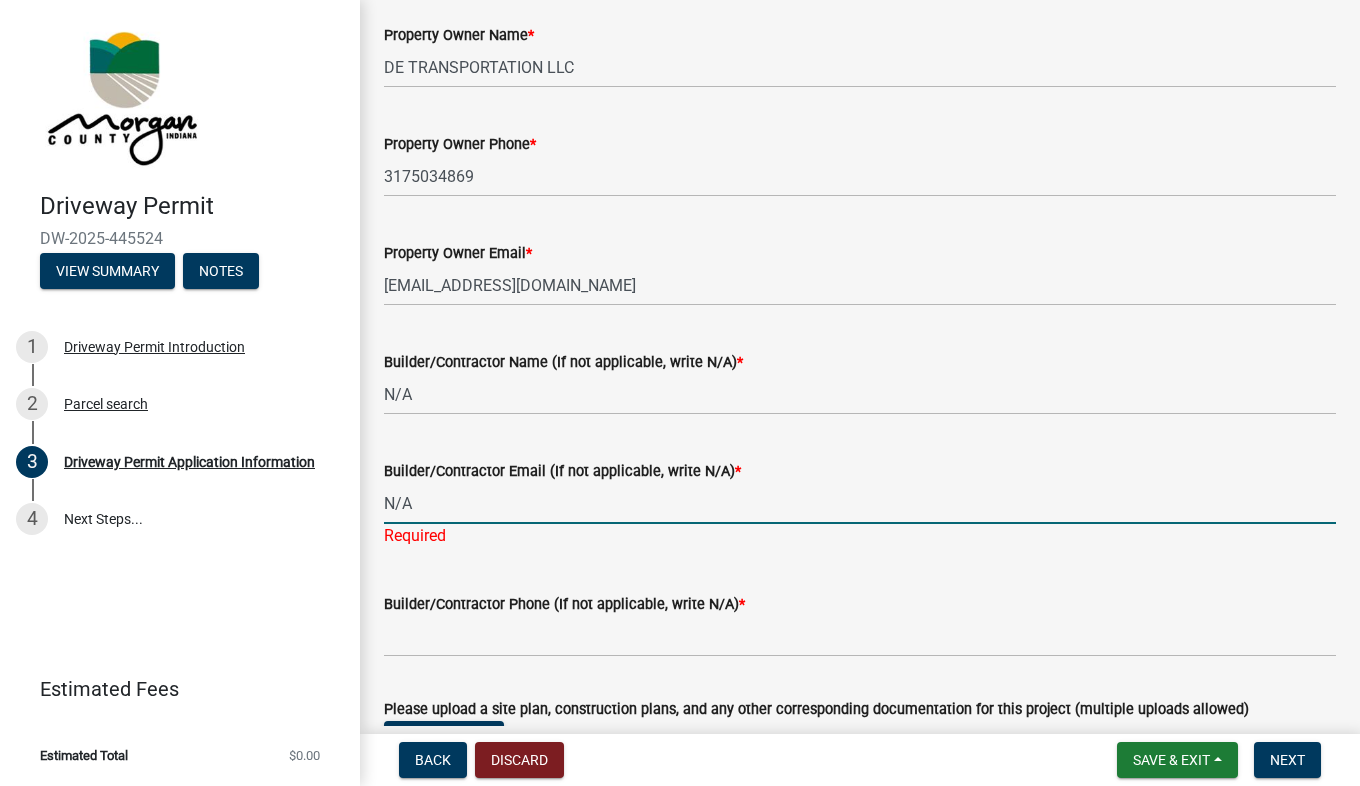 type on "N/A" 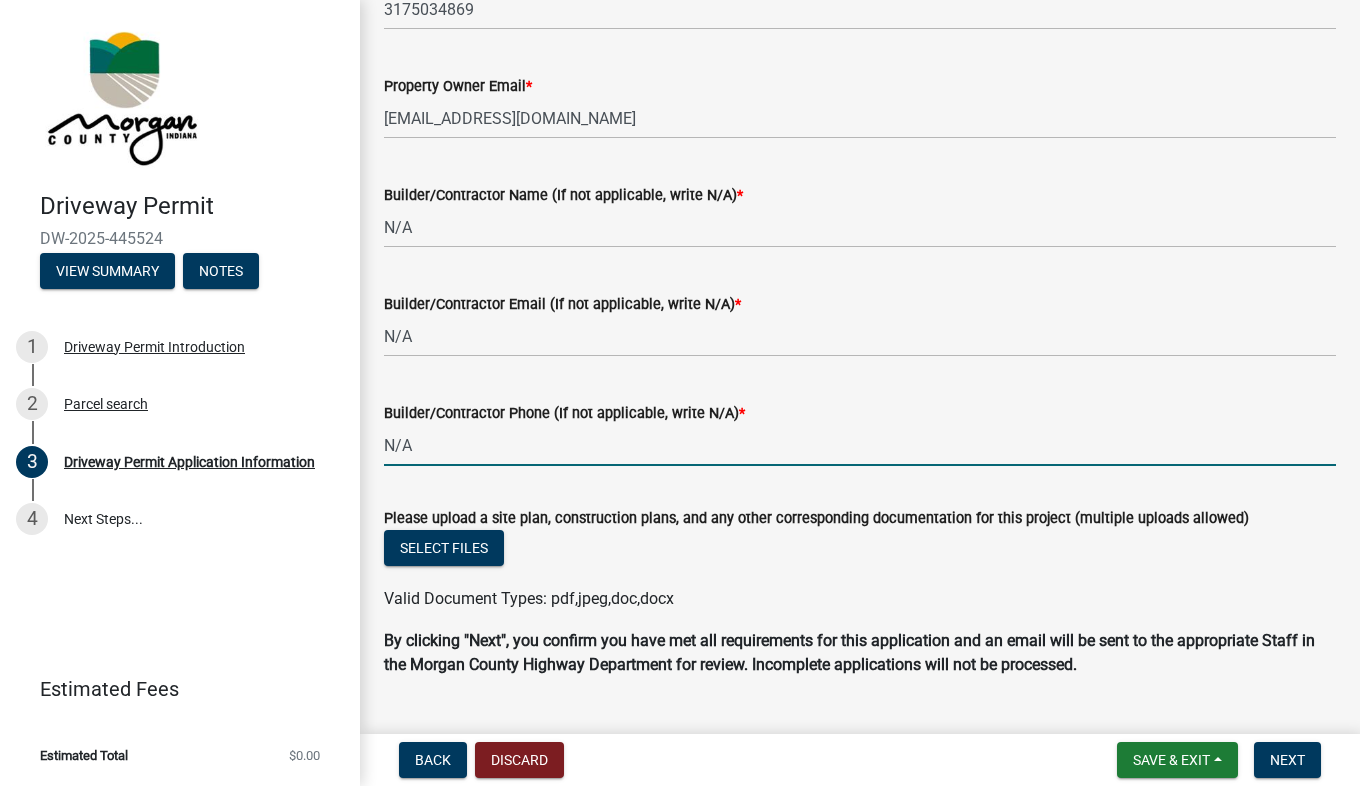 scroll, scrollTop: 2193, scrollLeft: 0, axis: vertical 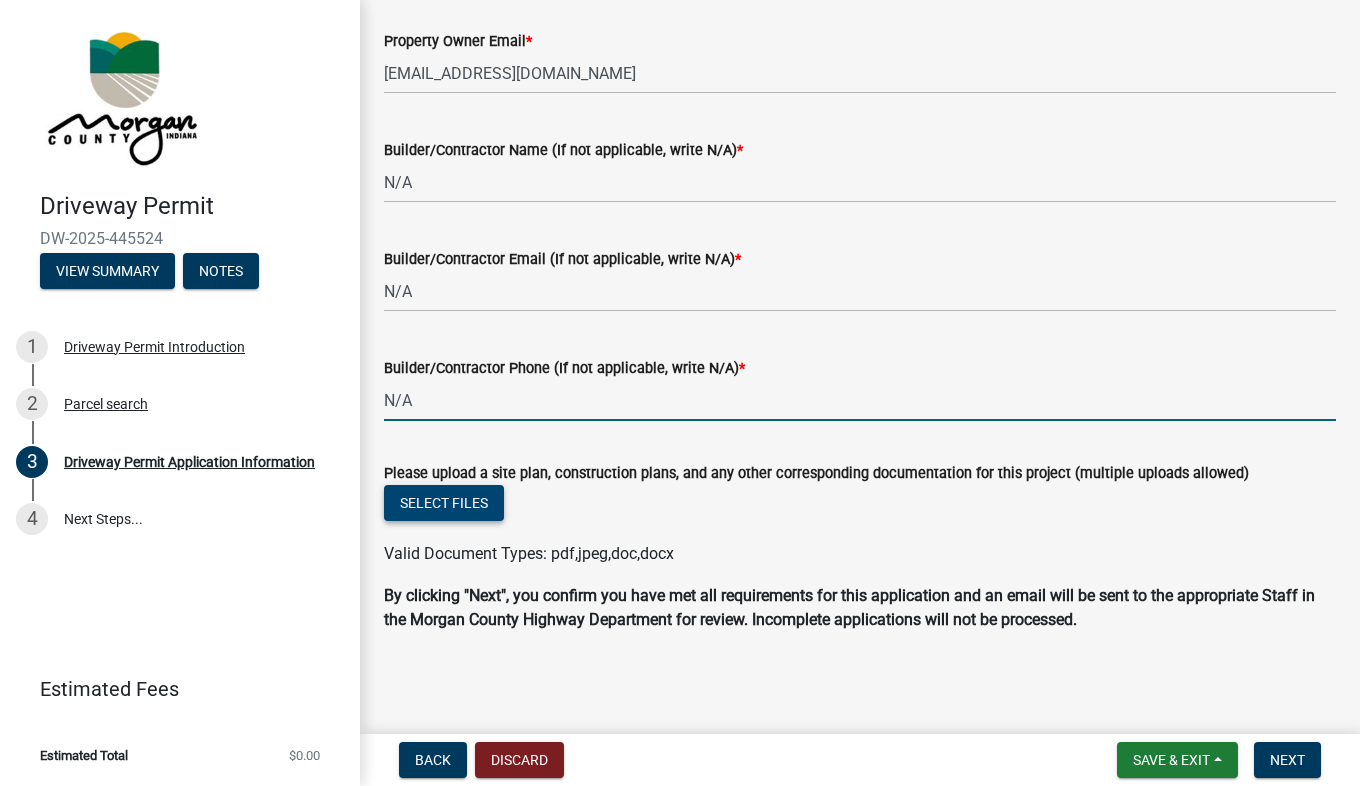 type on "N/A" 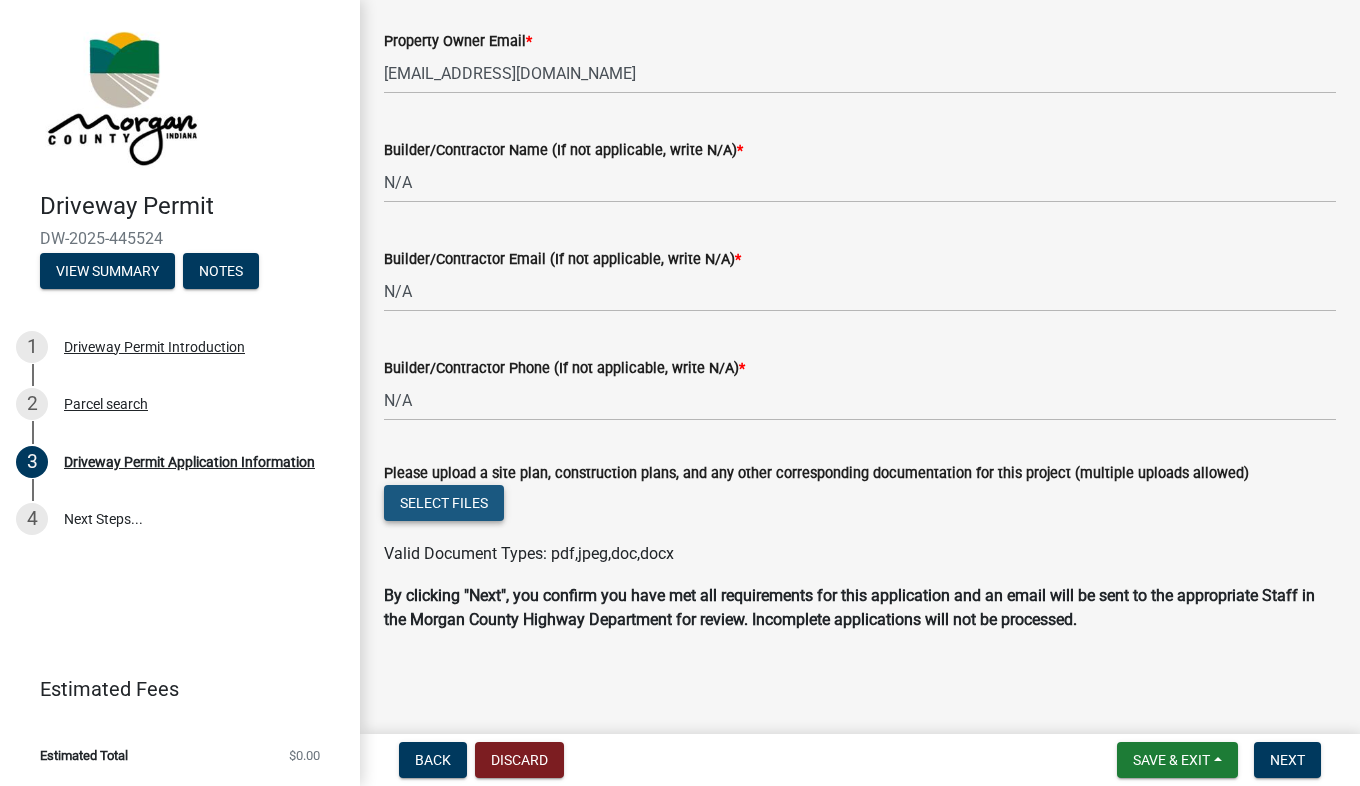 click on "Select files" 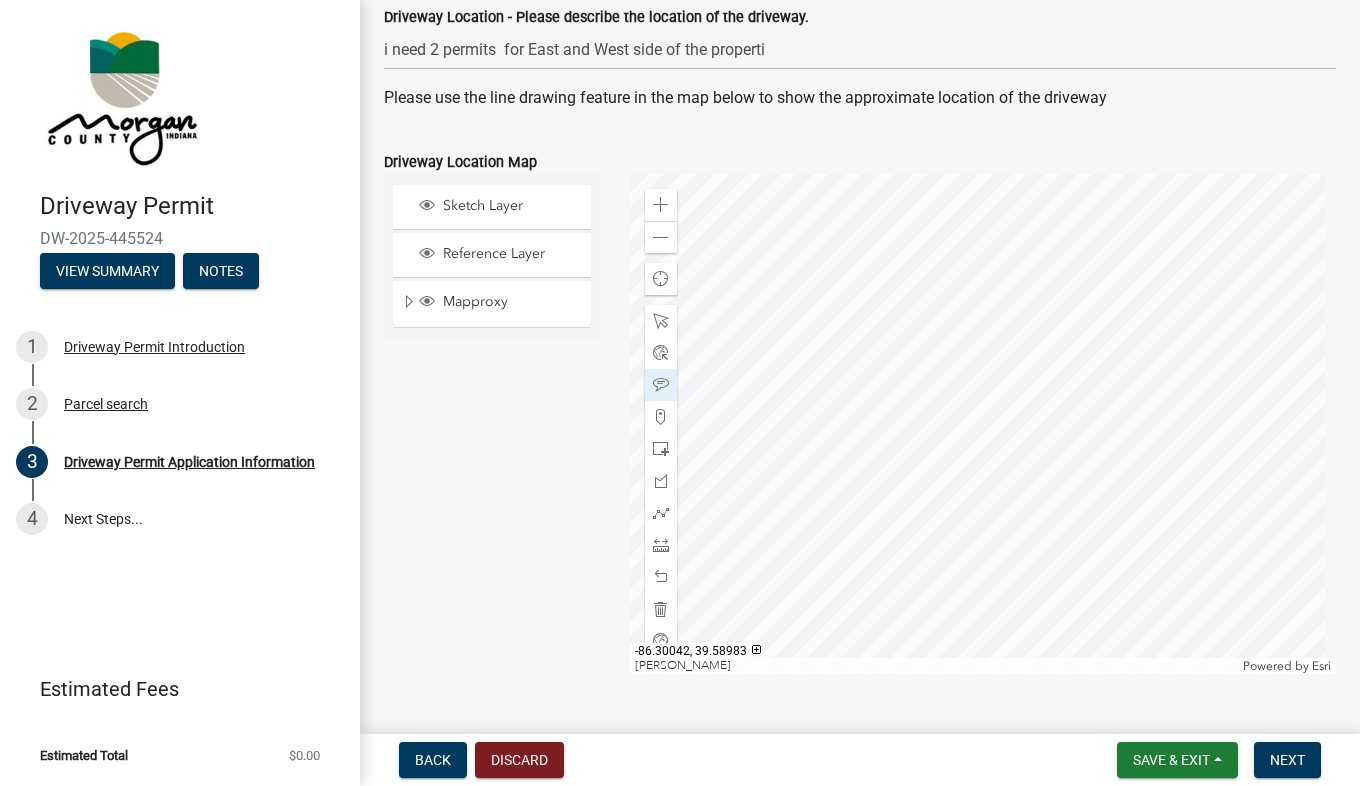 scroll, scrollTop: 953, scrollLeft: 0, axis: vertical 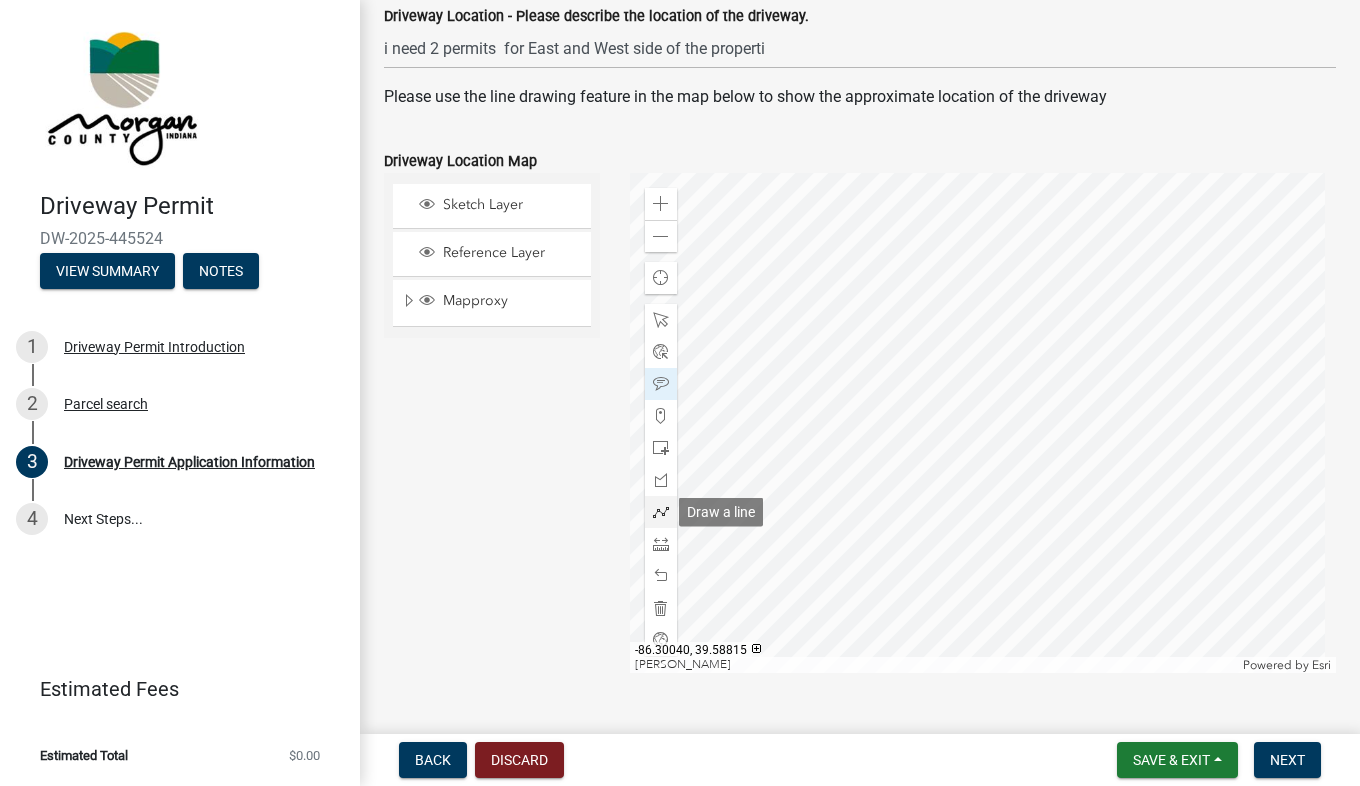 click 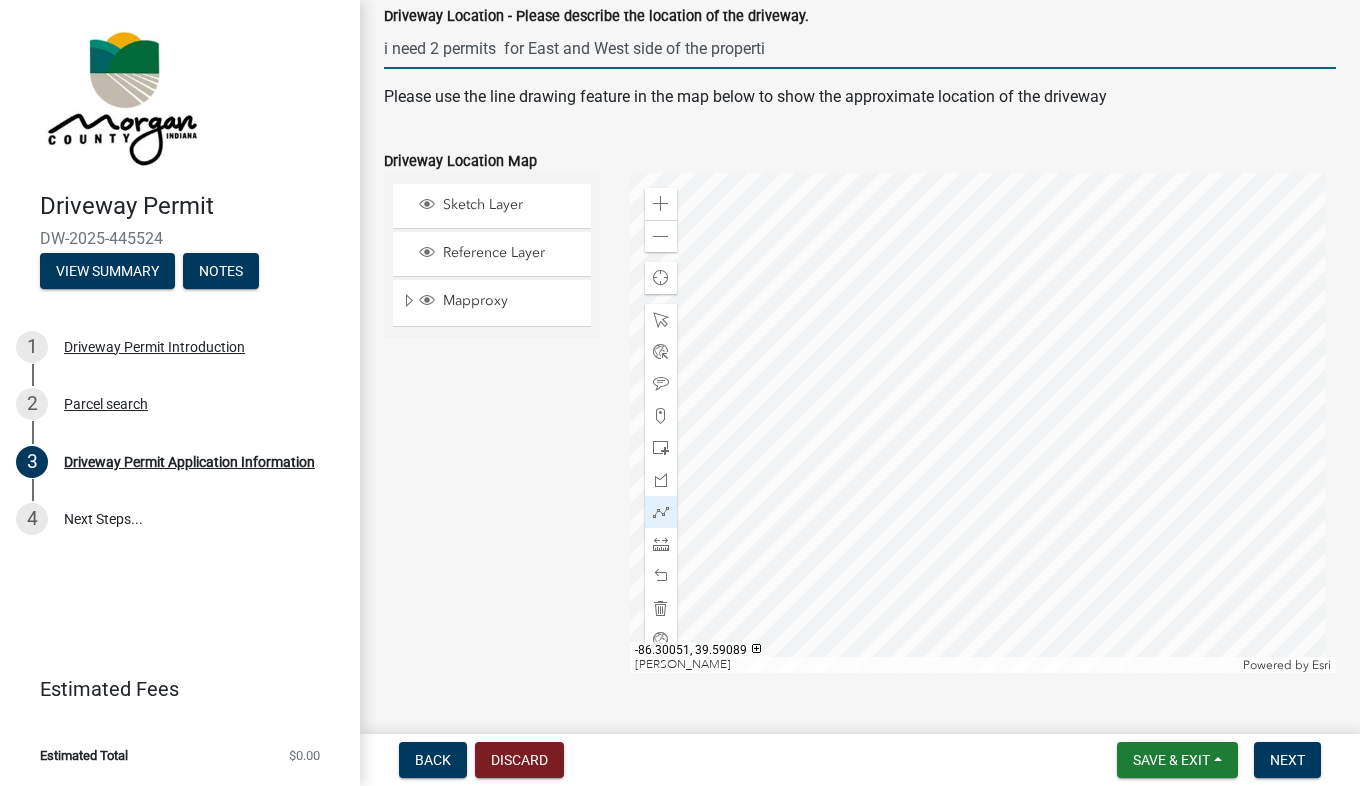 click on "i need 2 permits  for East and West side of the properti" at bounding box center [860, 48] 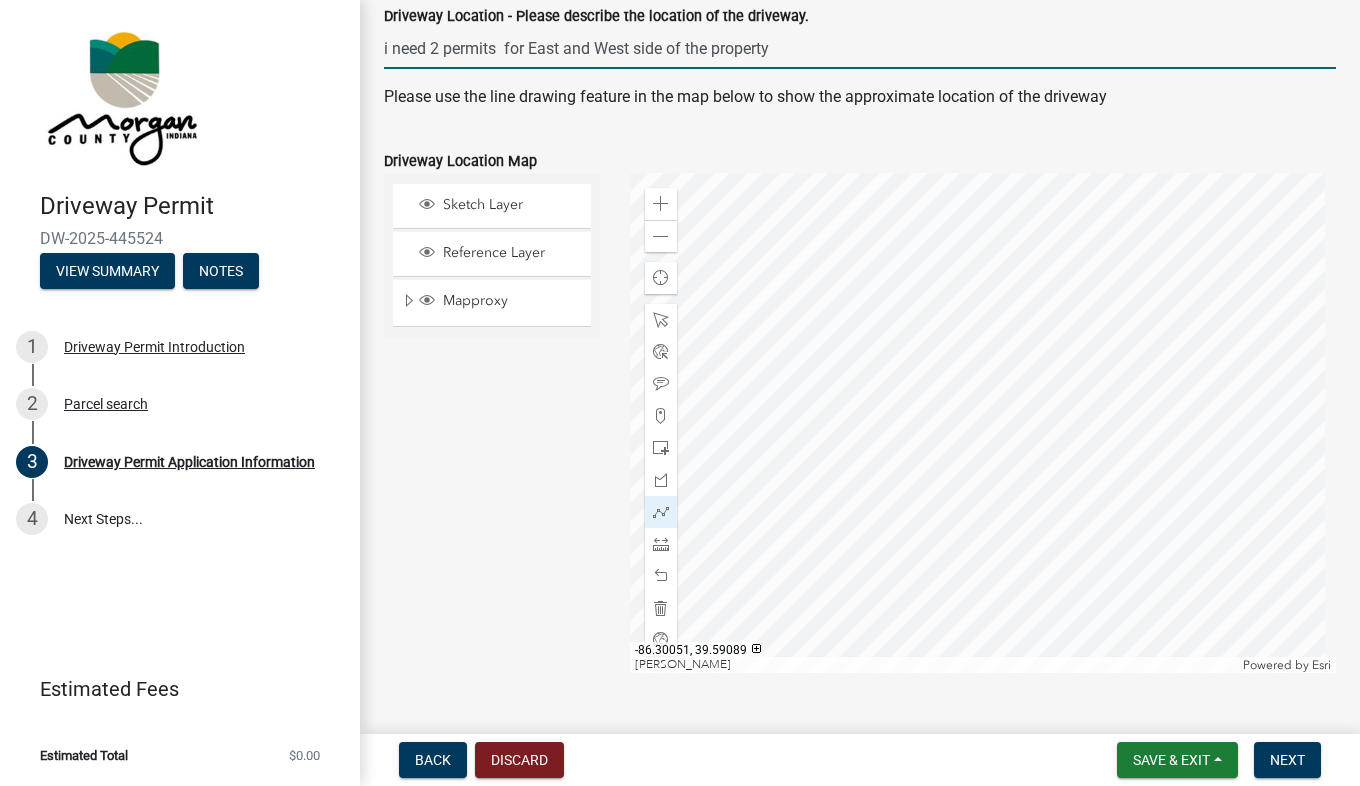 click on "i need 2 permits  for East and West side of the property" at bounding box center [860, 48] 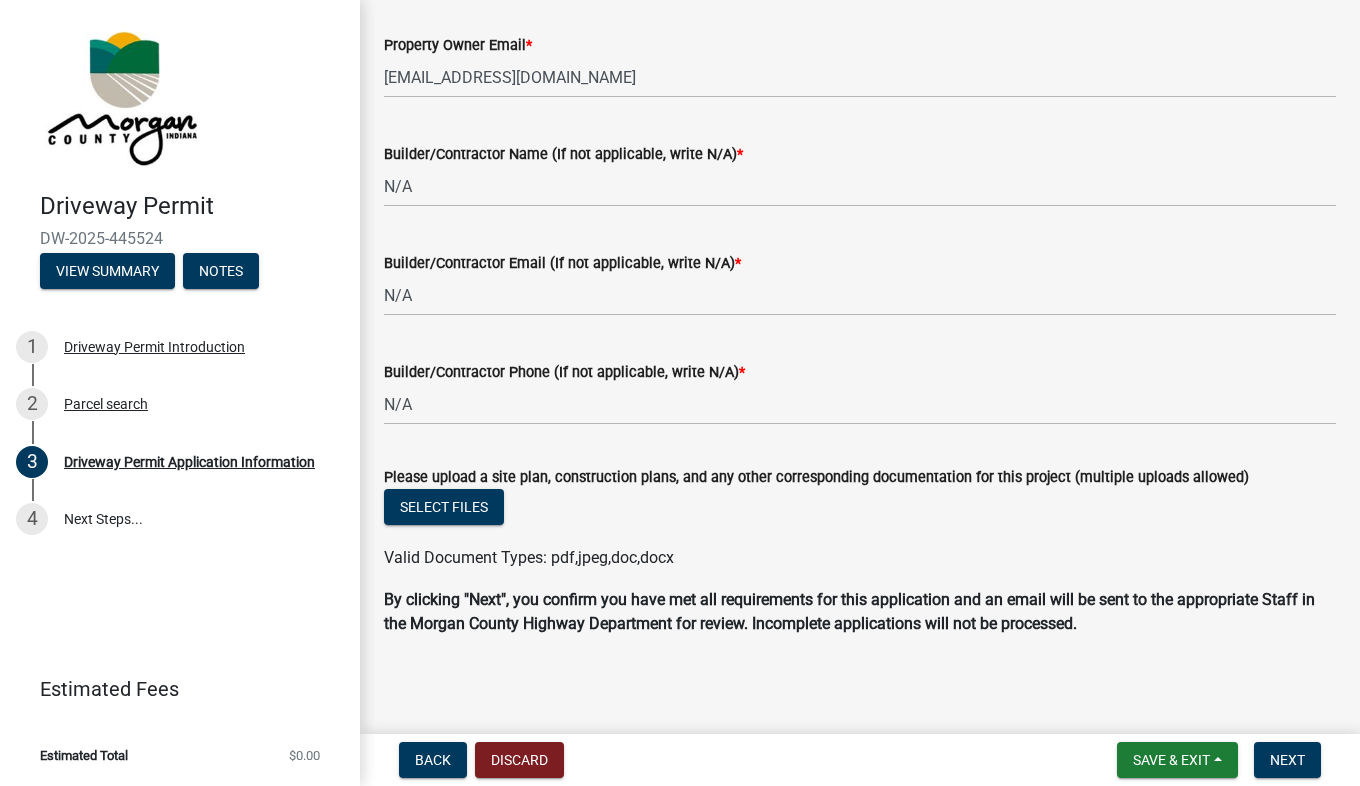 scroll, scrollTop: 2193, scrollLeft: 0, axis: vertical 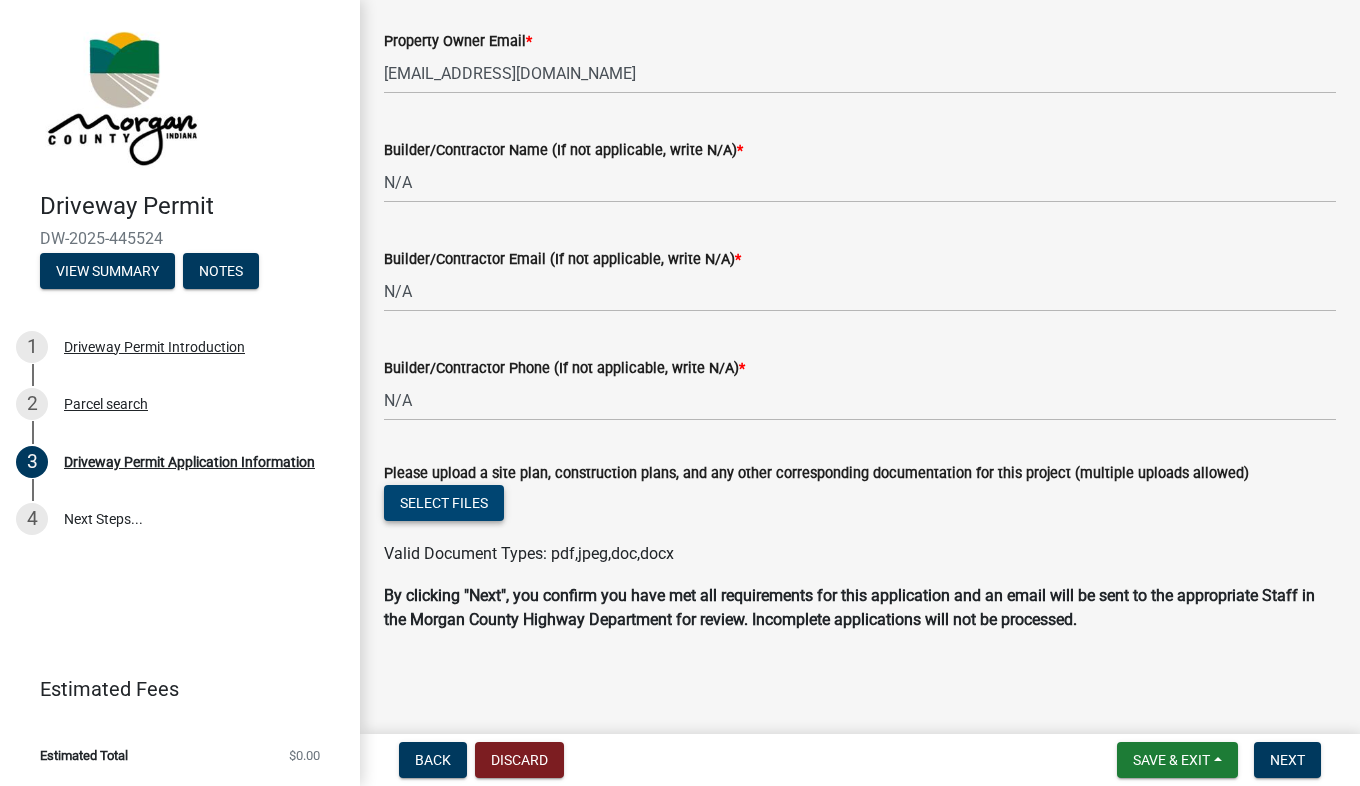 click on "Select files" 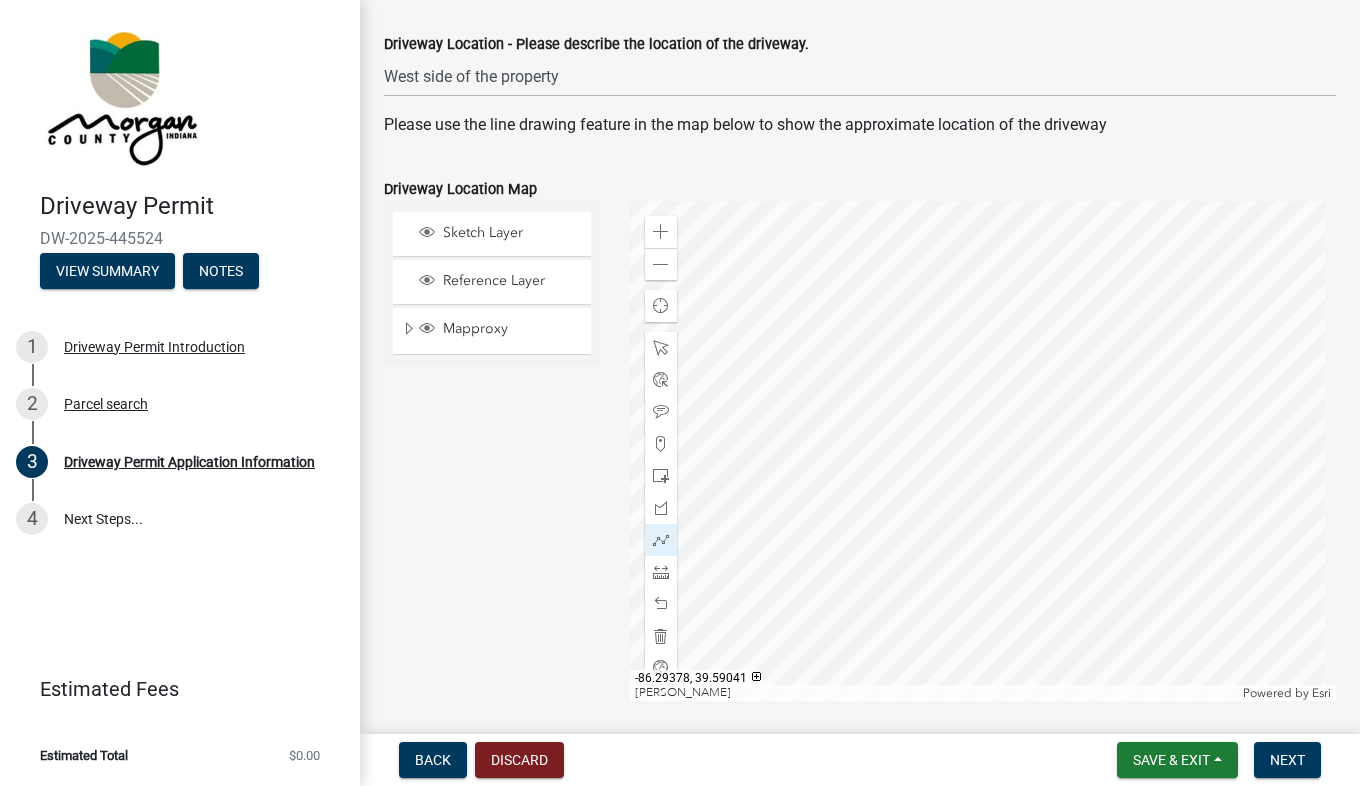scroll, scrollTop: 921, scrollLeft: 0, axis: vertical 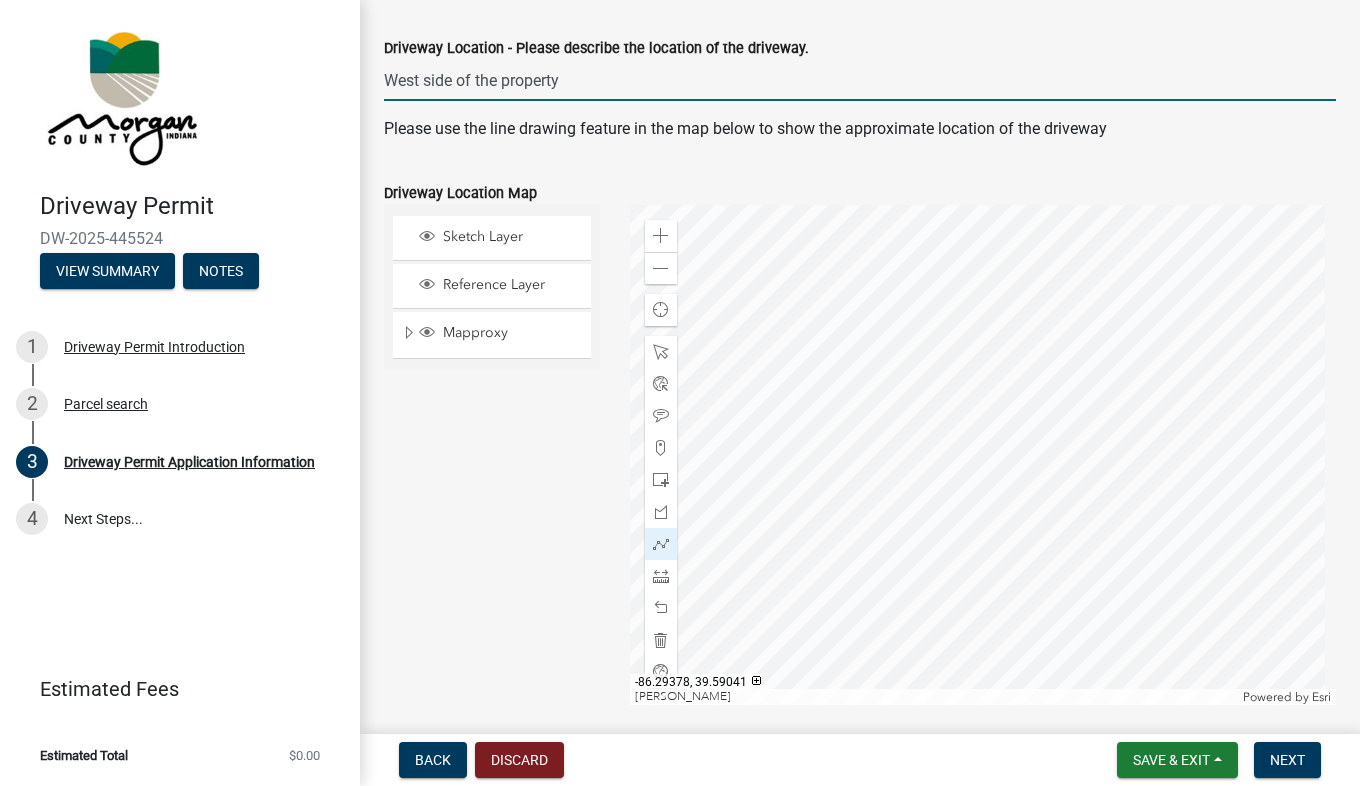 click on "West side of the property" at bounding box center [860, 80] 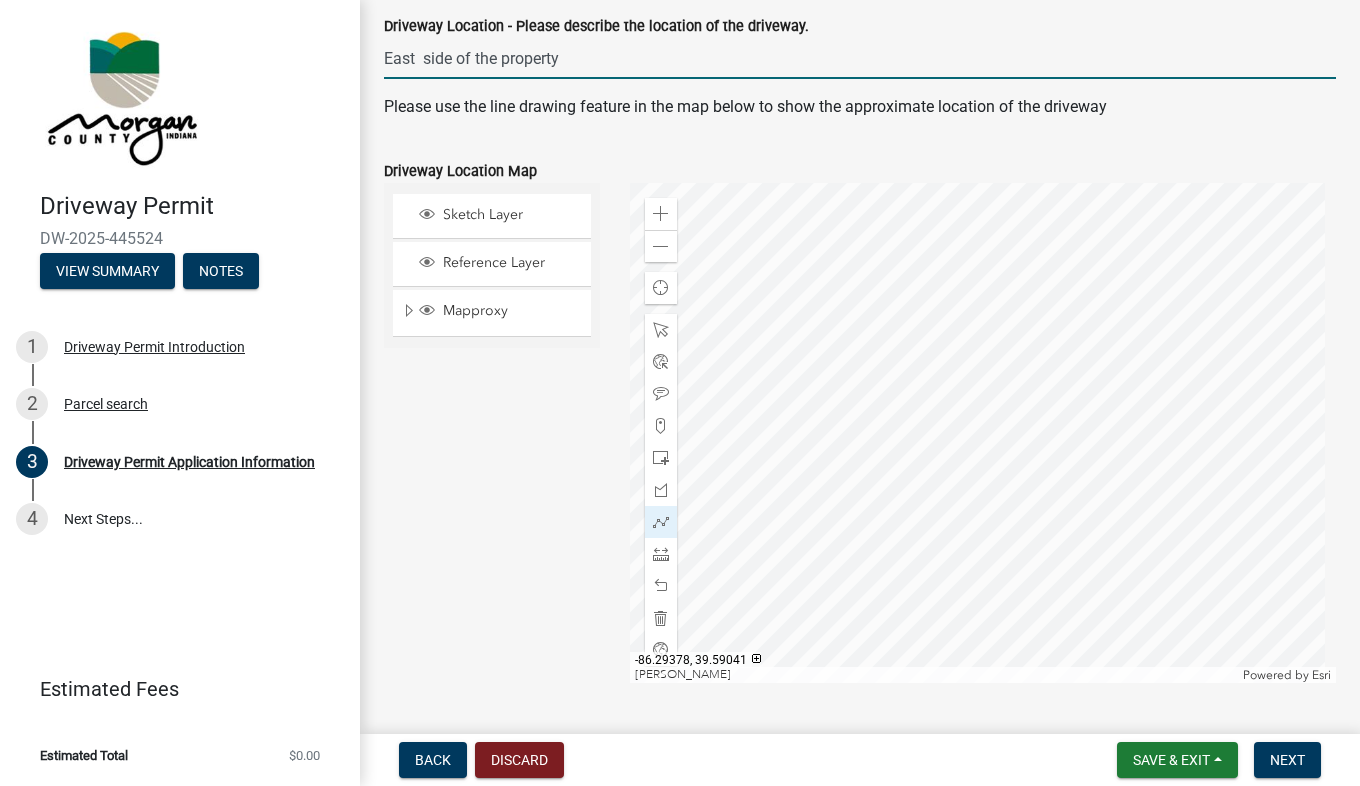 scroll, scrollTop: 889, scrollLeft: 0, axis: vertical 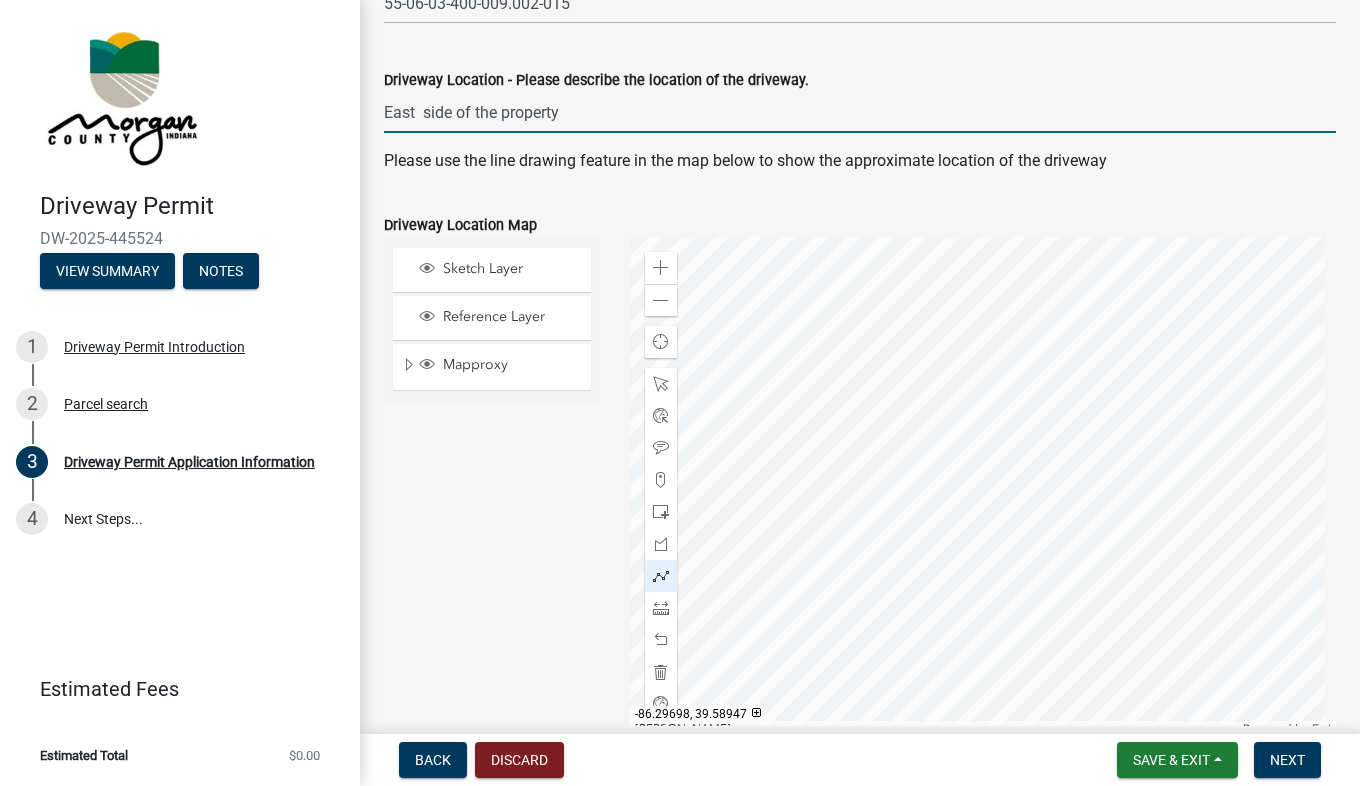 type on "East  side of the property" 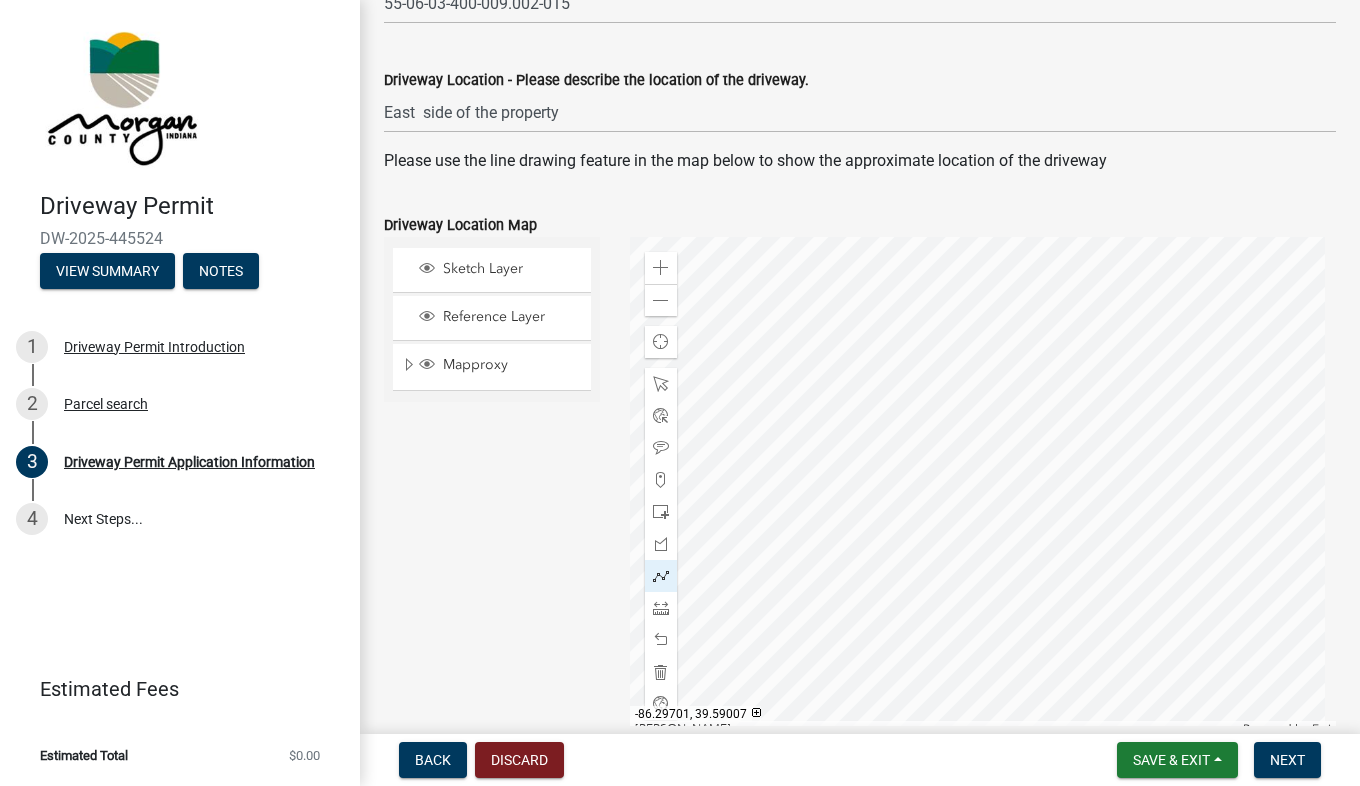 click 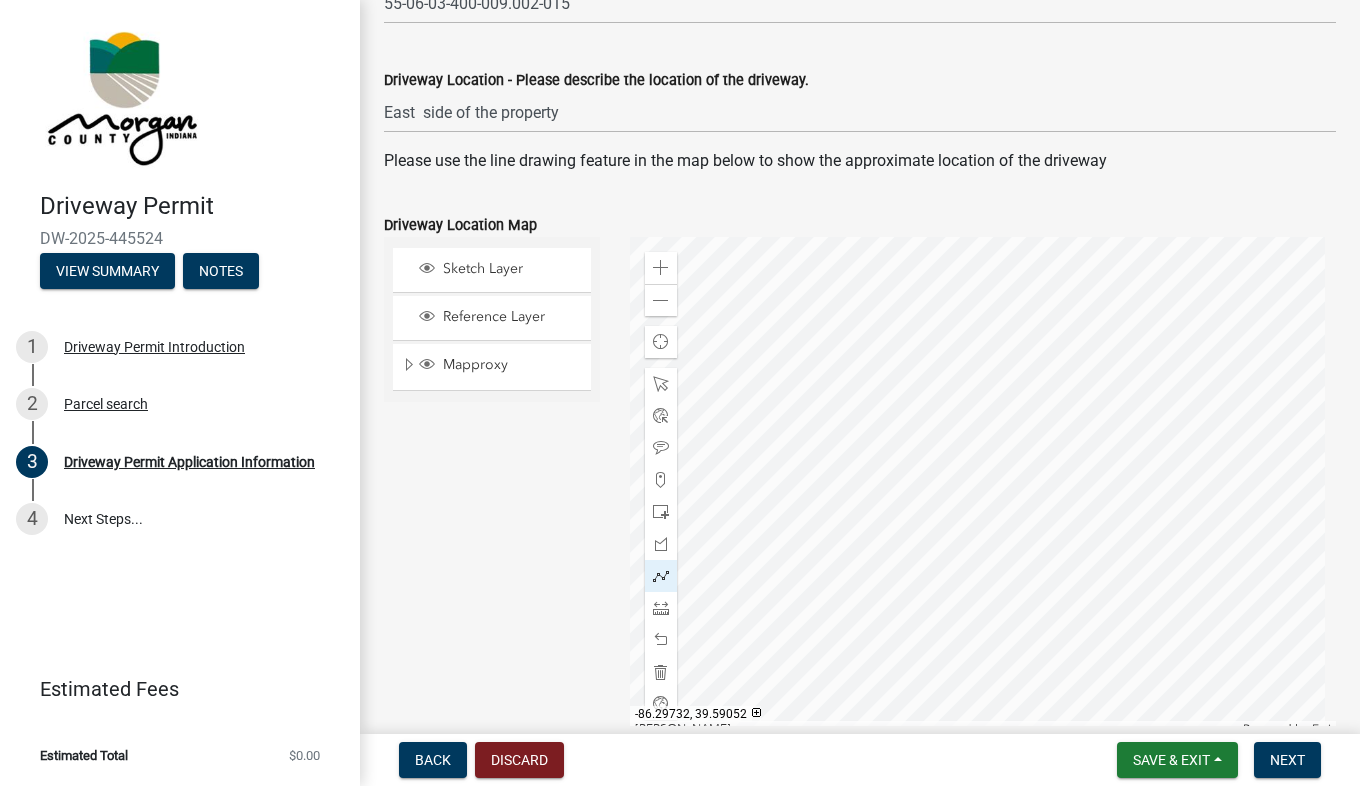 click 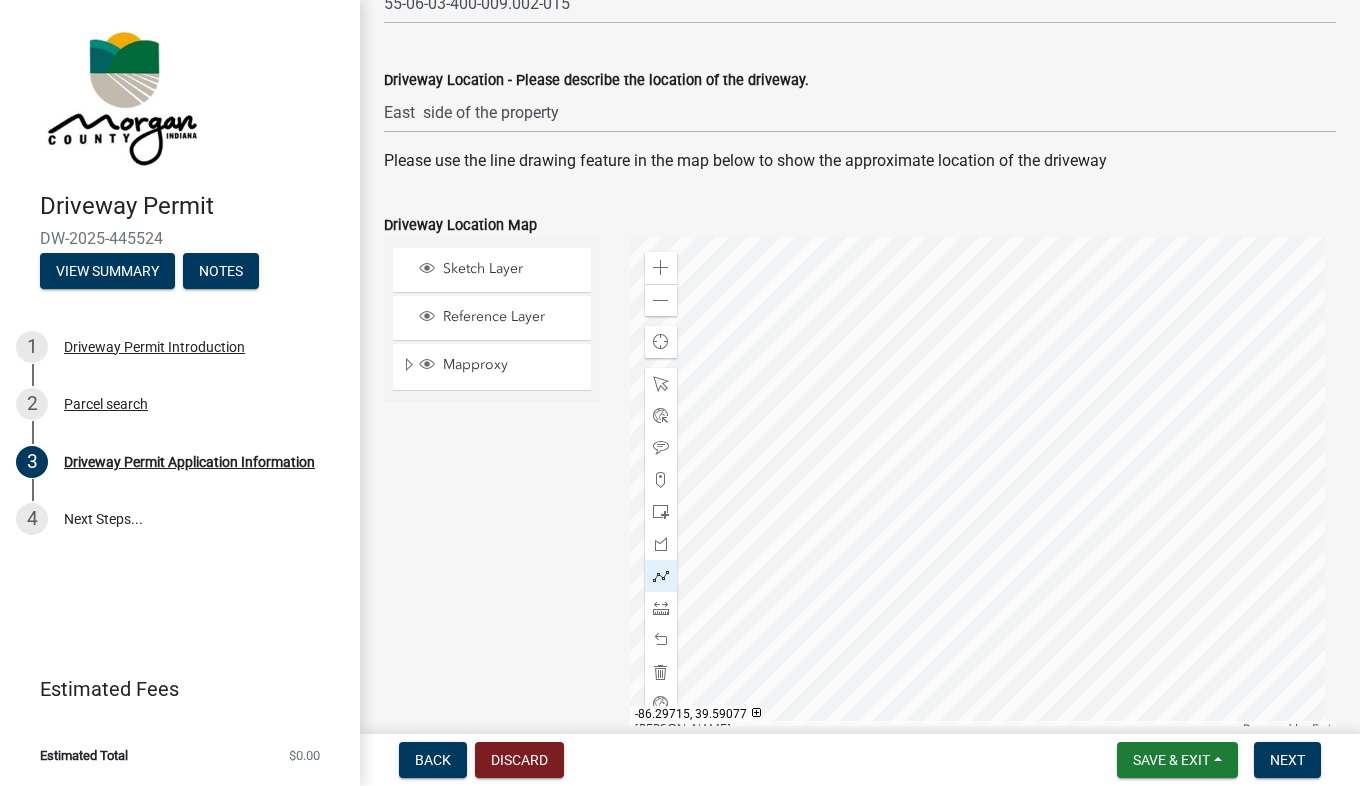 click 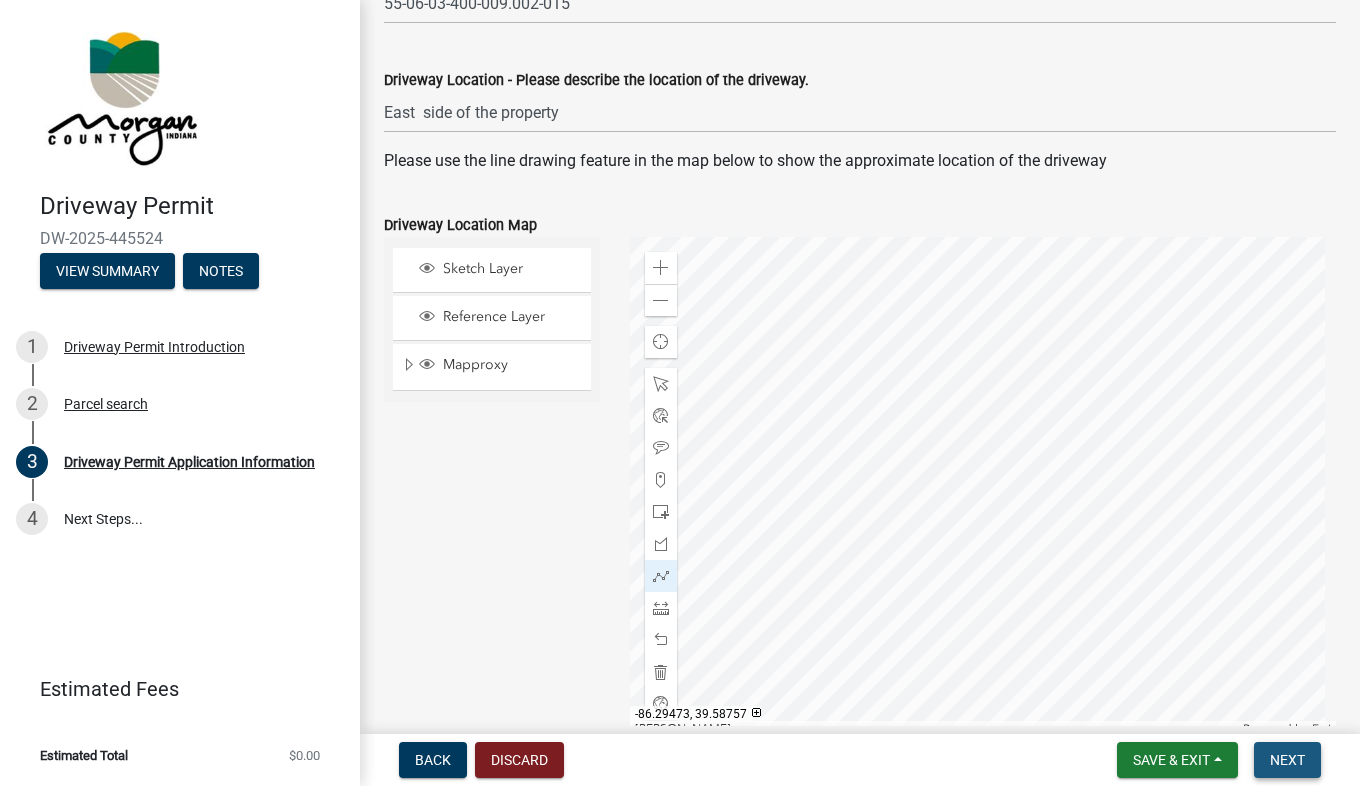 click on "Next" at bounding box center (1287, 760) 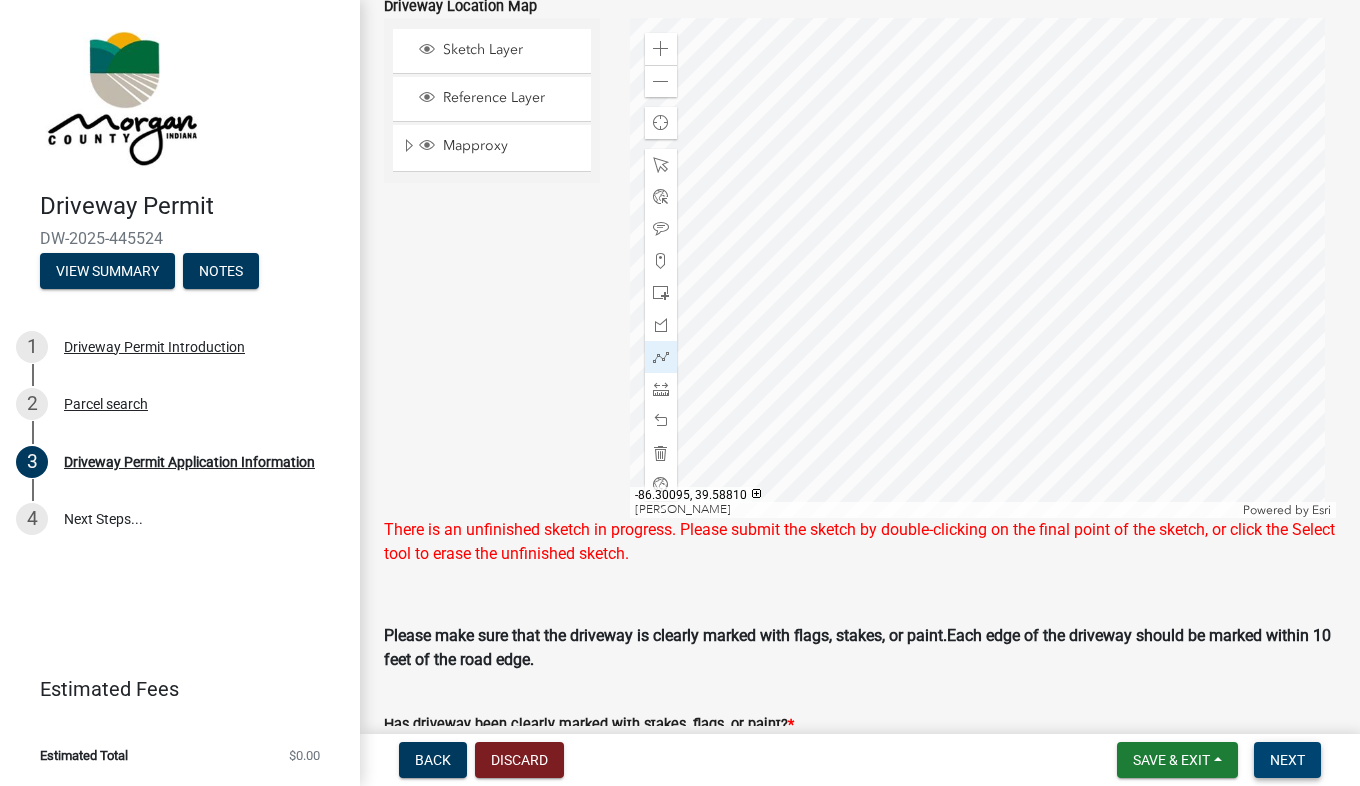 scroll, scrollTop: 1107, scrollLeft: 0, axis: vertical 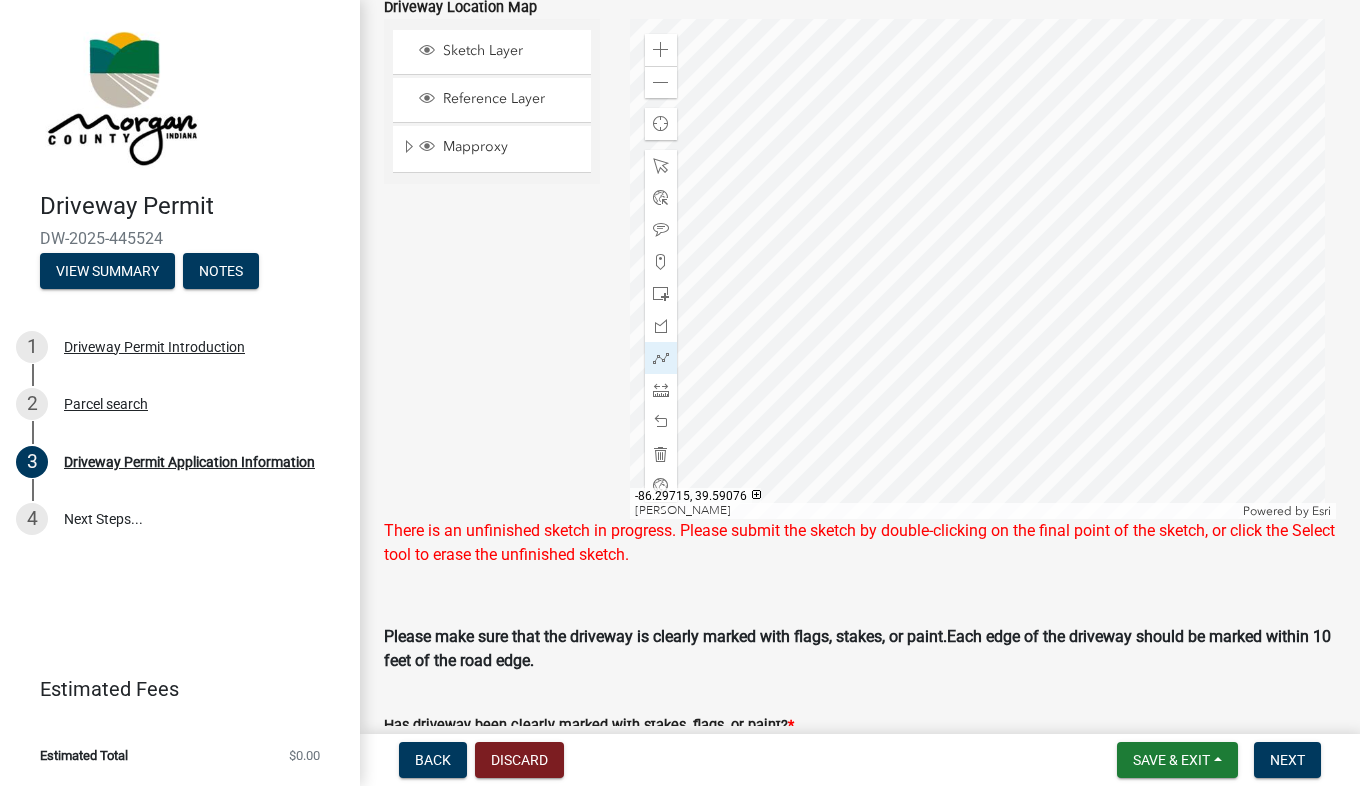 click 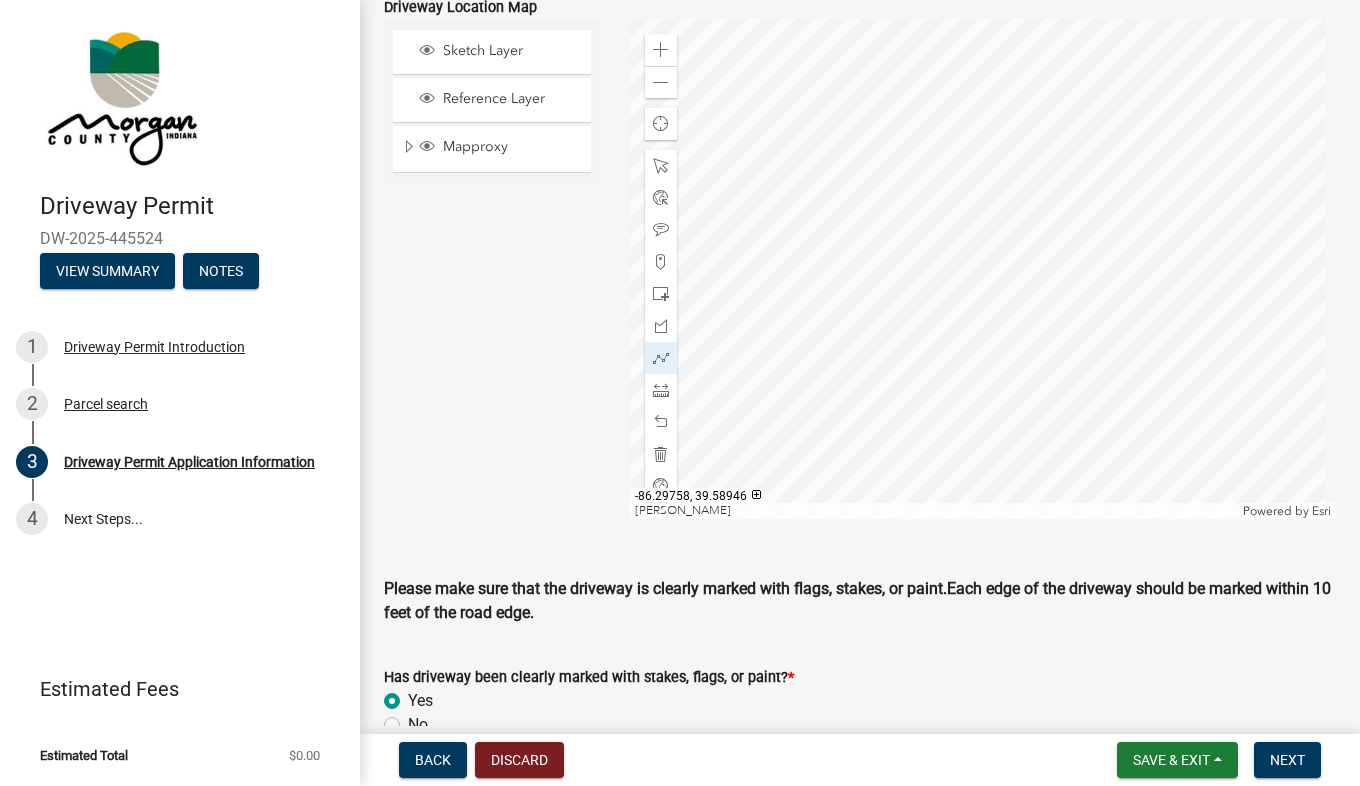click 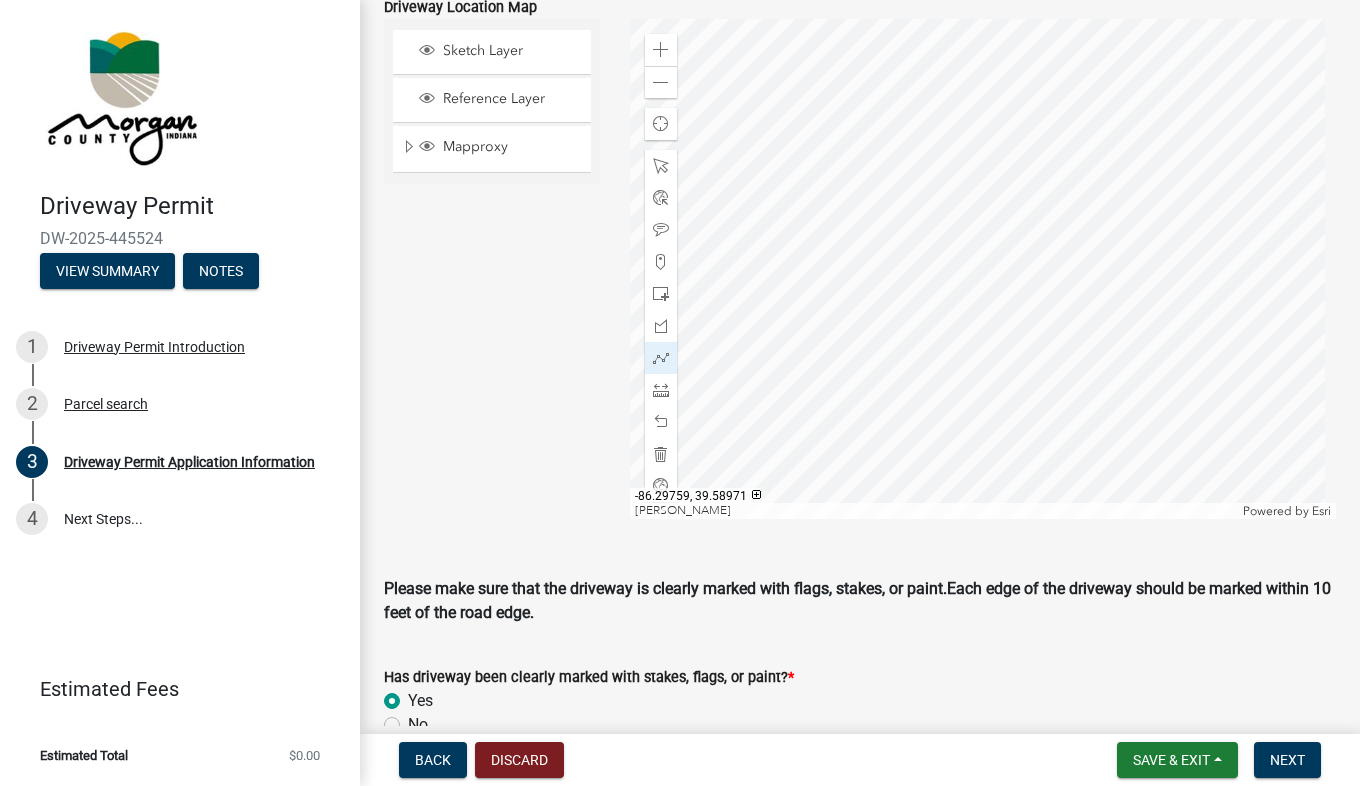 click 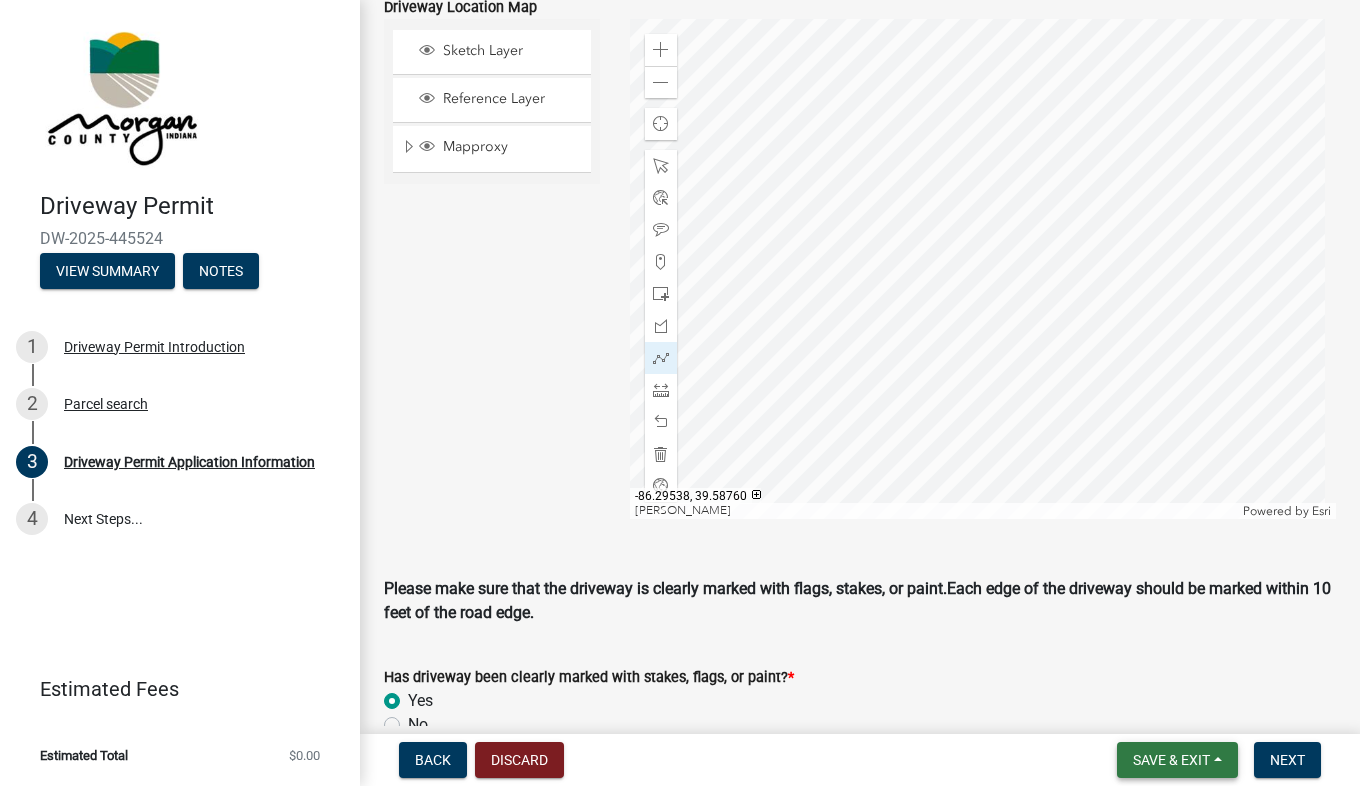 click on "Save & Exit" at bounding box center (1171, 760) 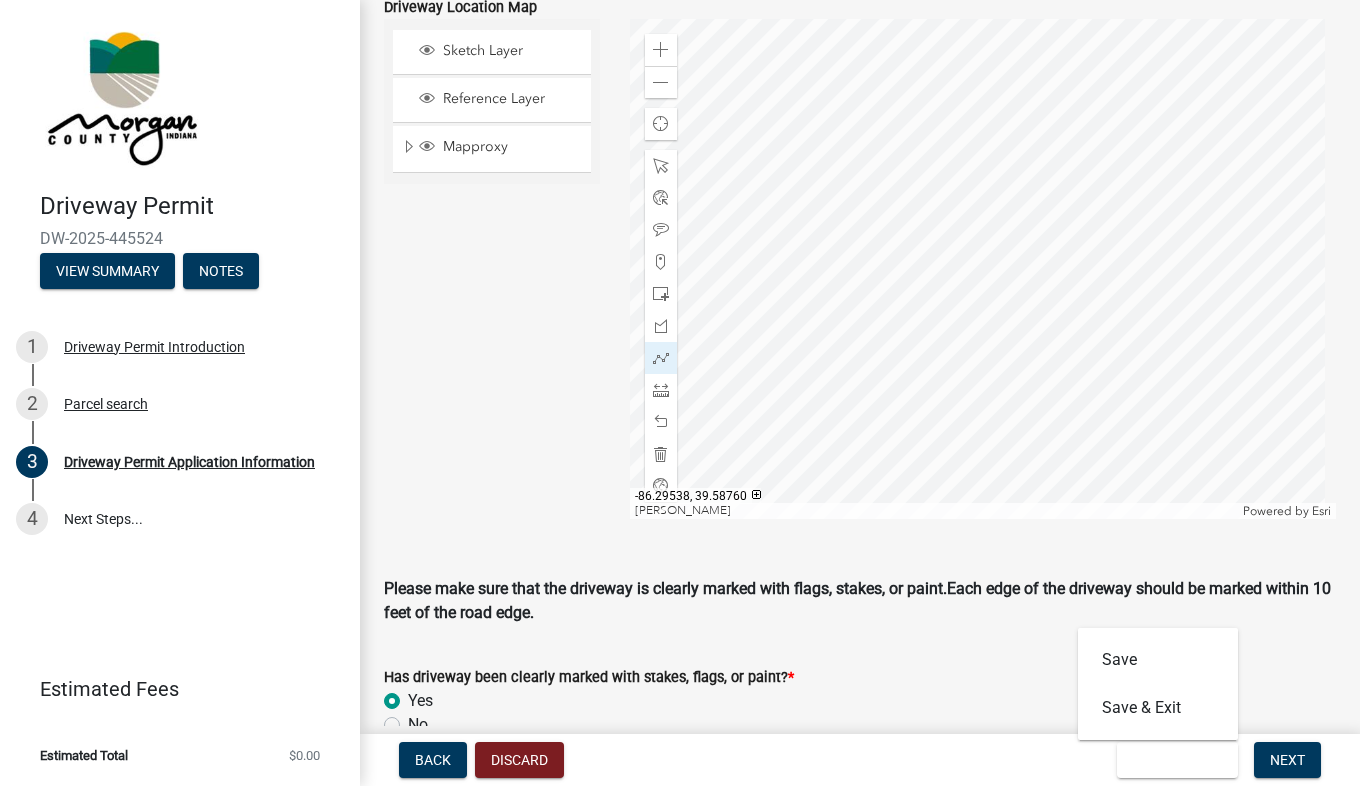 click on "Has driveway been clearly marked with stakes, flags, or paint?  *" 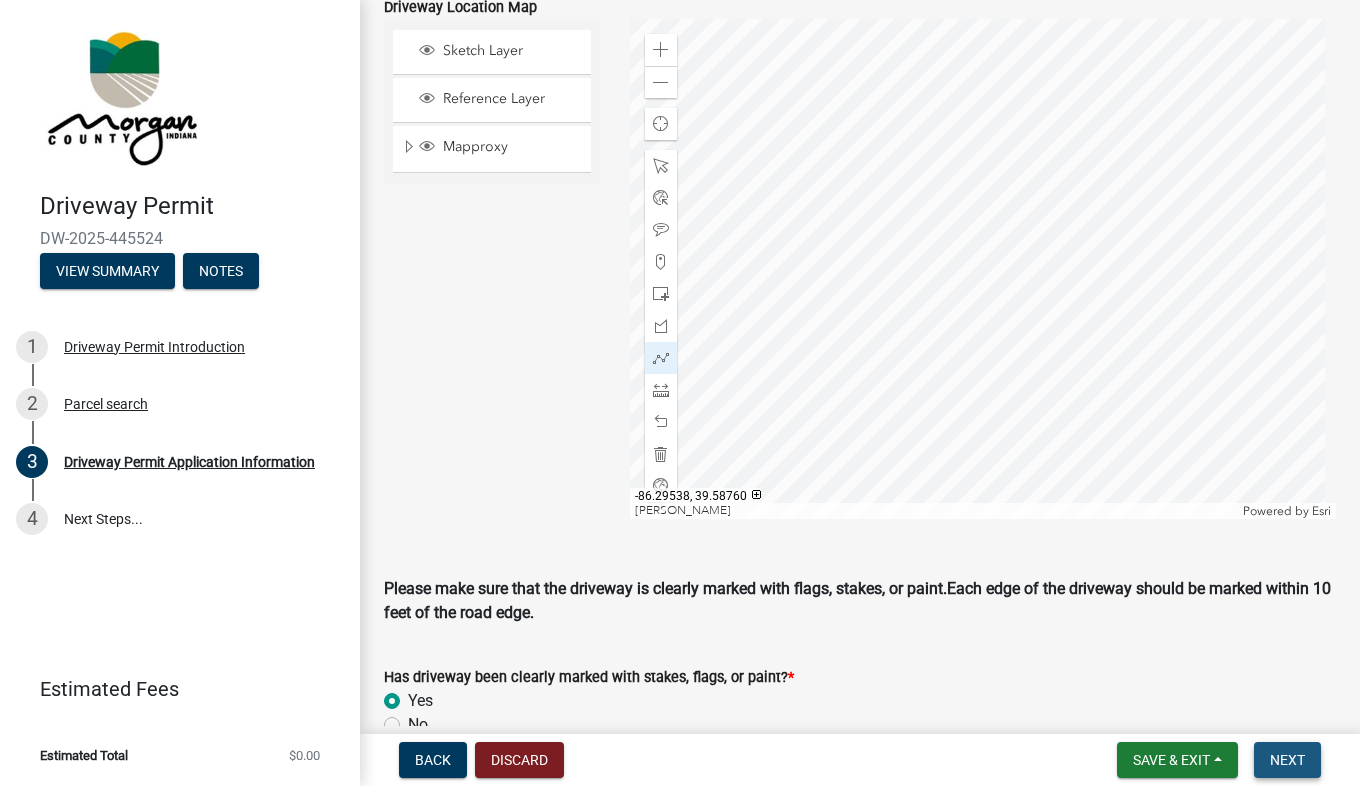 click on "Next" at bounding box center (1287, 760) 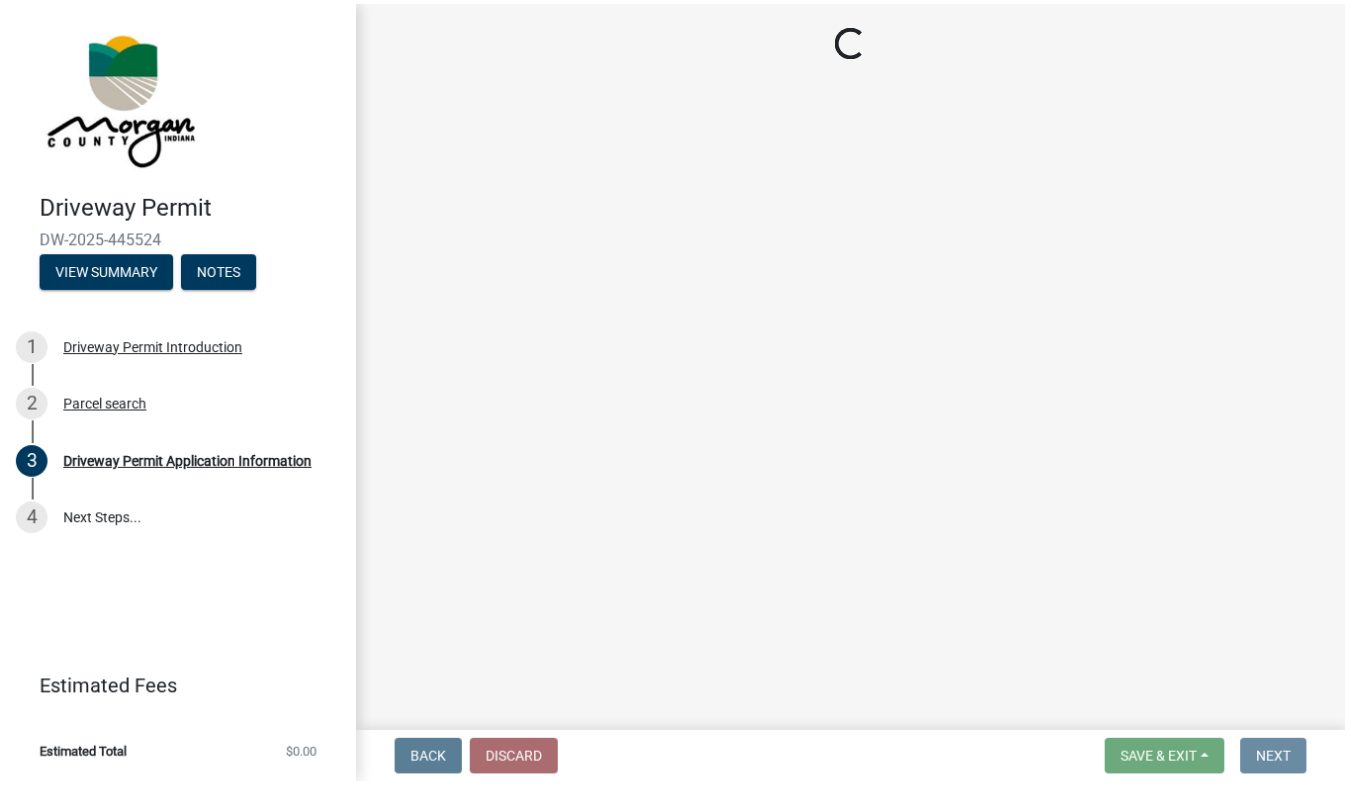 scroll, scrollTop: 0, scrollLeft: 0, axis: both 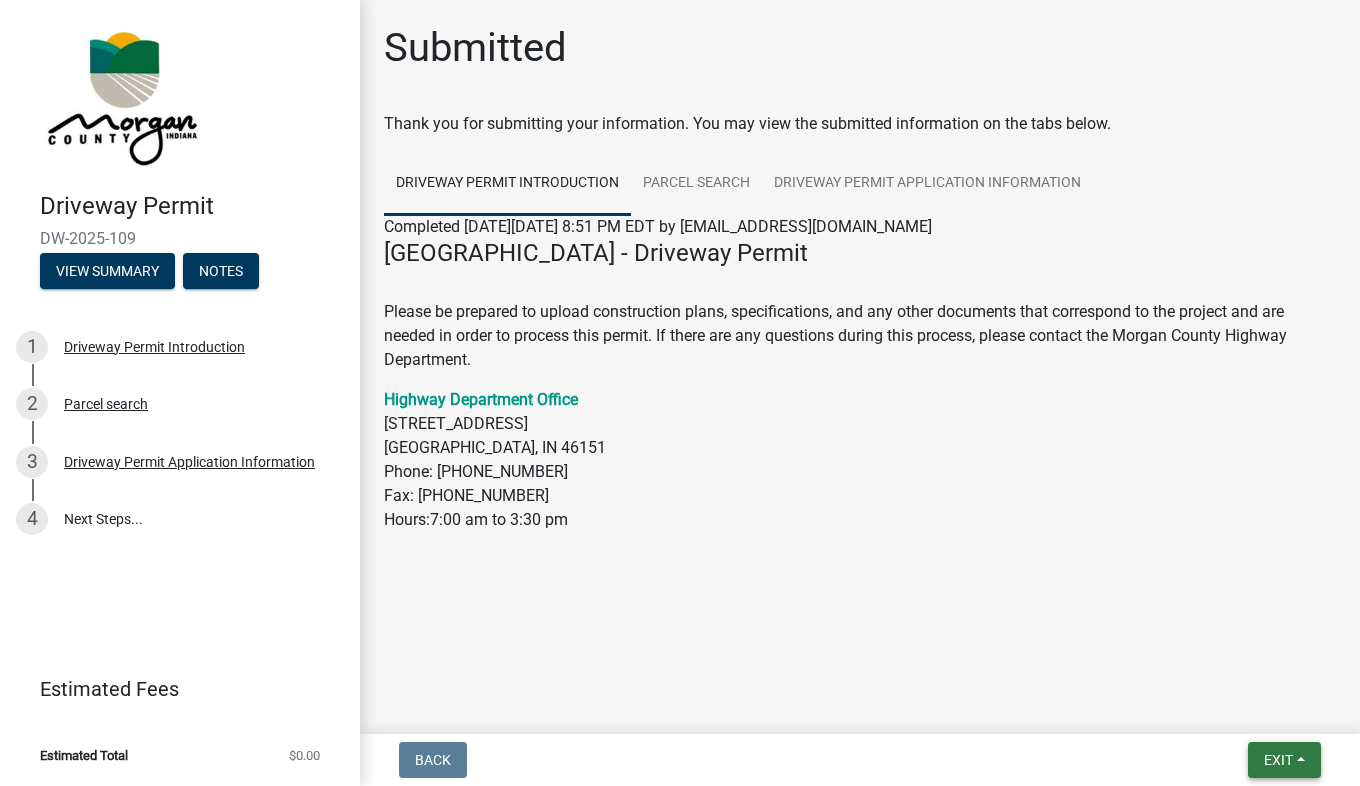 click on "Exit" at bounding box center [1278, 760] 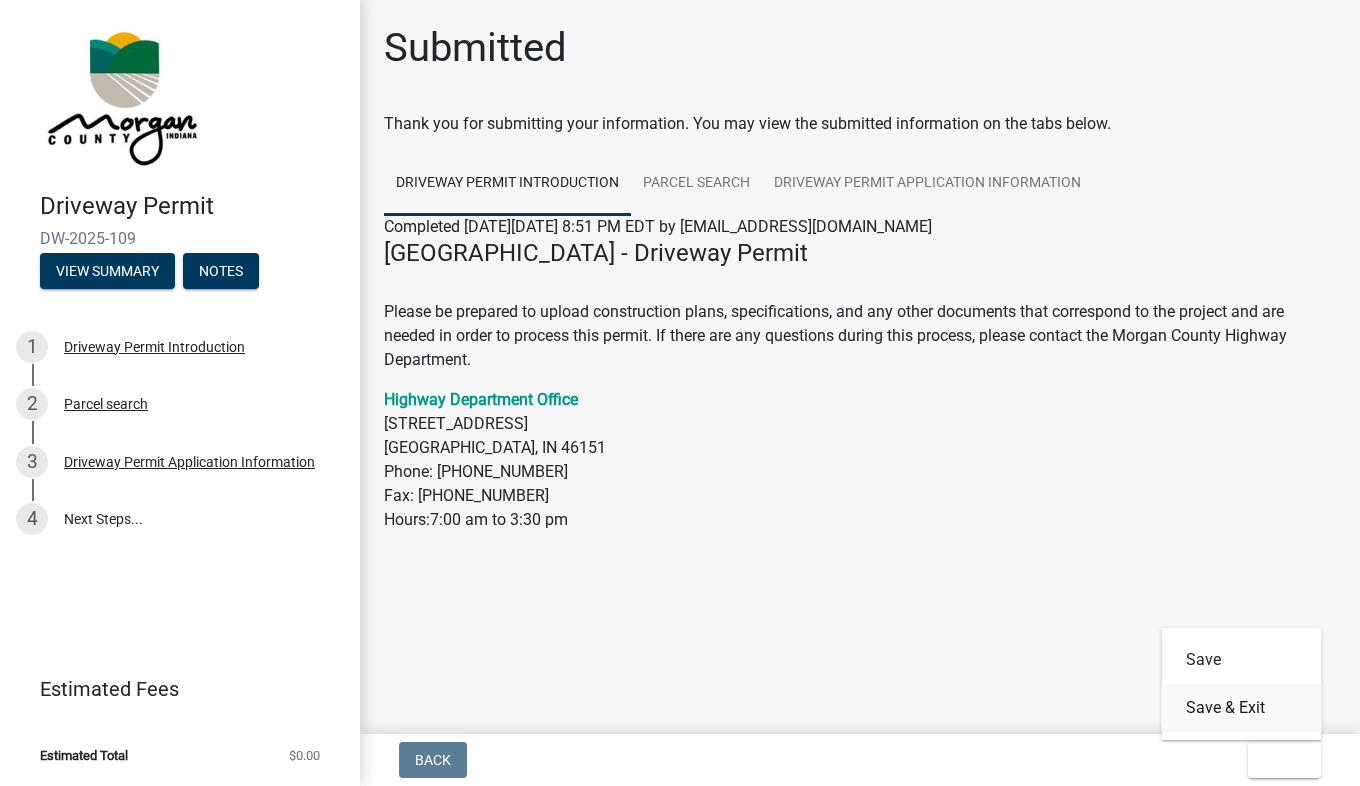 click on "Save & Exit" at bounding box center [1242, 708] 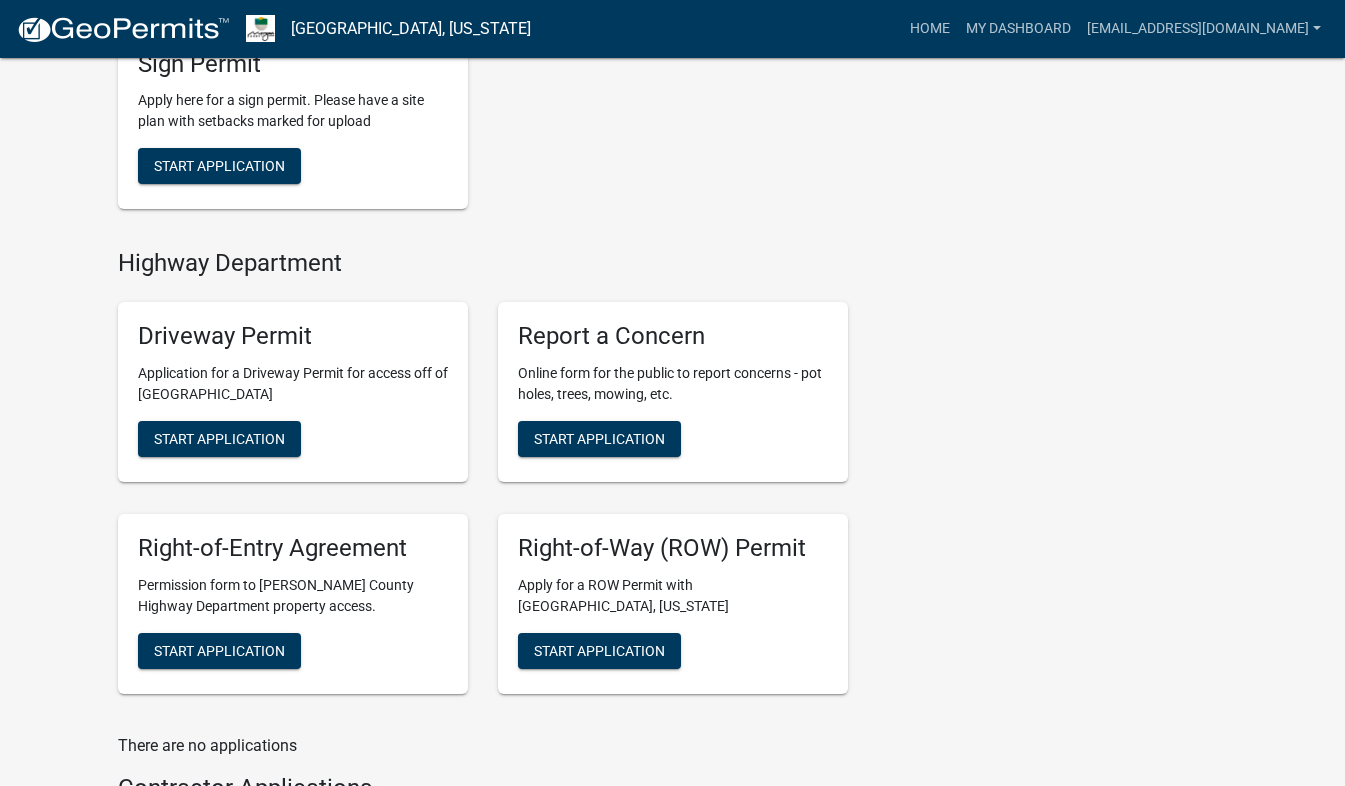 scroll, scrollTop: 930, scrollLeft: 0, axis: vertical 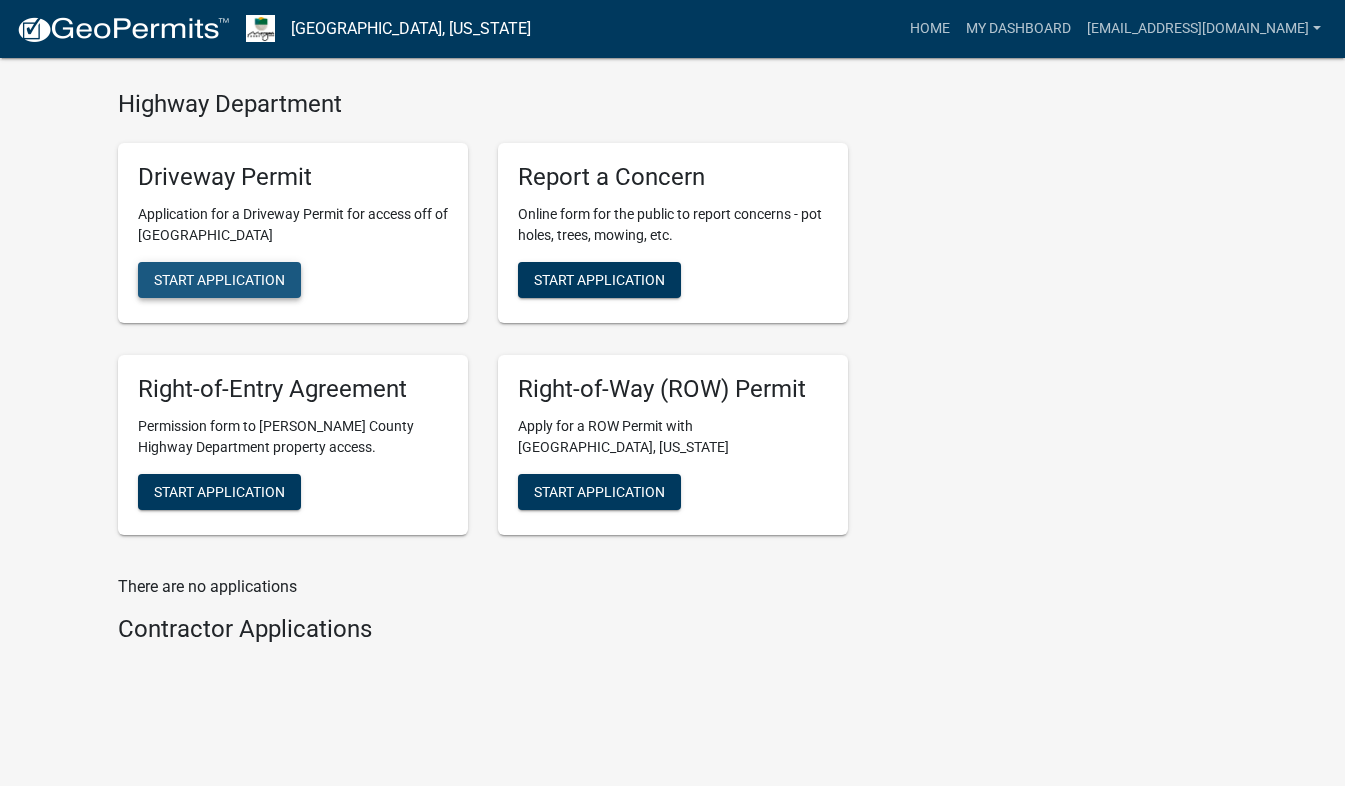 click on "Start Application" at bounding box center [219, 280] 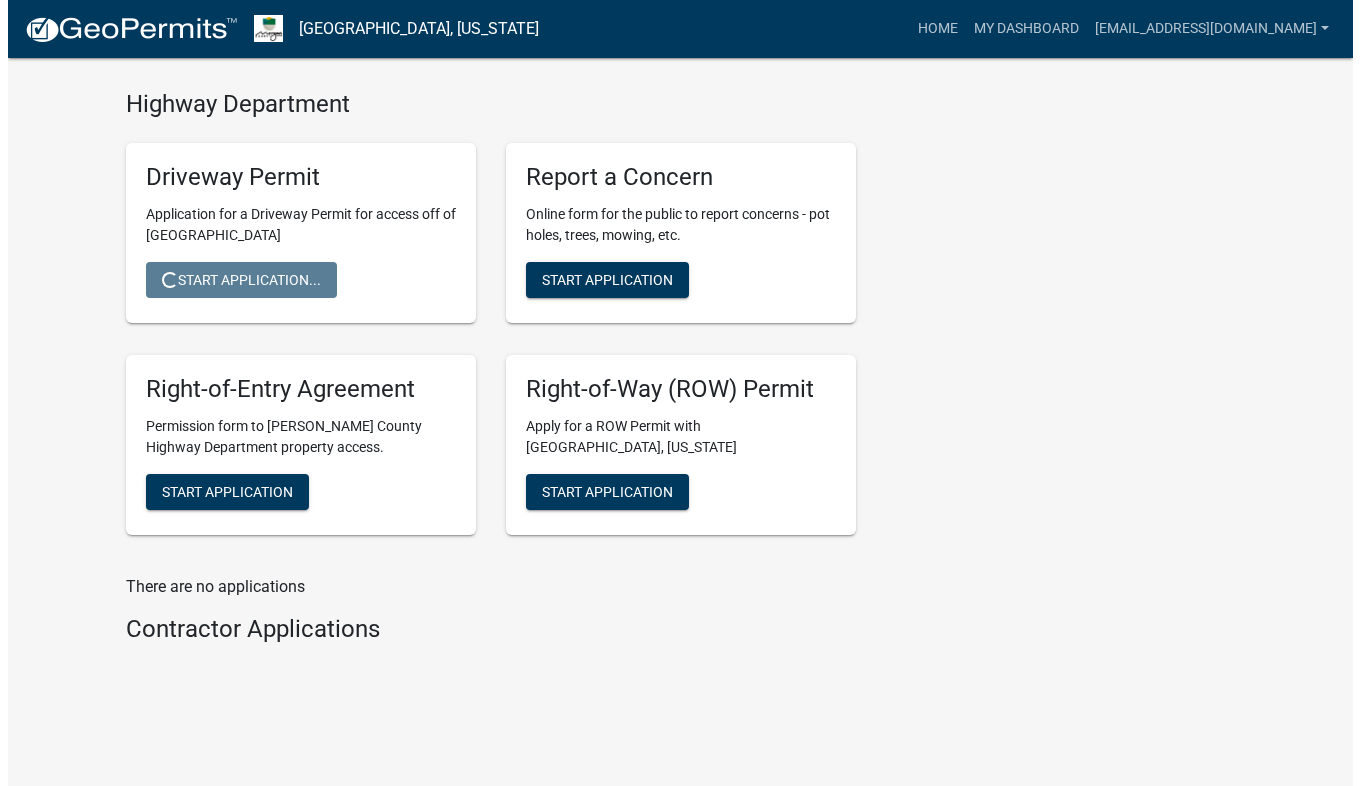 scroll, scrollTop: 0, scrollLeft: 0, axis: both 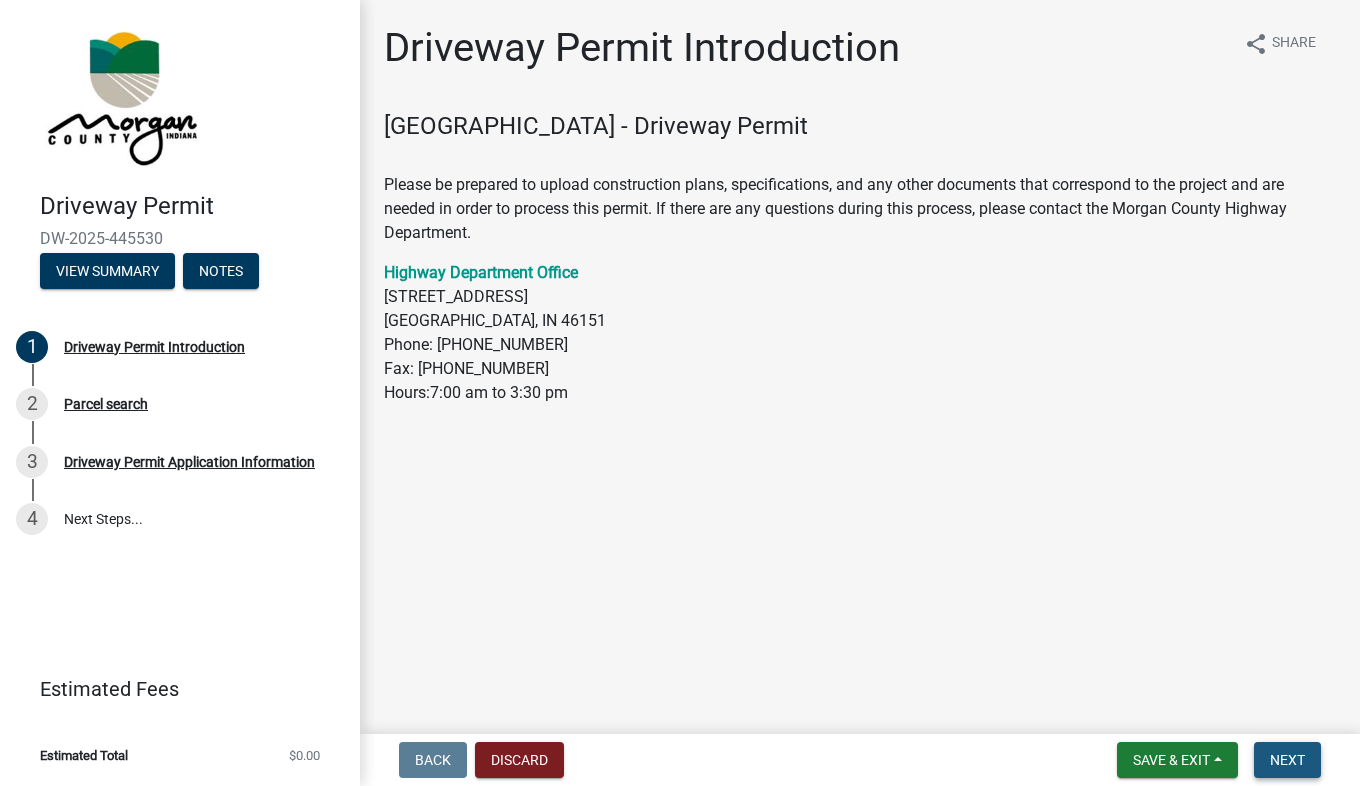 click on "Next" at bounding box center (1287, 760) 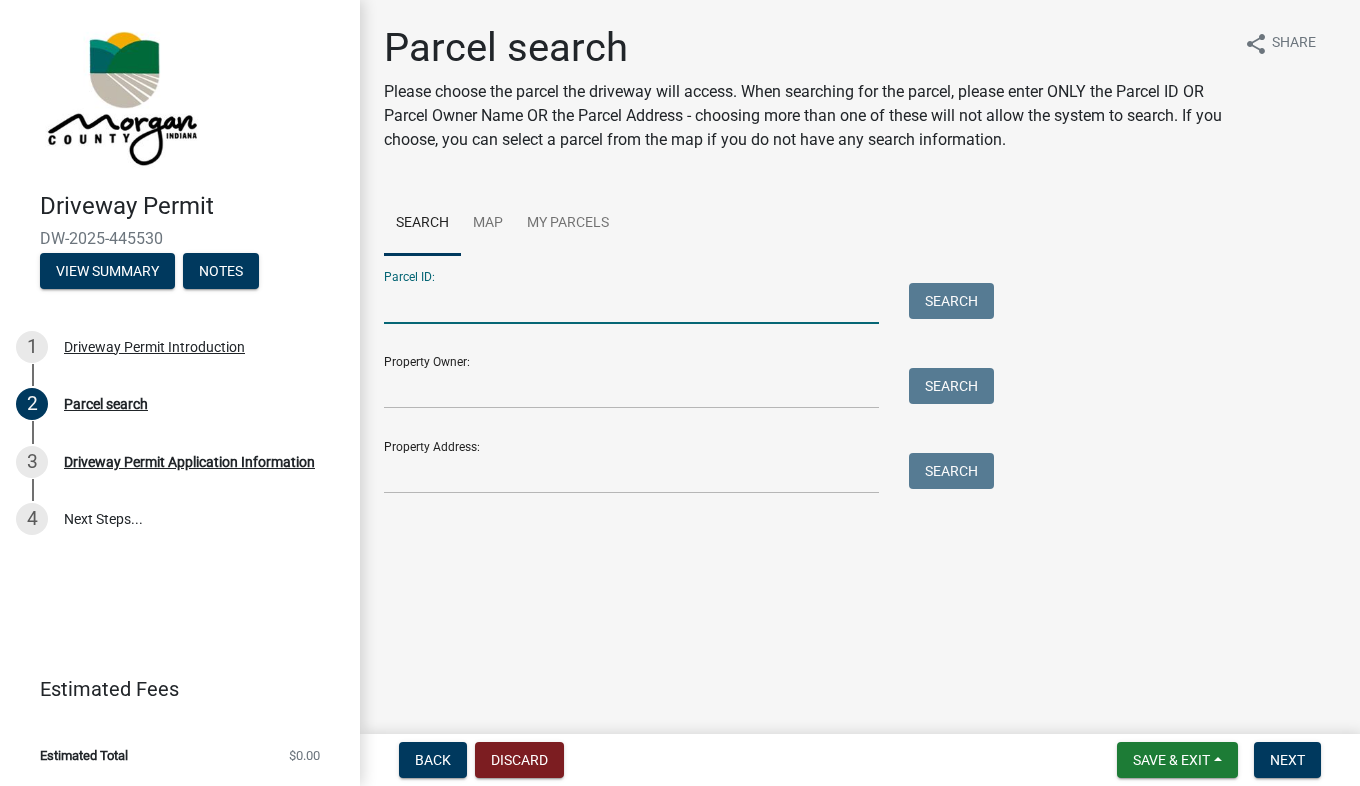 click on "Parcel ID:" at bounding box center [631, 303] 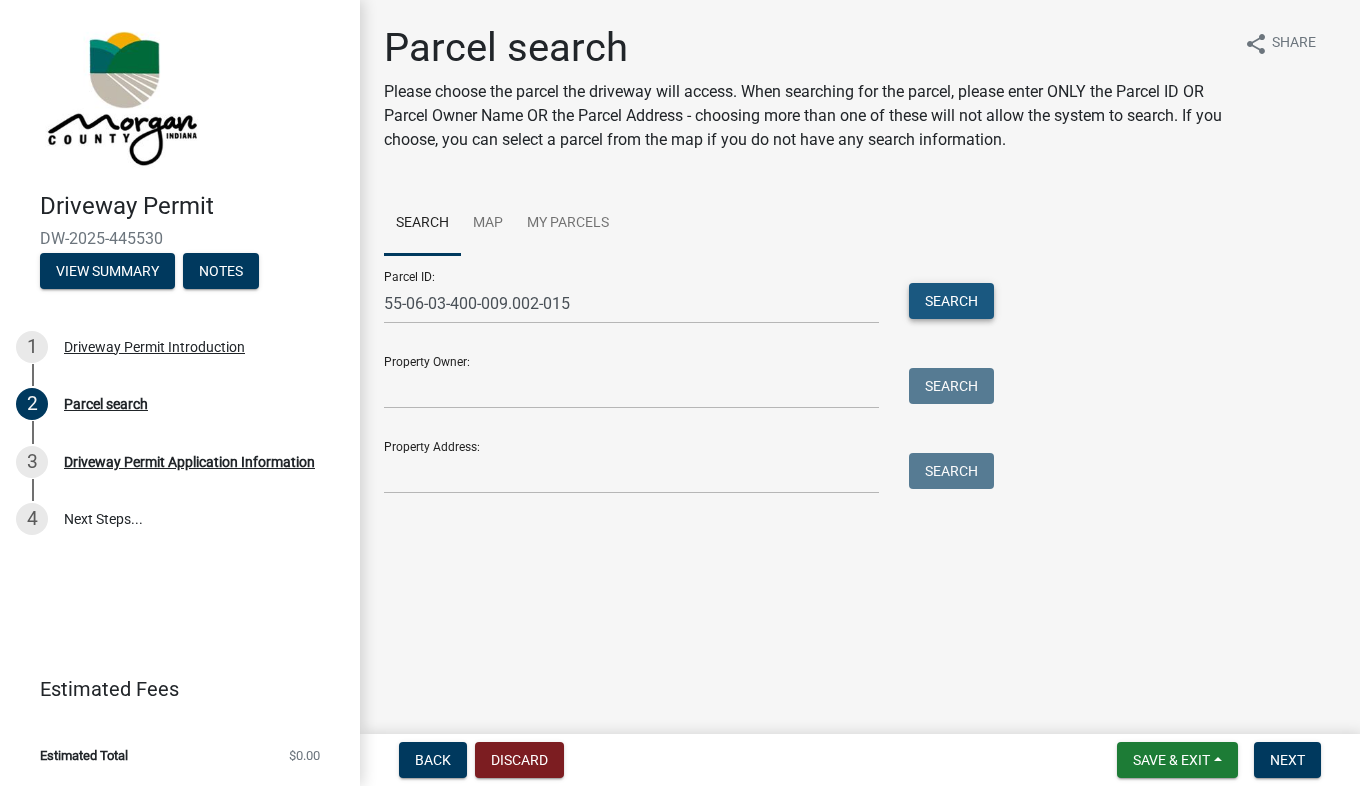 click on "Search" at bounding box center (951, 301) 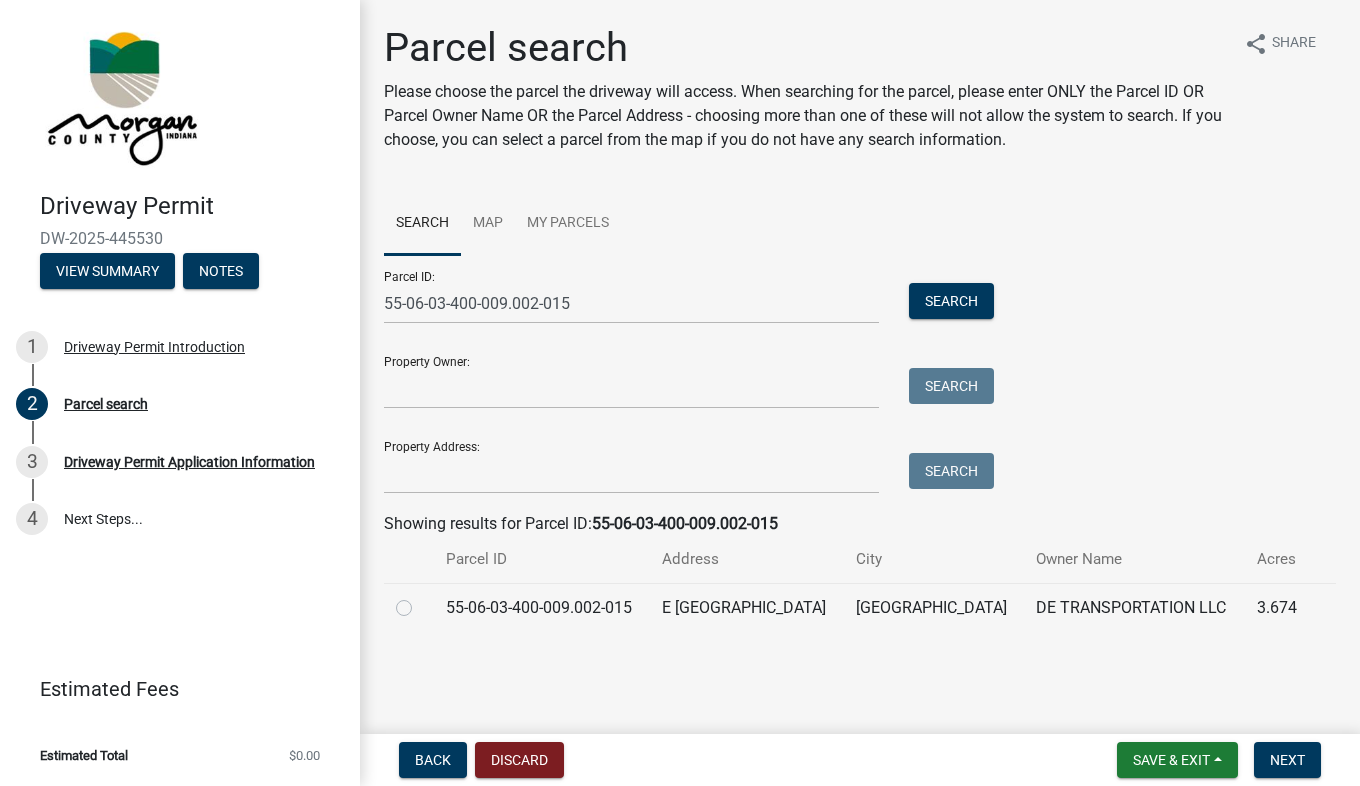 click 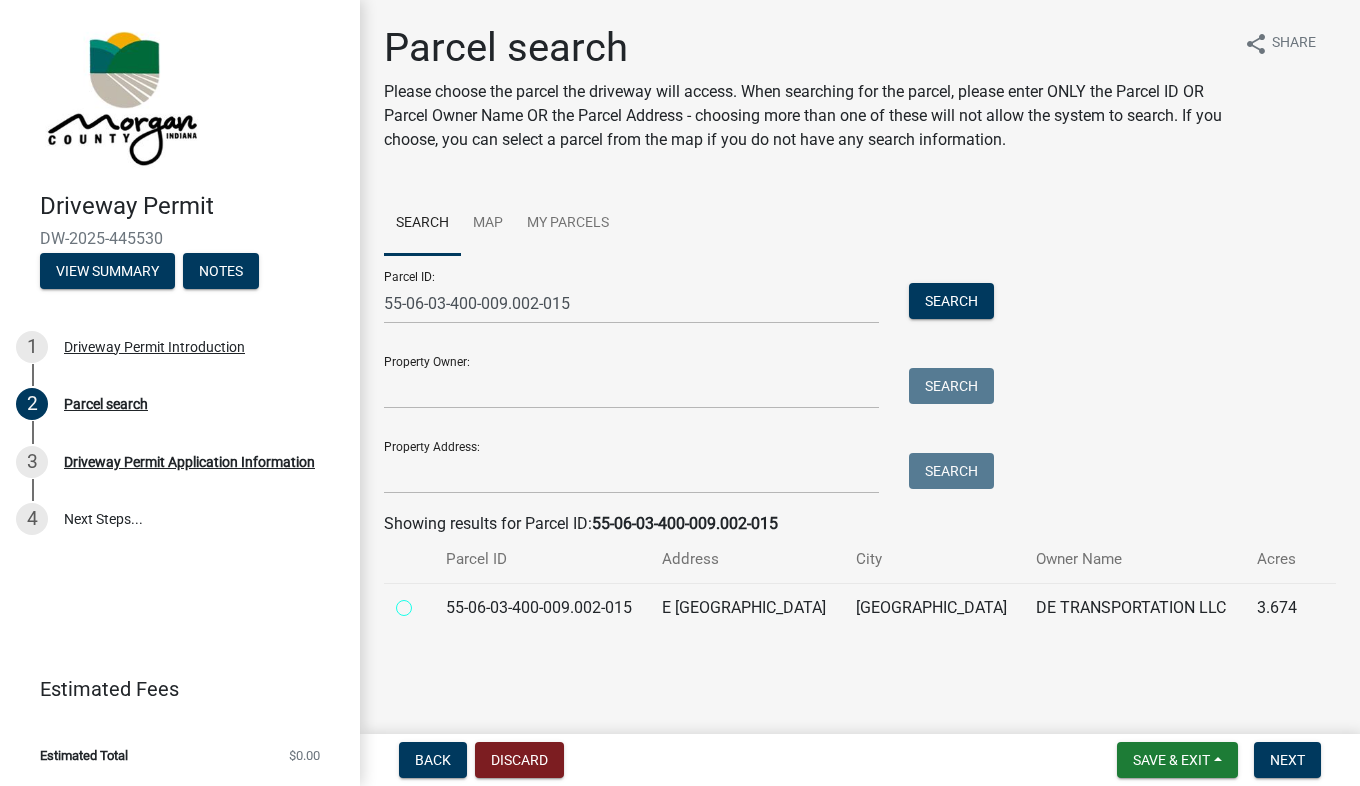 click at bounding box center [426, 602] 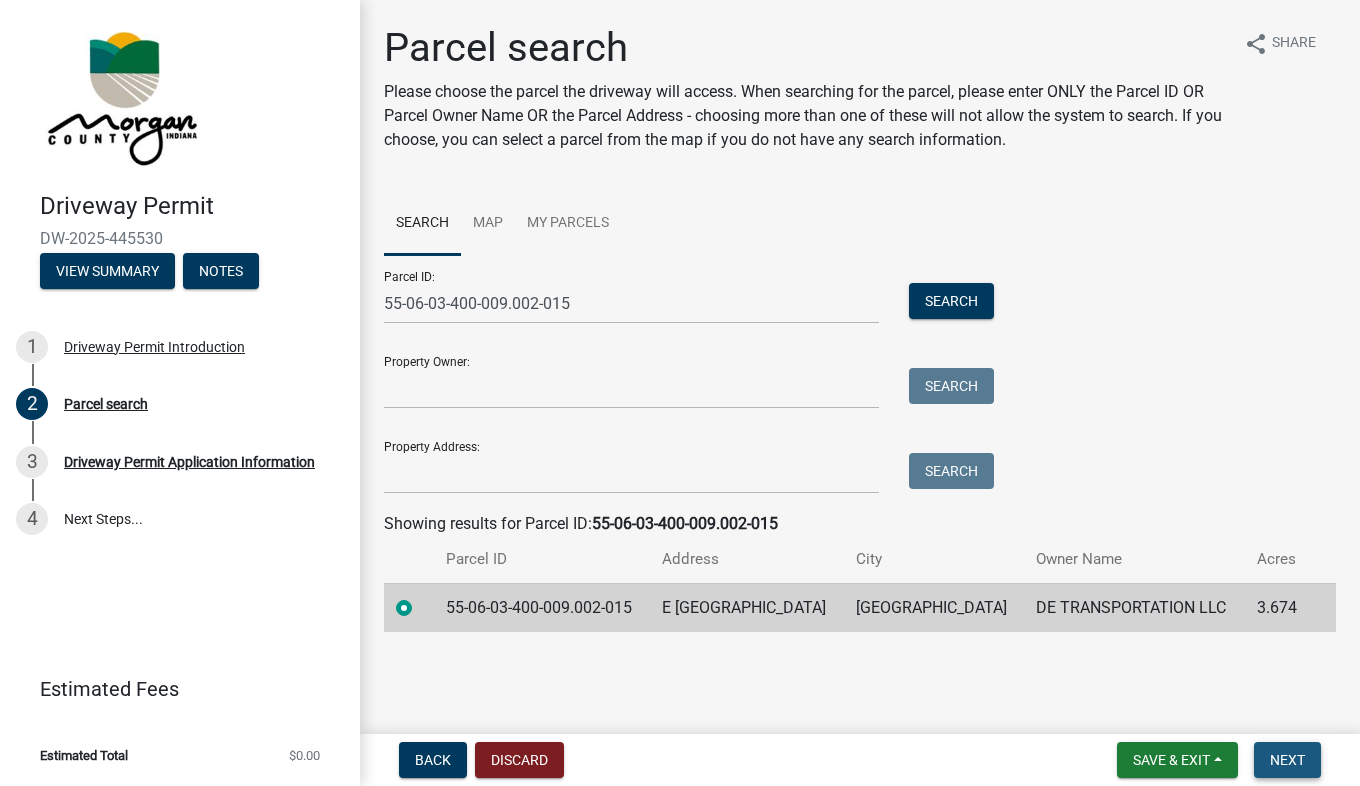 click on "Next" at bounding box center [1287, 760] 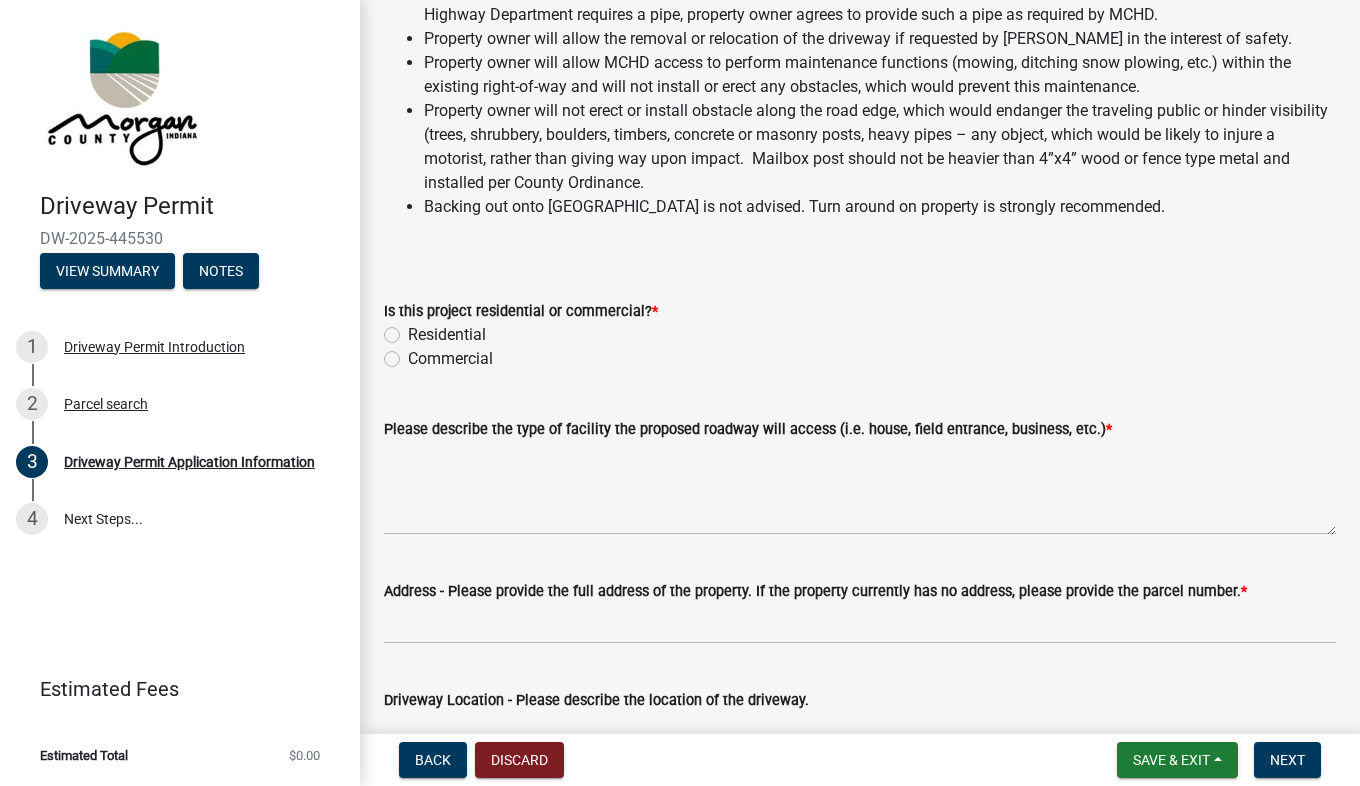 scroll, scrollTop: 278, scrollLeft: 0, axis: vertical 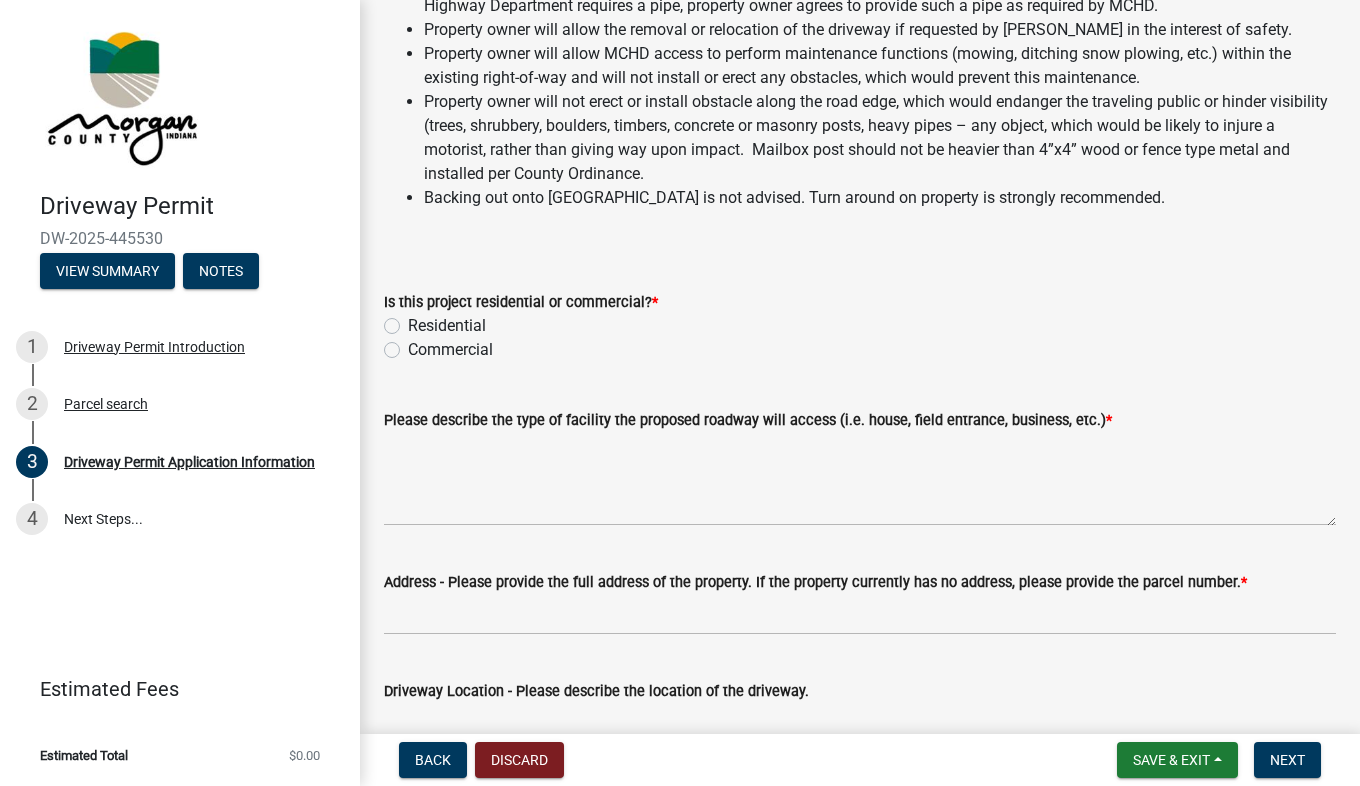 click on "Residential" 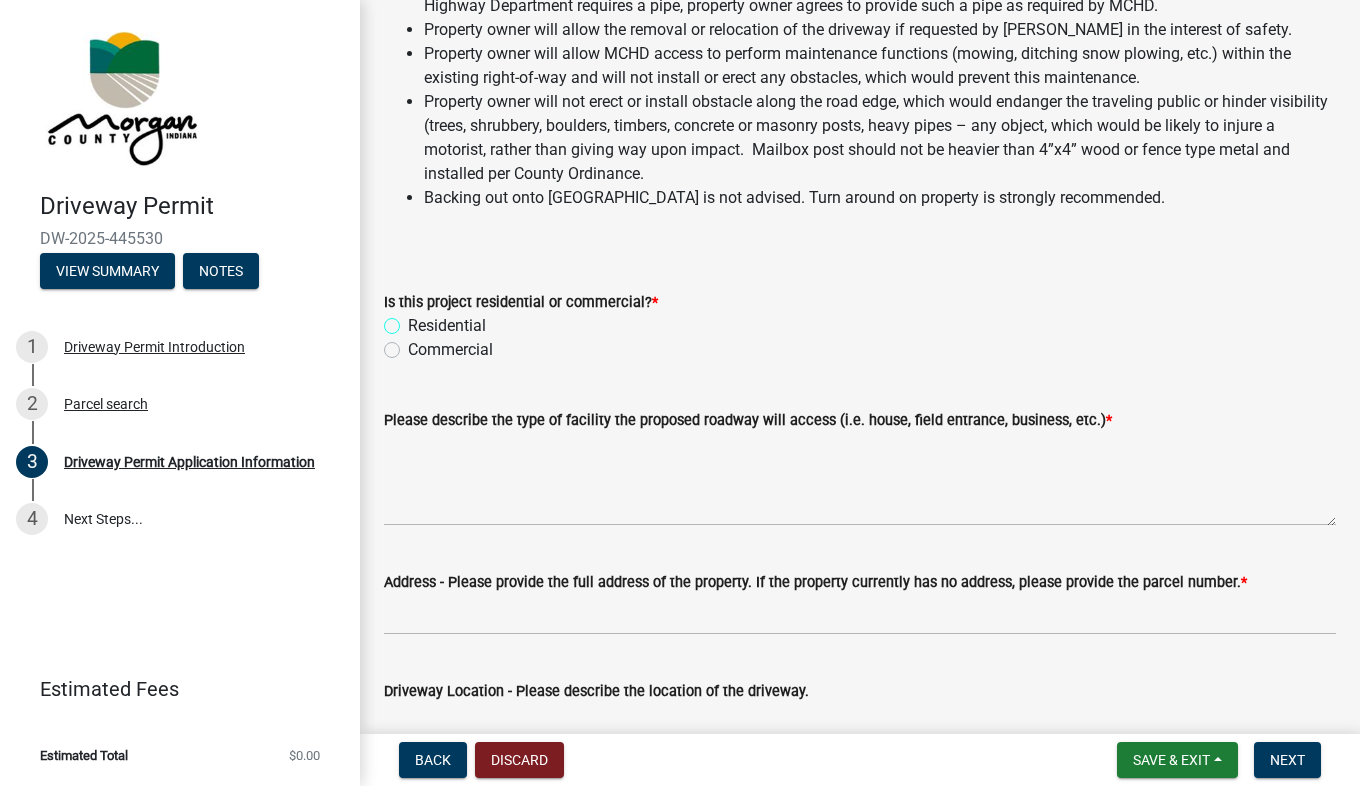 click on "Residential" at bounding box center (414, 320) 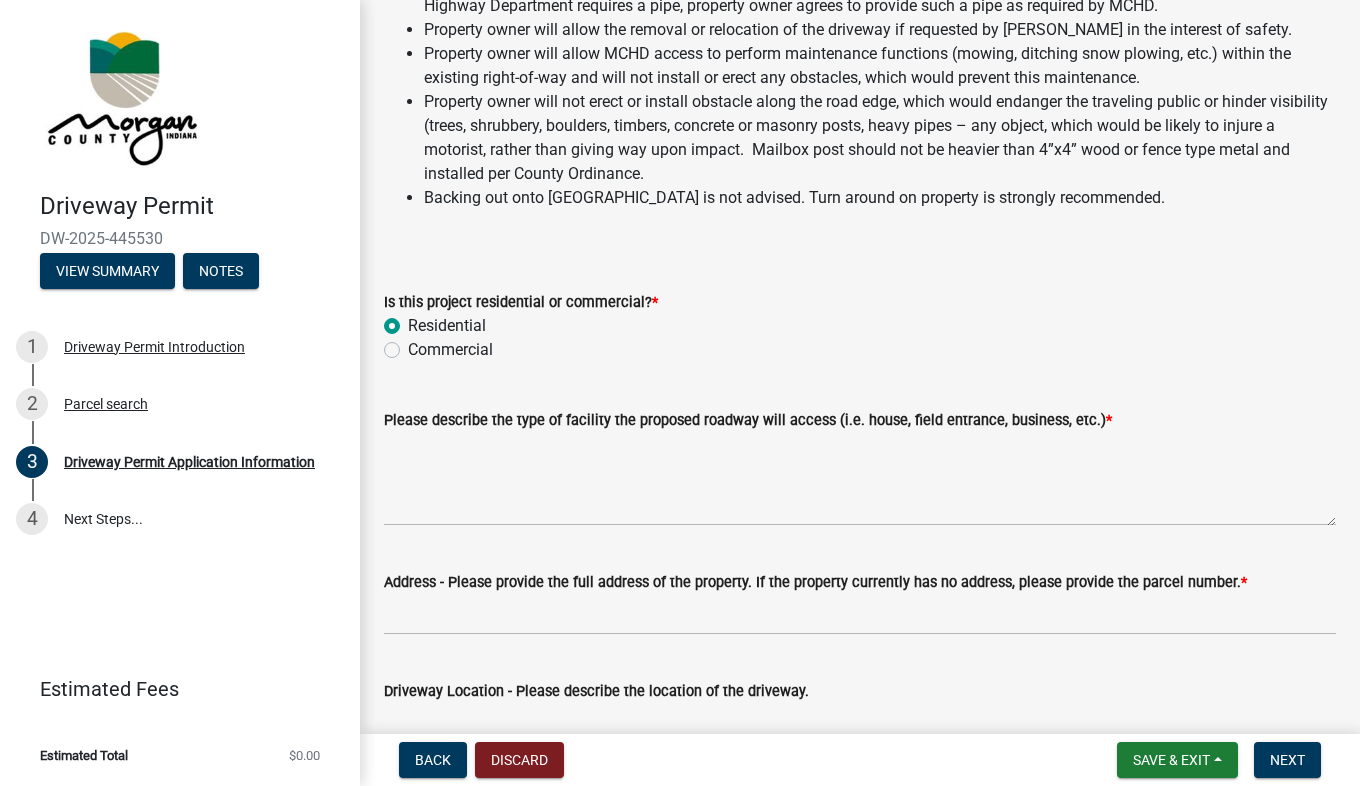 radio on "true" 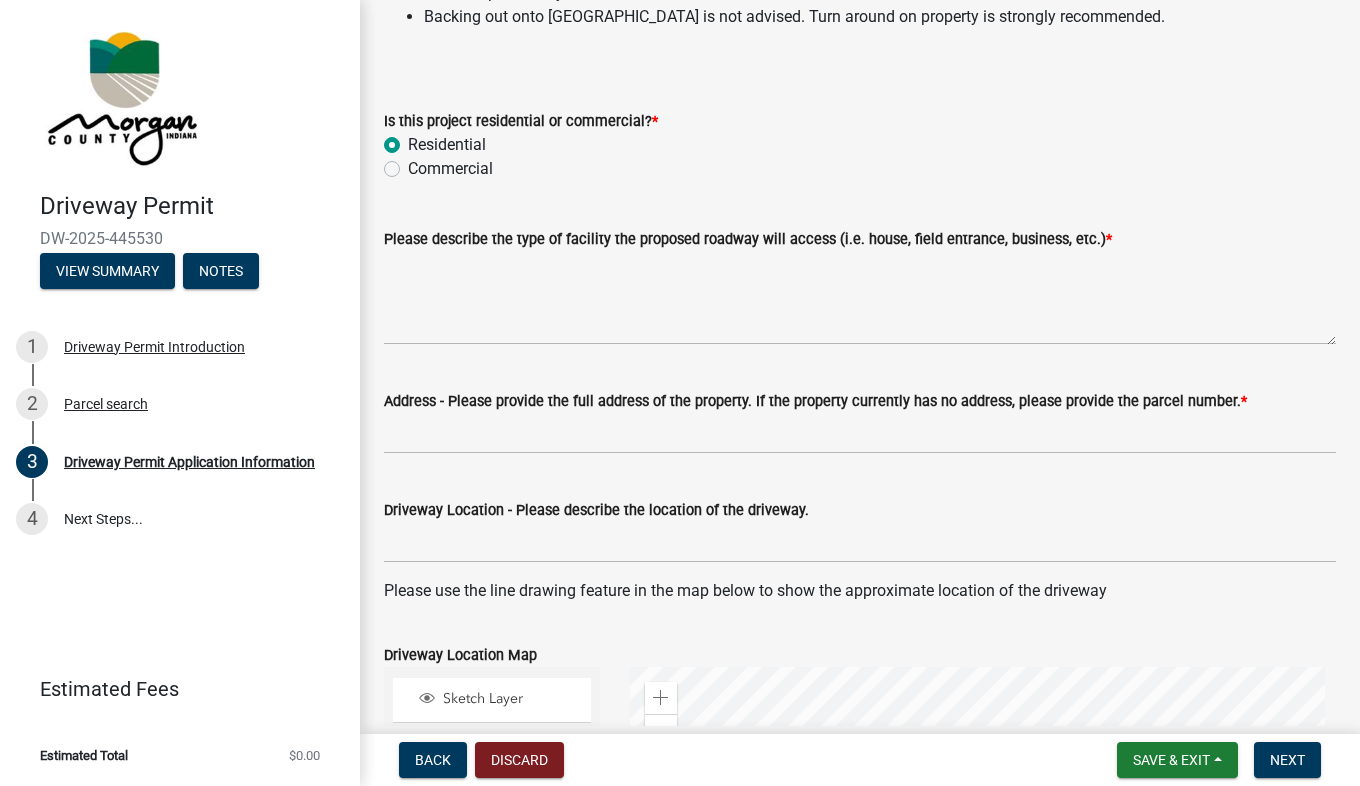 scroll, scrollTop: 465, scrollLeft: 0, axis: vertical 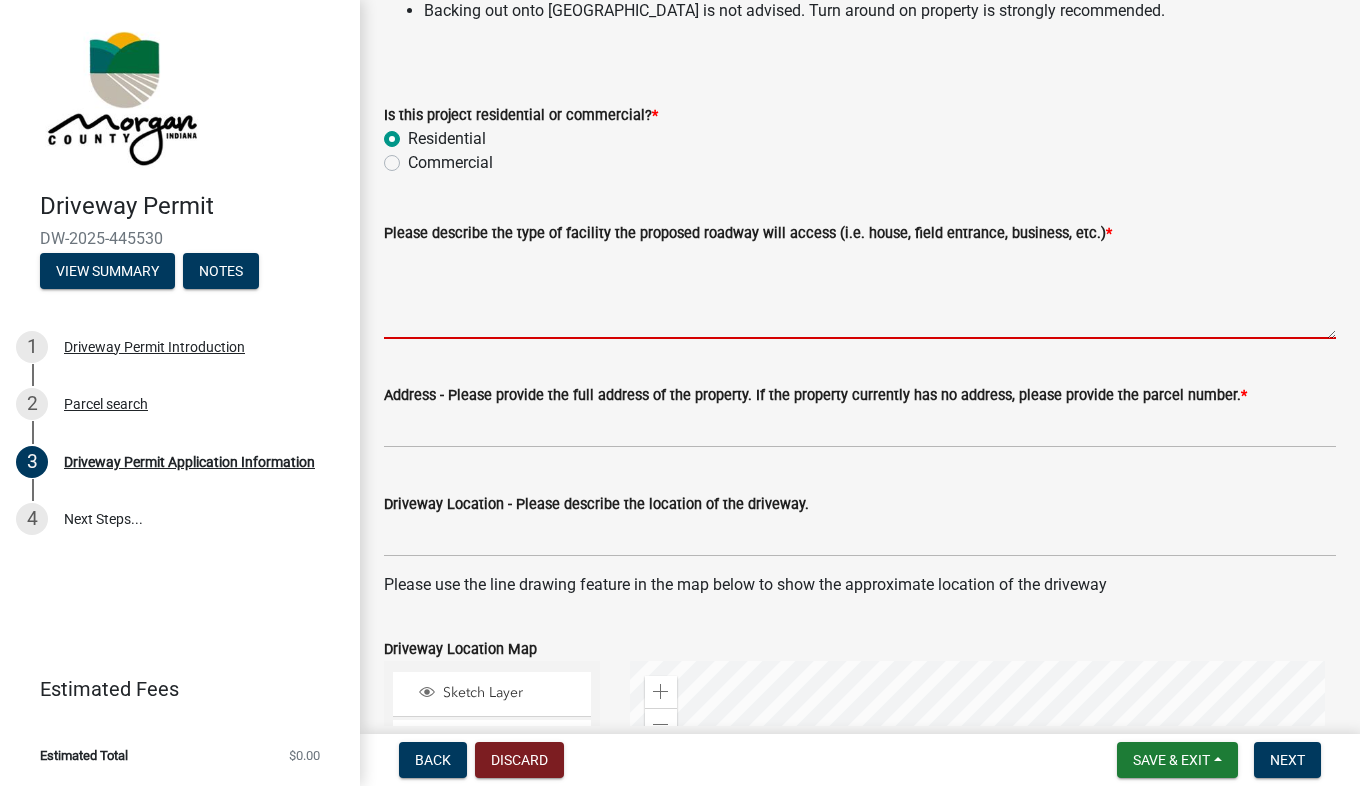 click on "Please describe the type of facility the proposed roadway will access (i.e. house, field entrance, business, etc.)  *" at bounding box center (860, 292) 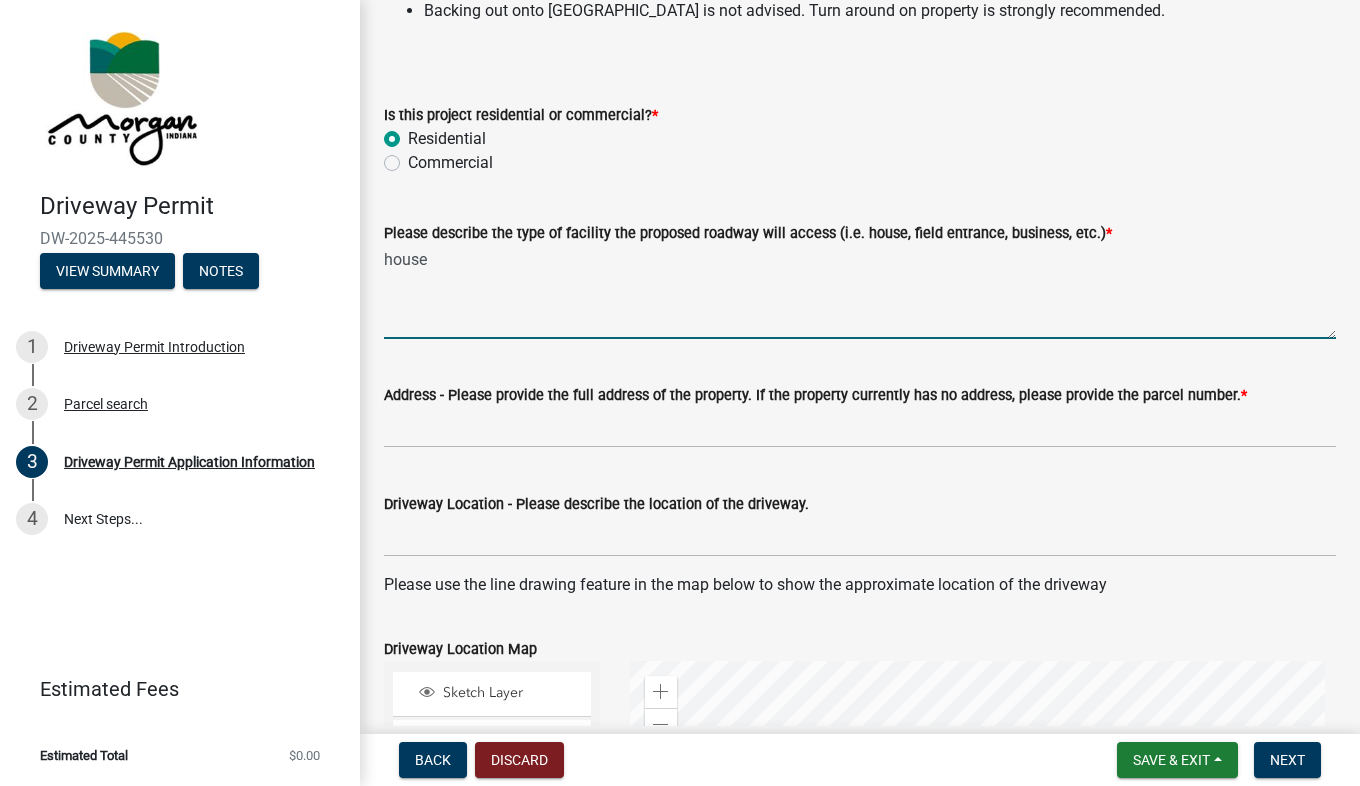 type on "house" 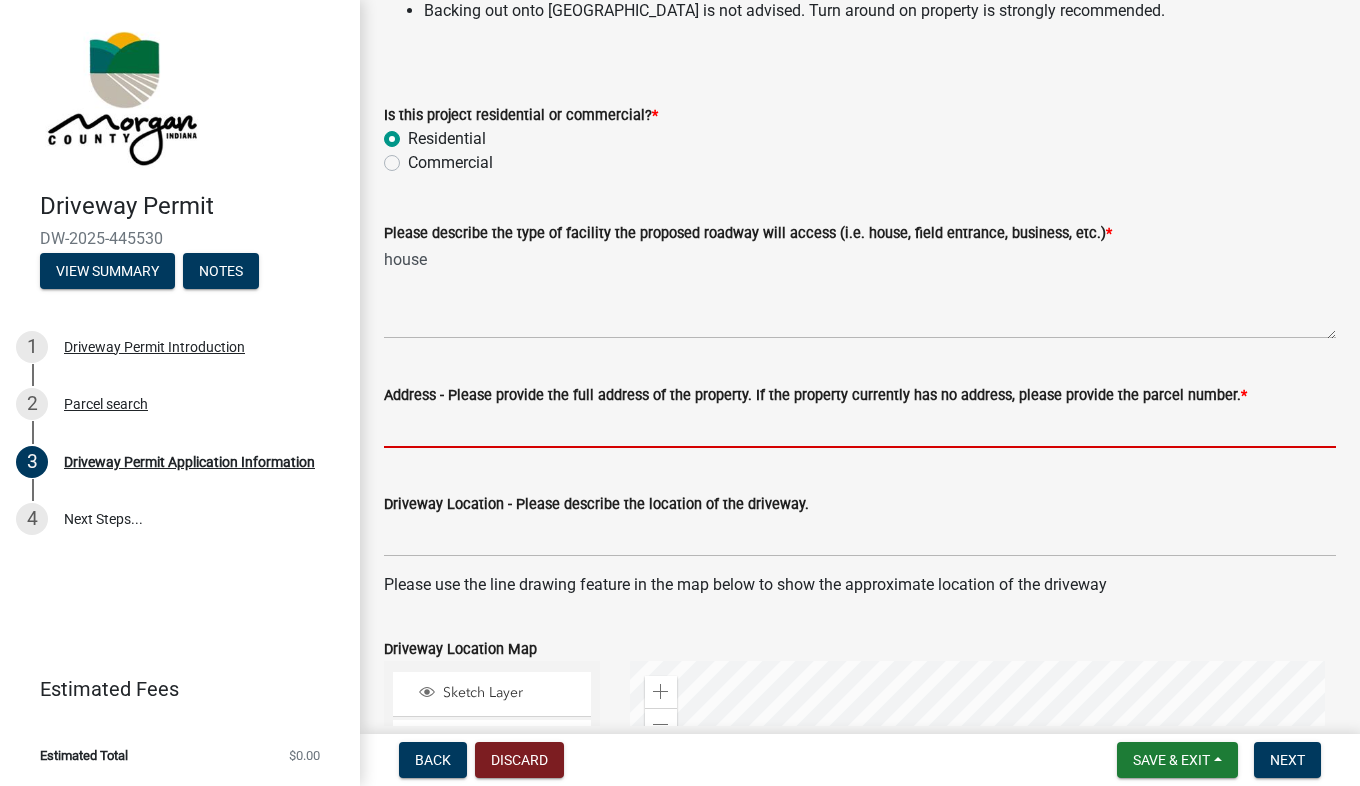 click on "Address - Please provide the full address of the property. If the property currently has no address, please provide the parcel number.   *" at bounding box center (860, 427) 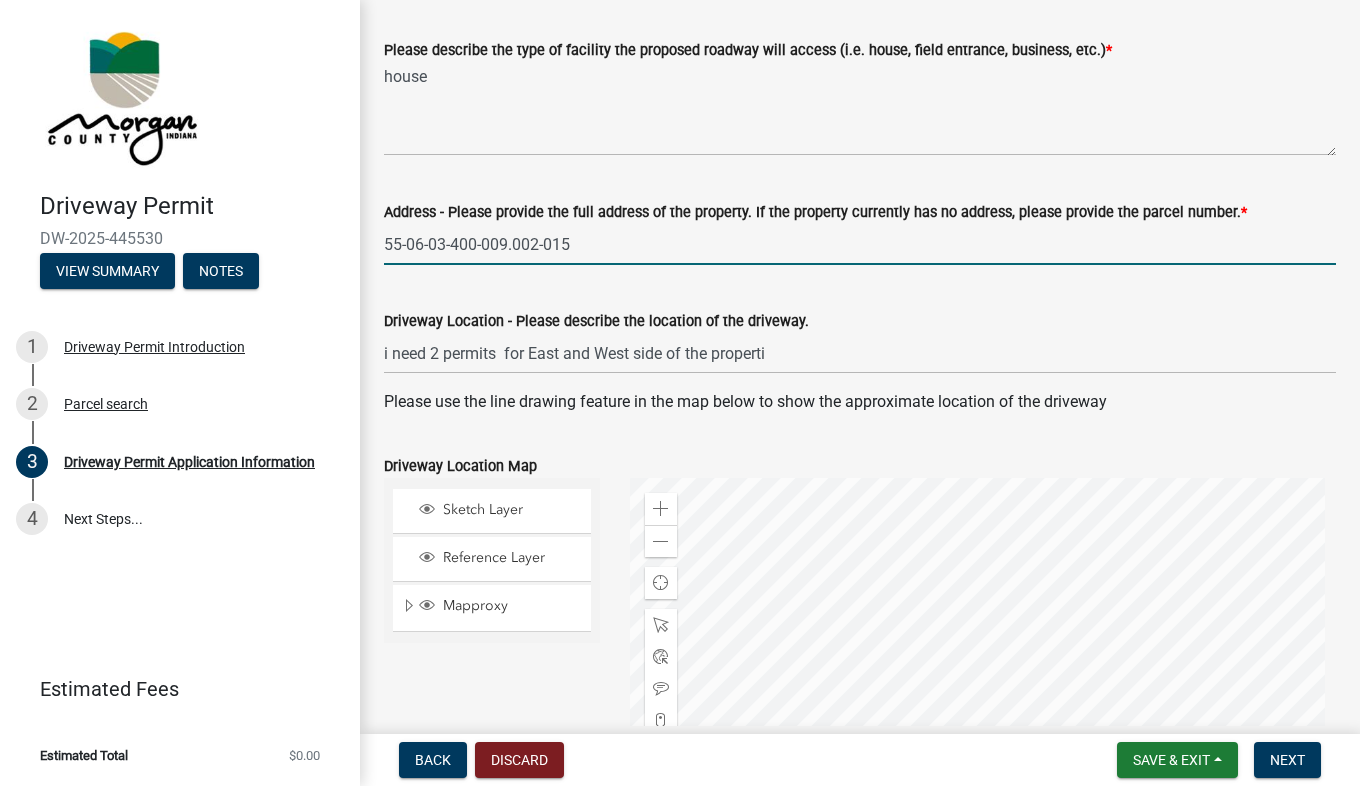scroll, scrollTop: 655, scrollLeft: 0, axis: vertical 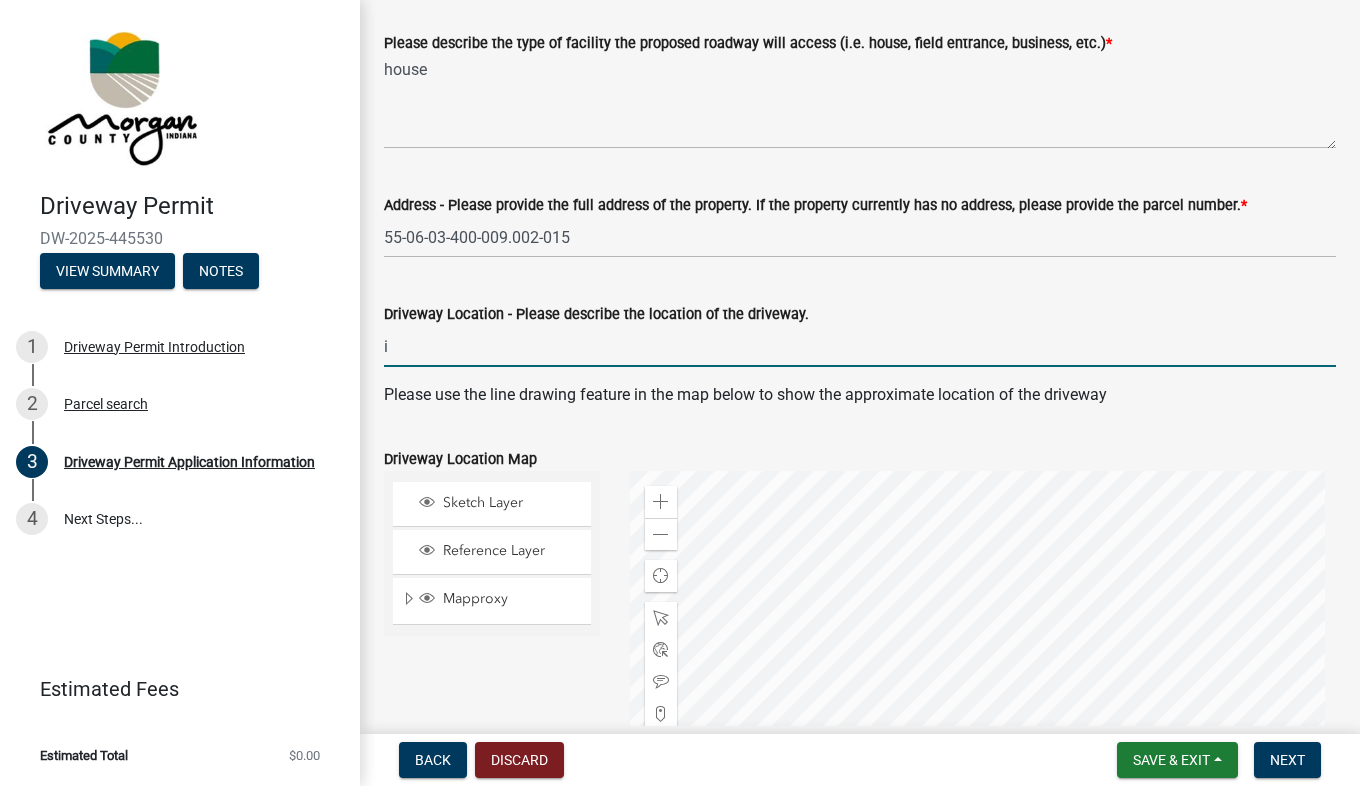 type on "i" 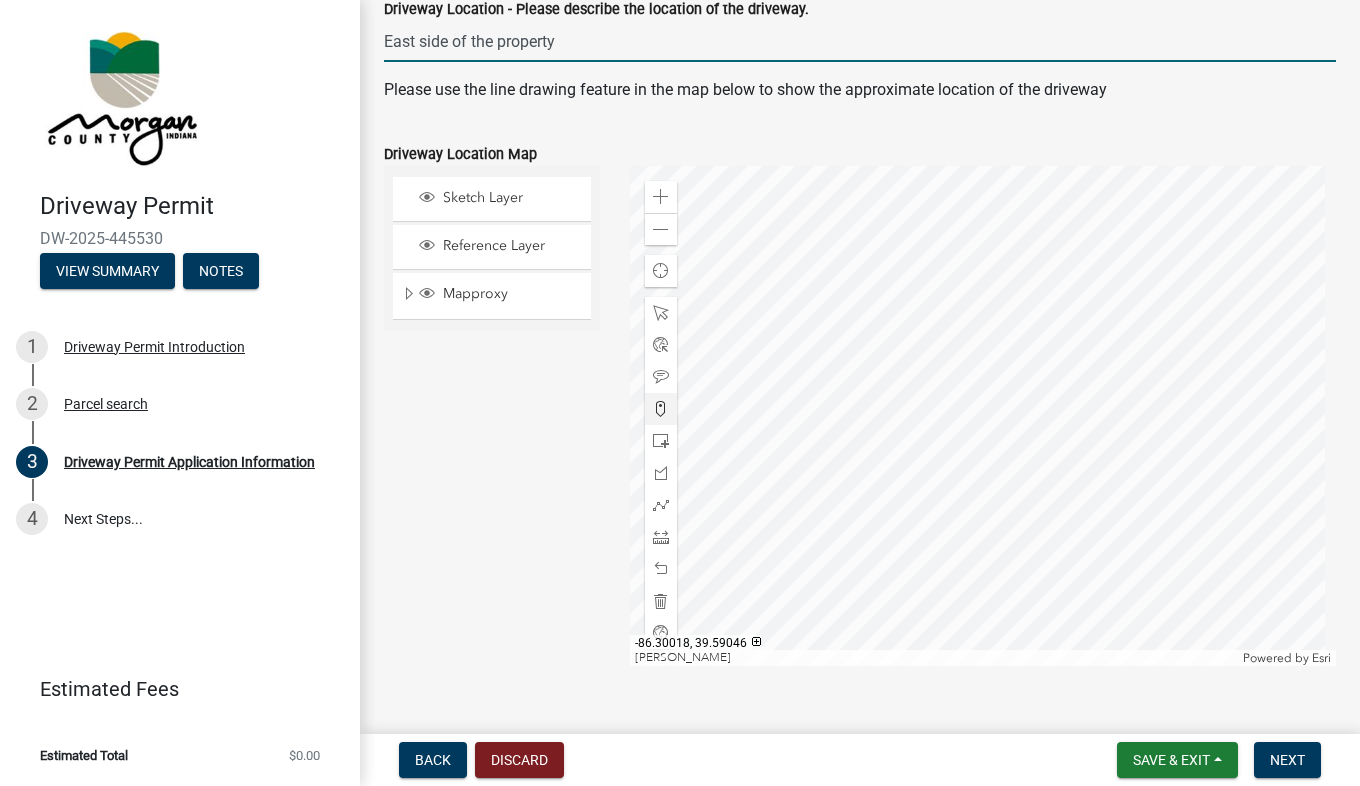 scroll, scrollTop: 965, scrollLeft: 0, axis: vertical 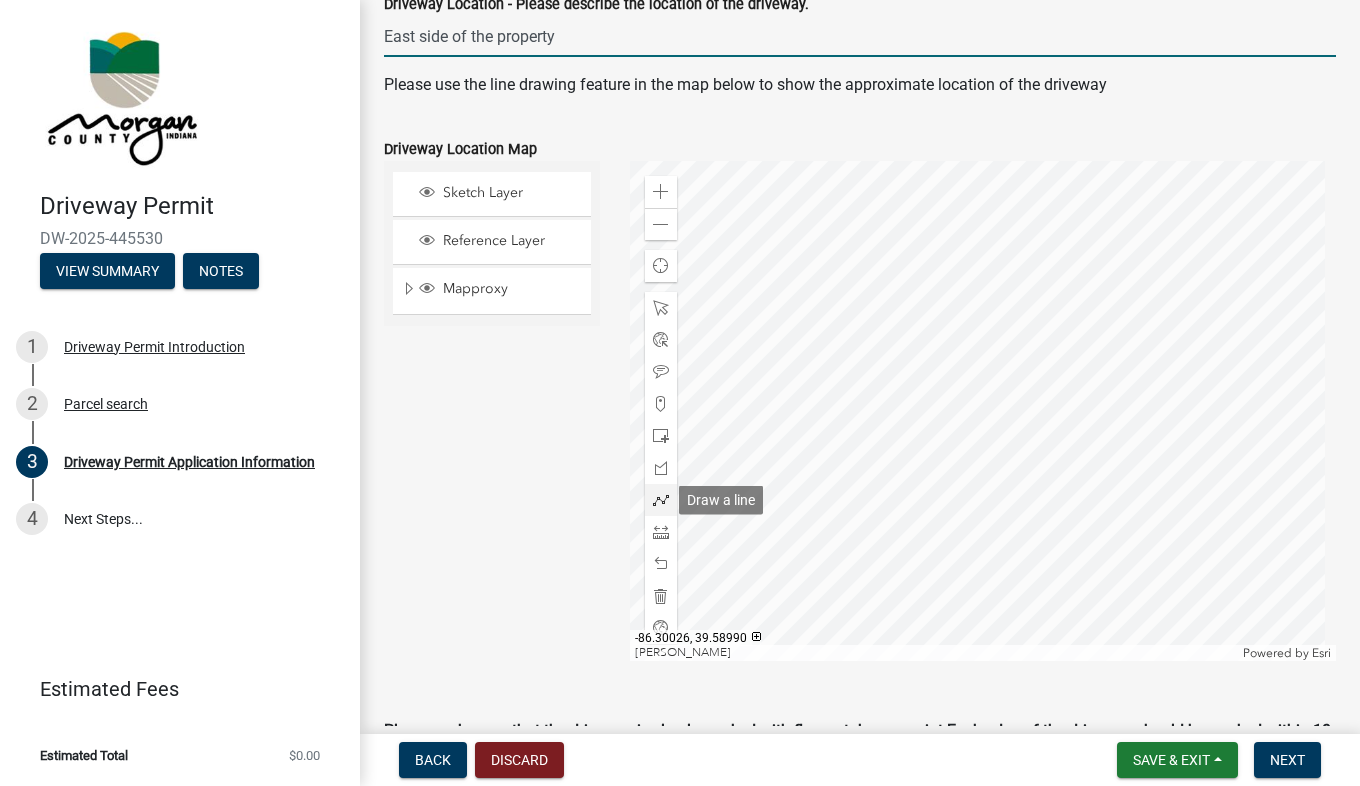 type on "East side of the property" 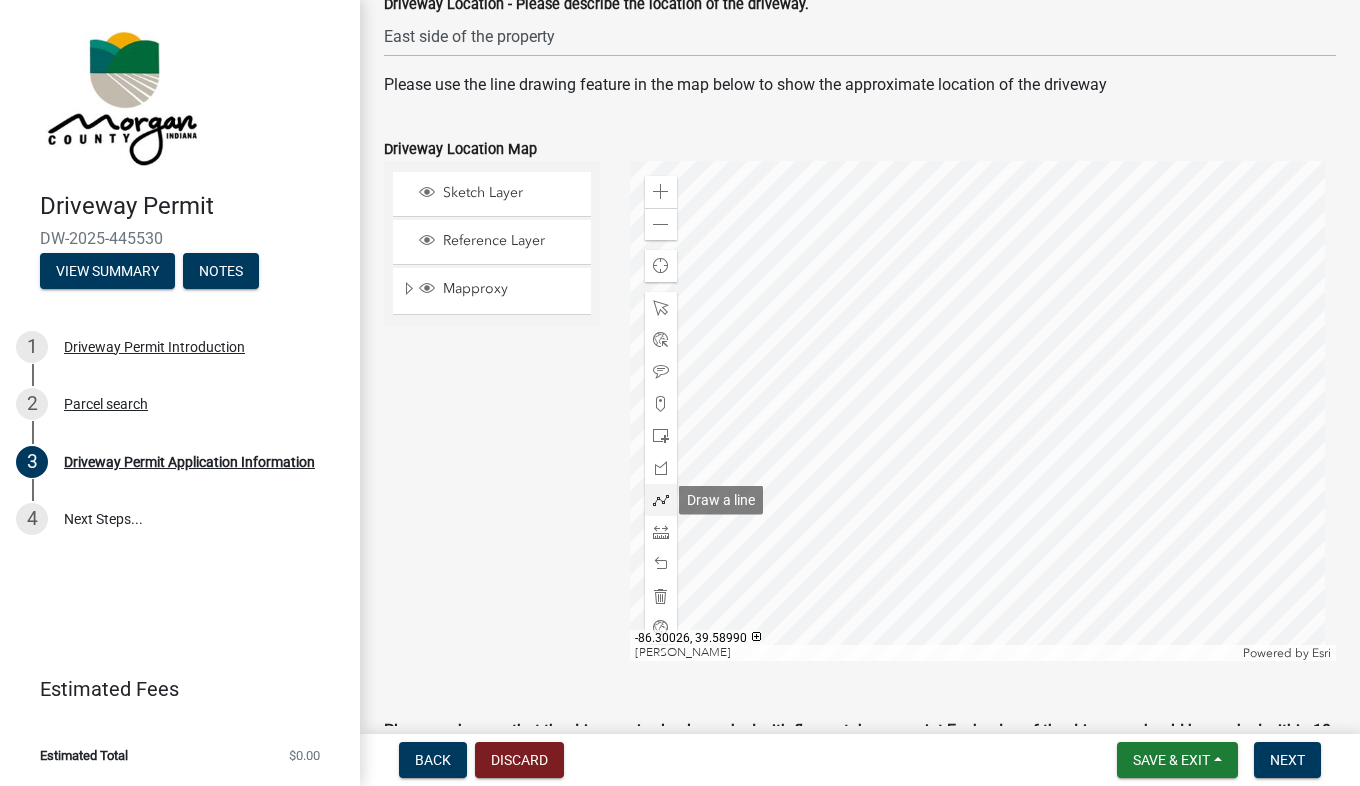 click 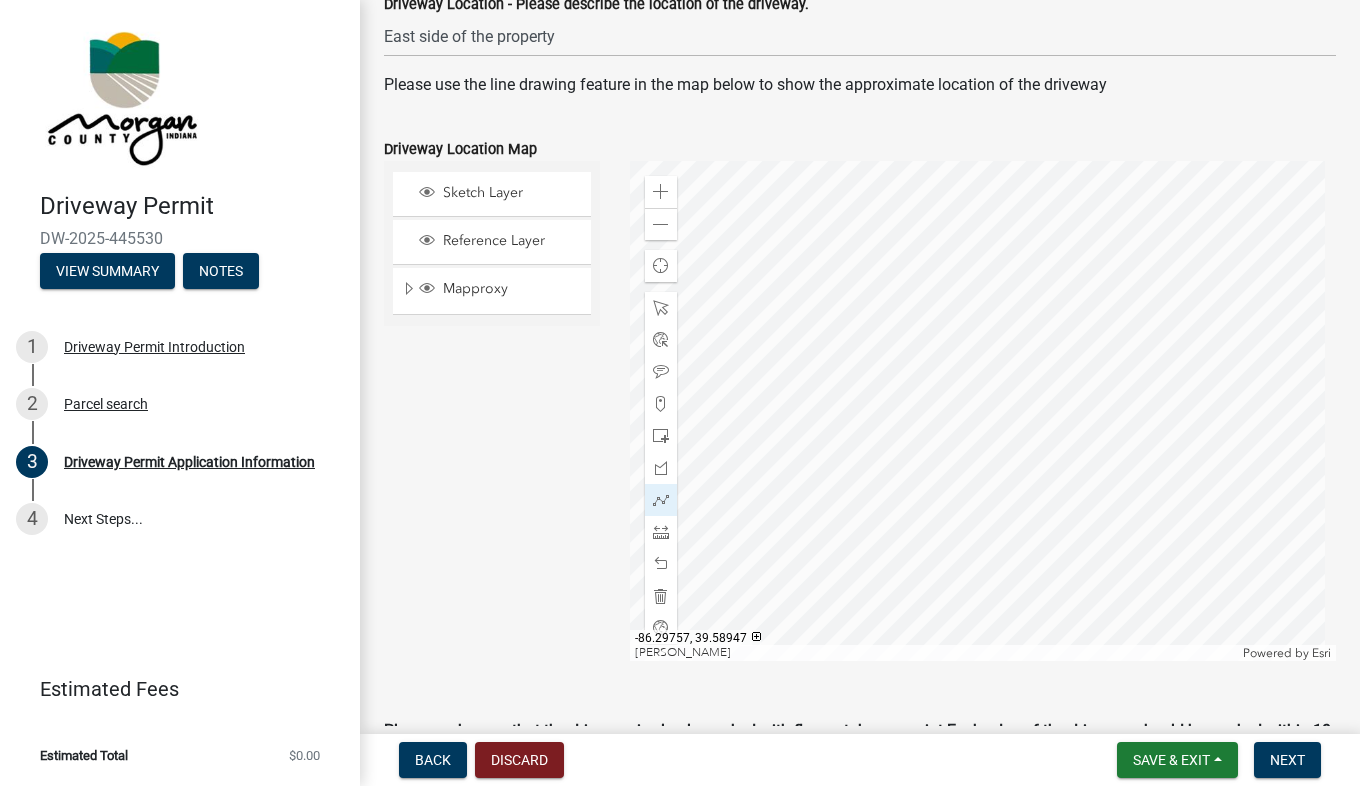 click 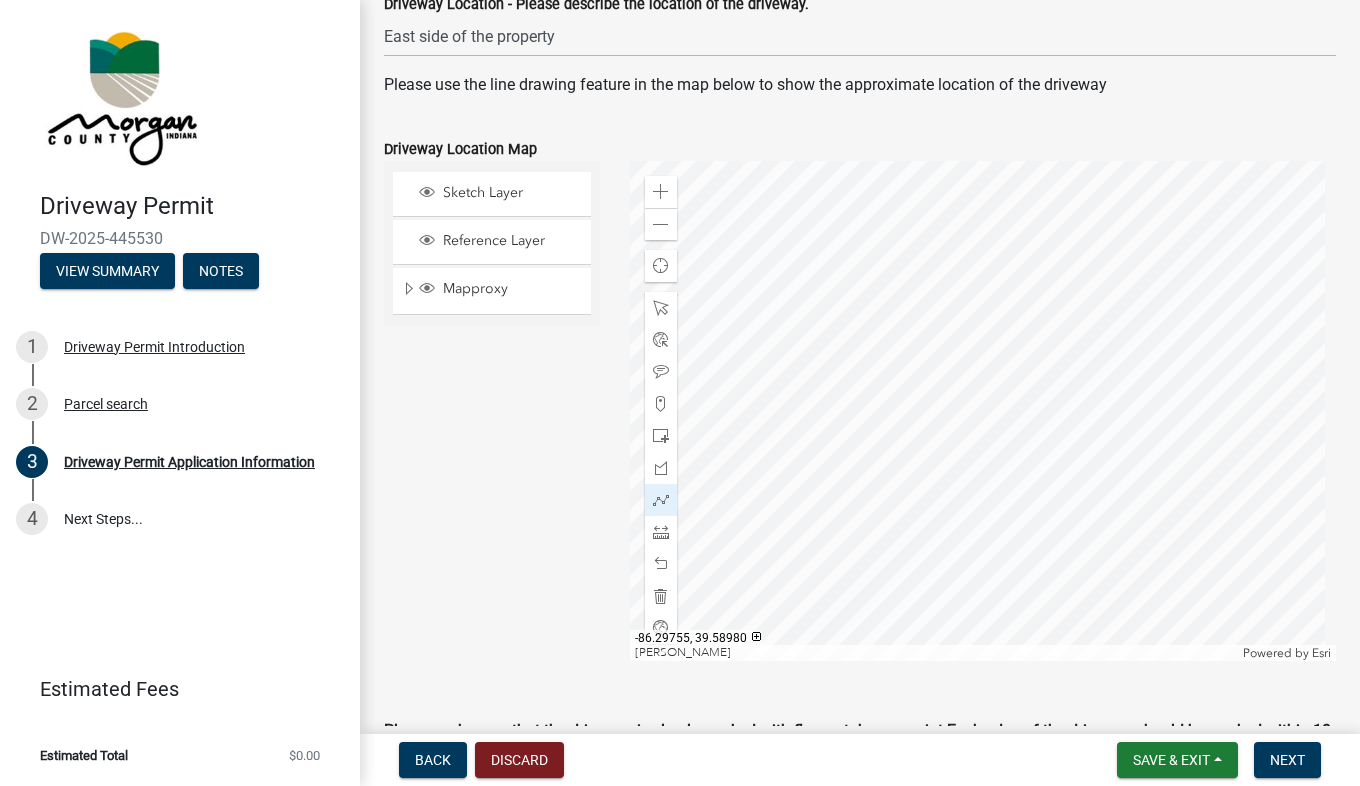 click 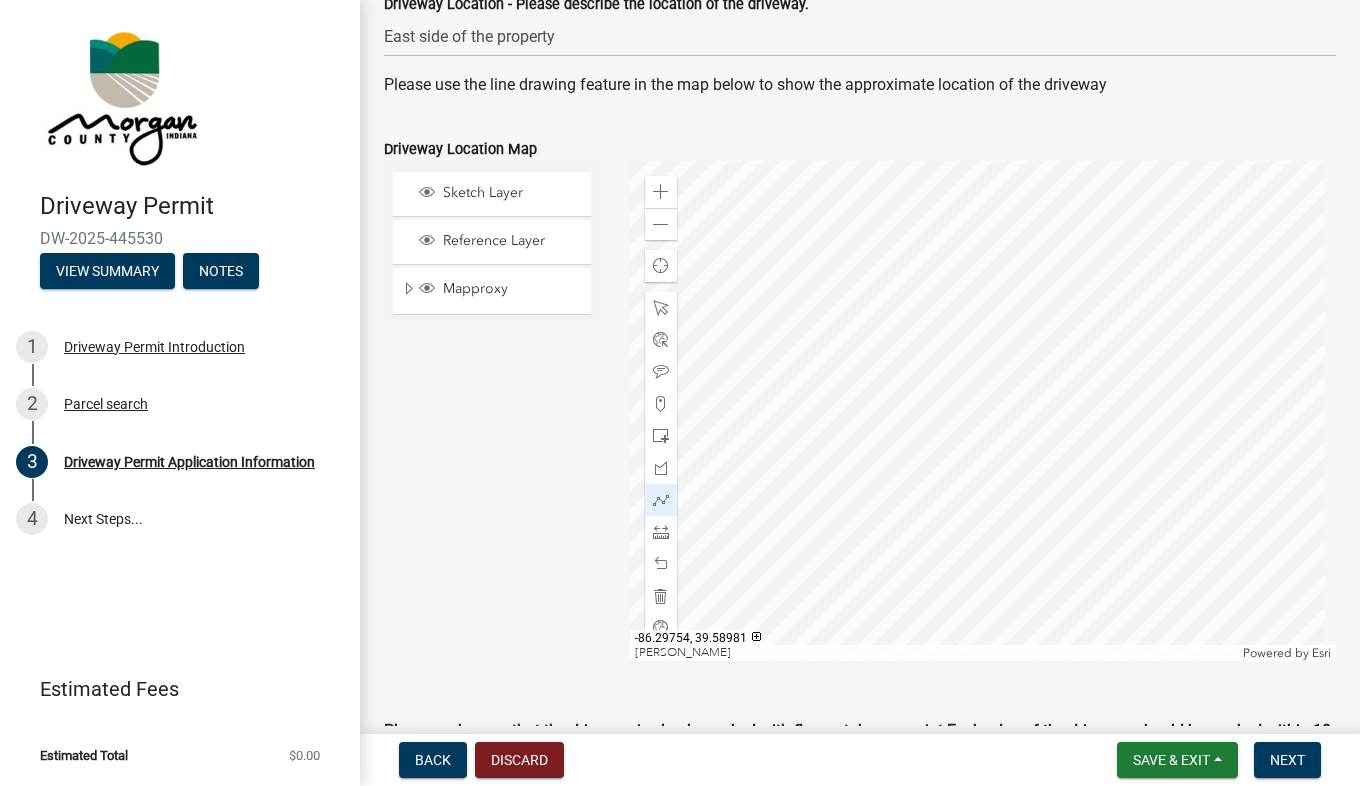 click 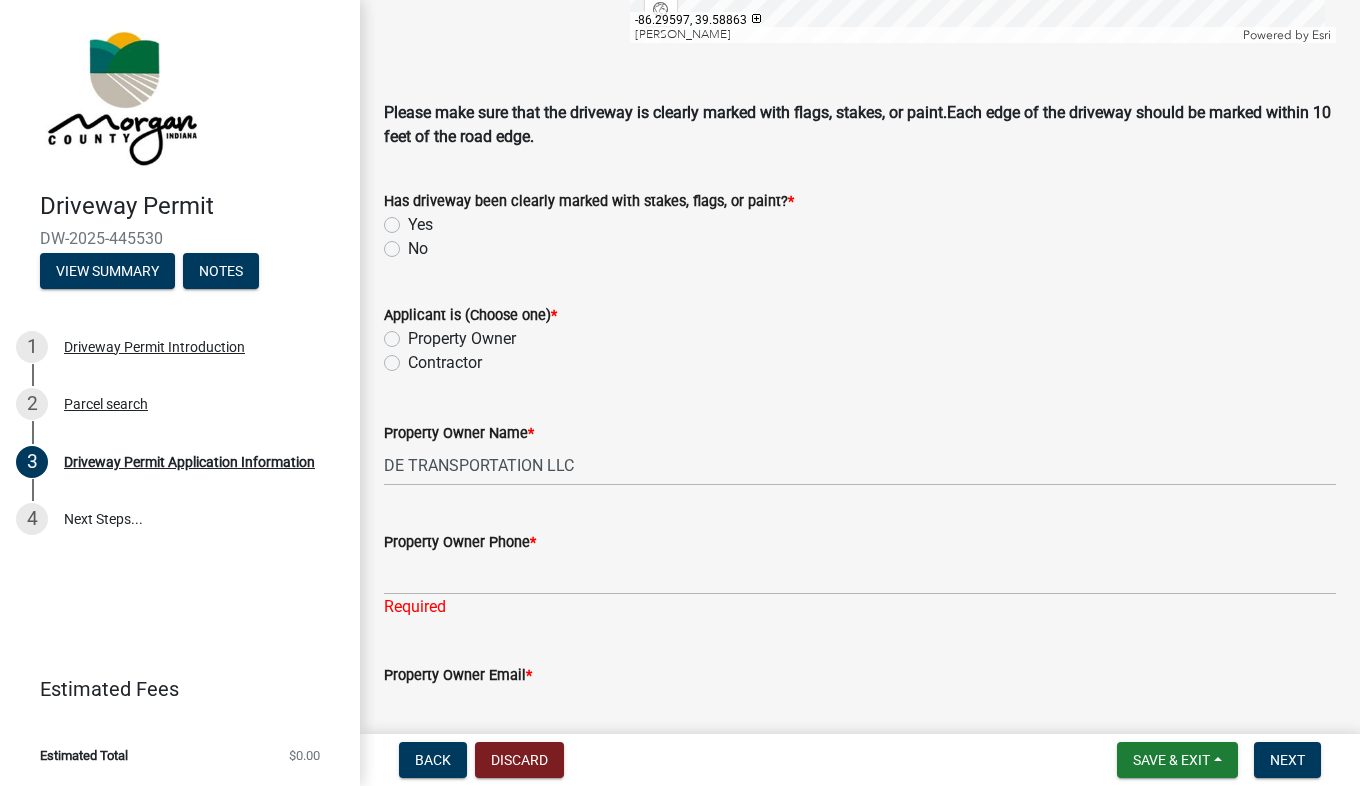 scroll, scrollTop: 1593, scrollLeft: 0, axis: vertical 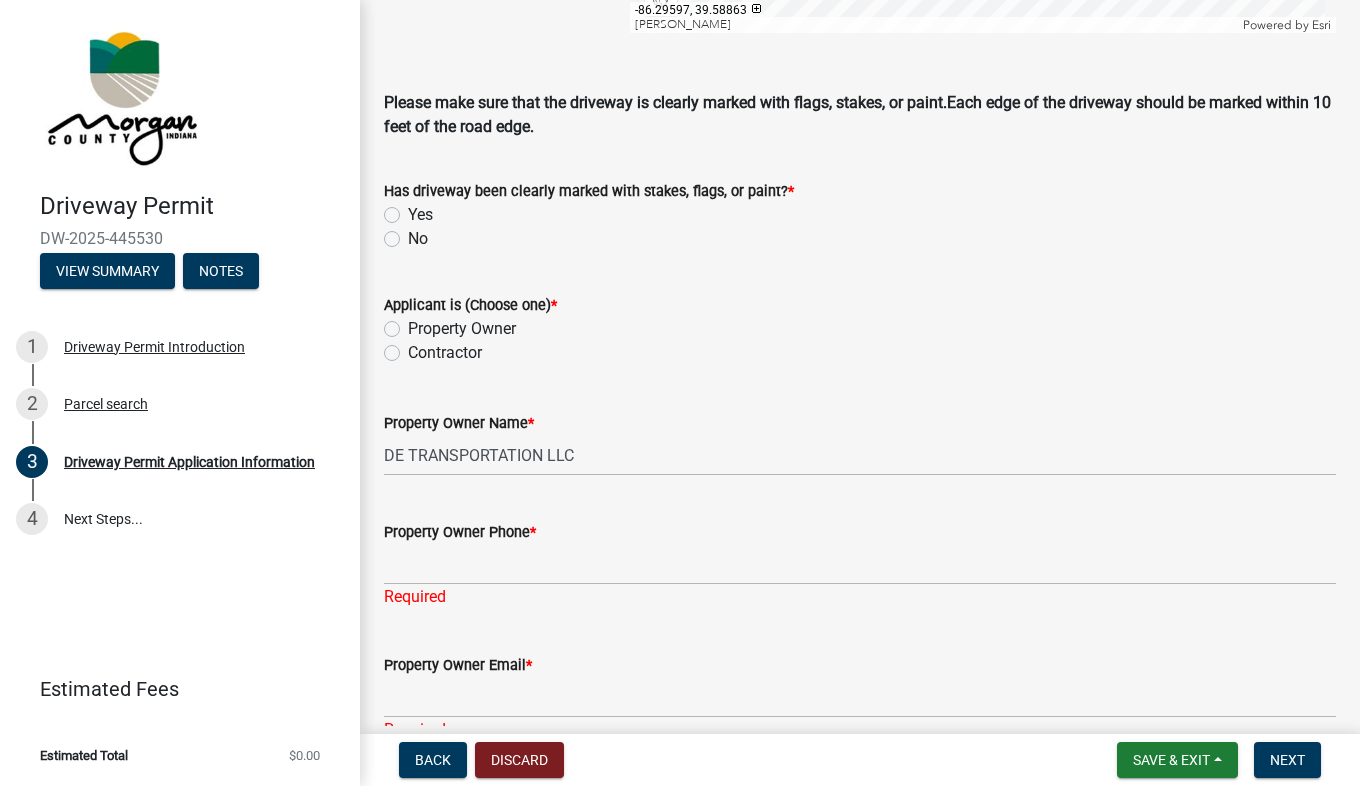 click on "Yes" 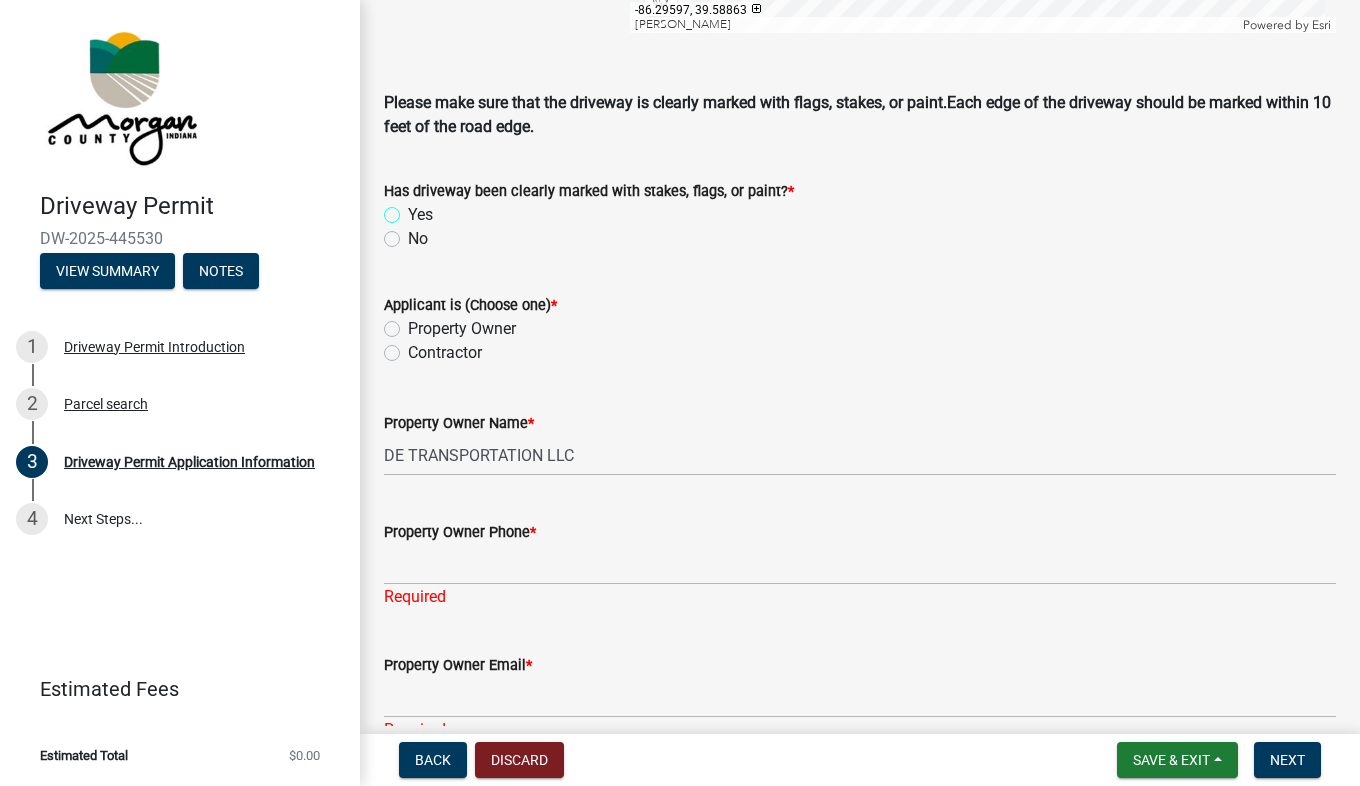 click on "Yes" at bounding box center (414, 209) 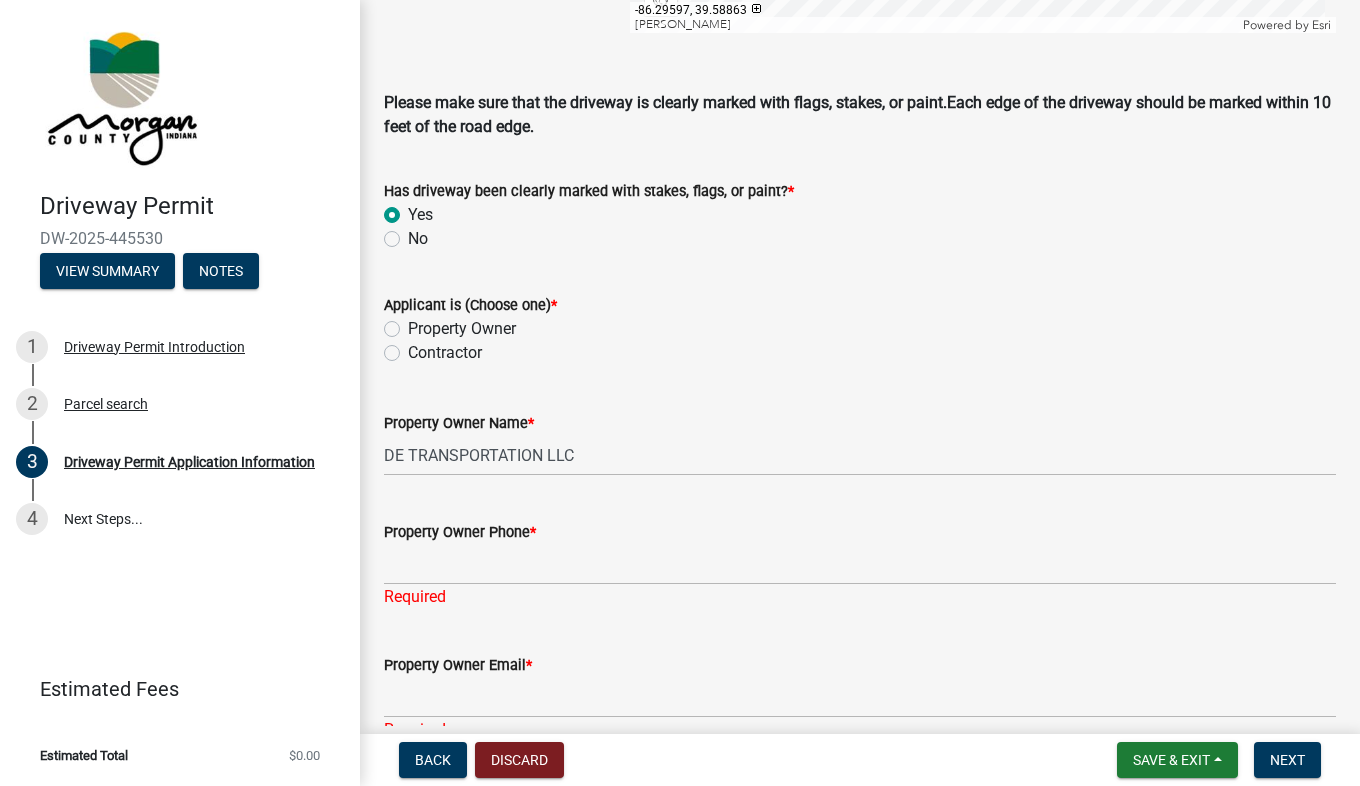 radio on "true" 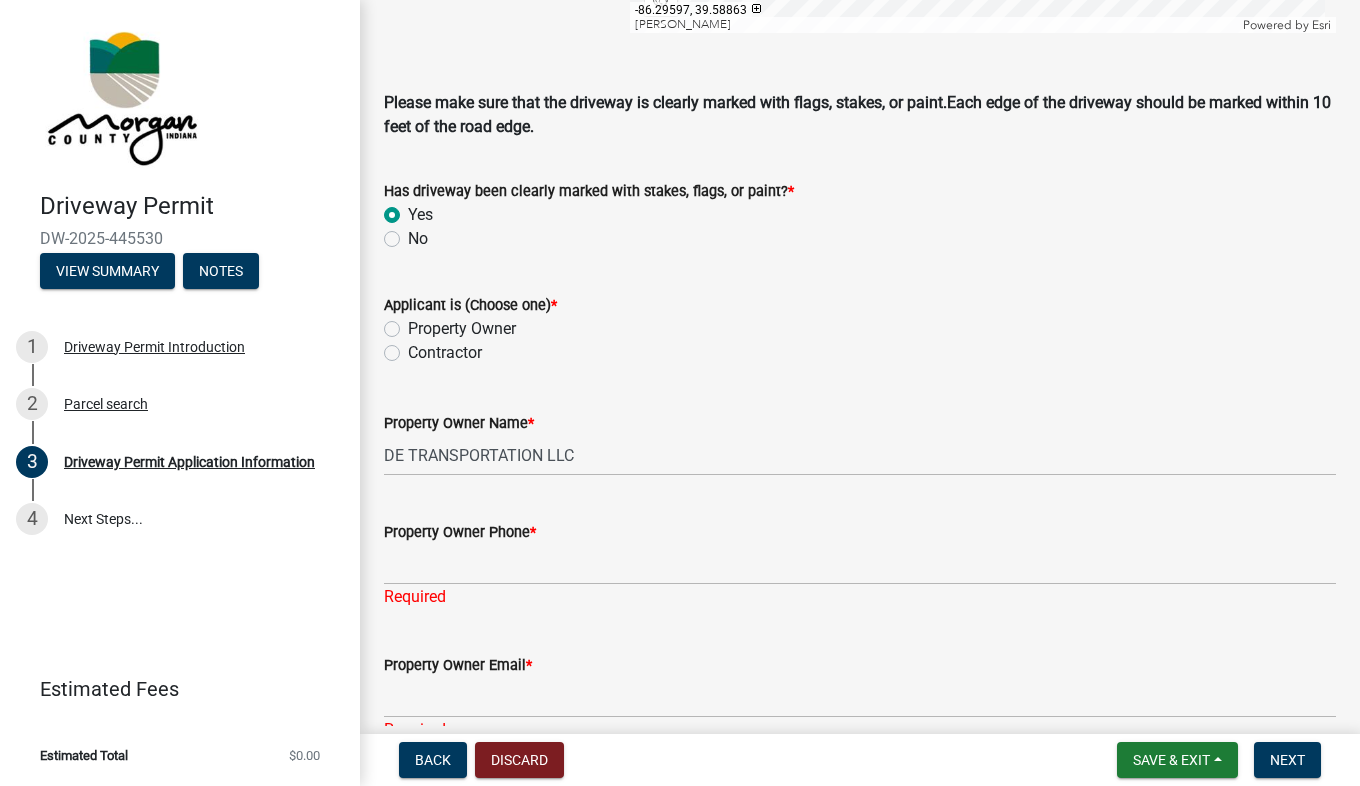 click on "Property Owner" 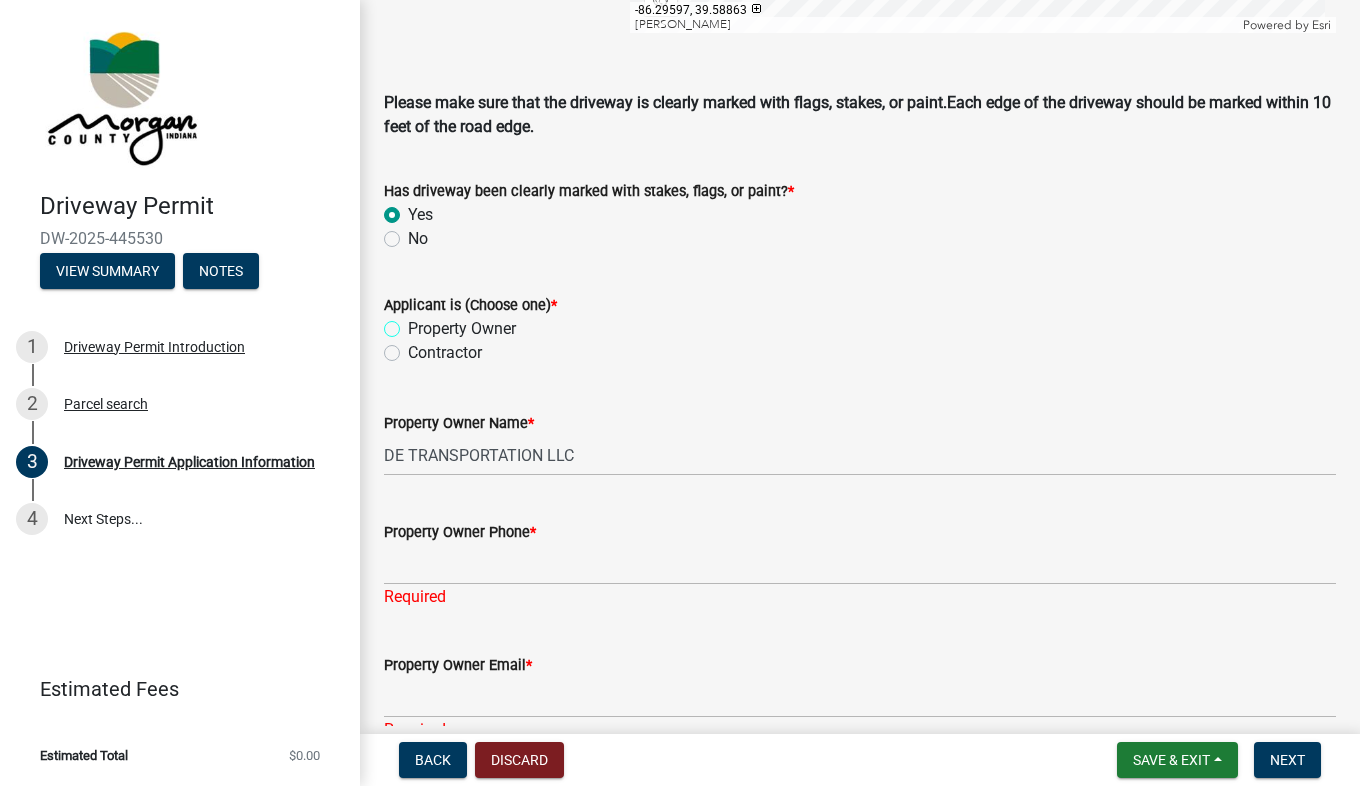 click on "Property Owner" at bounding box center (414, 323) 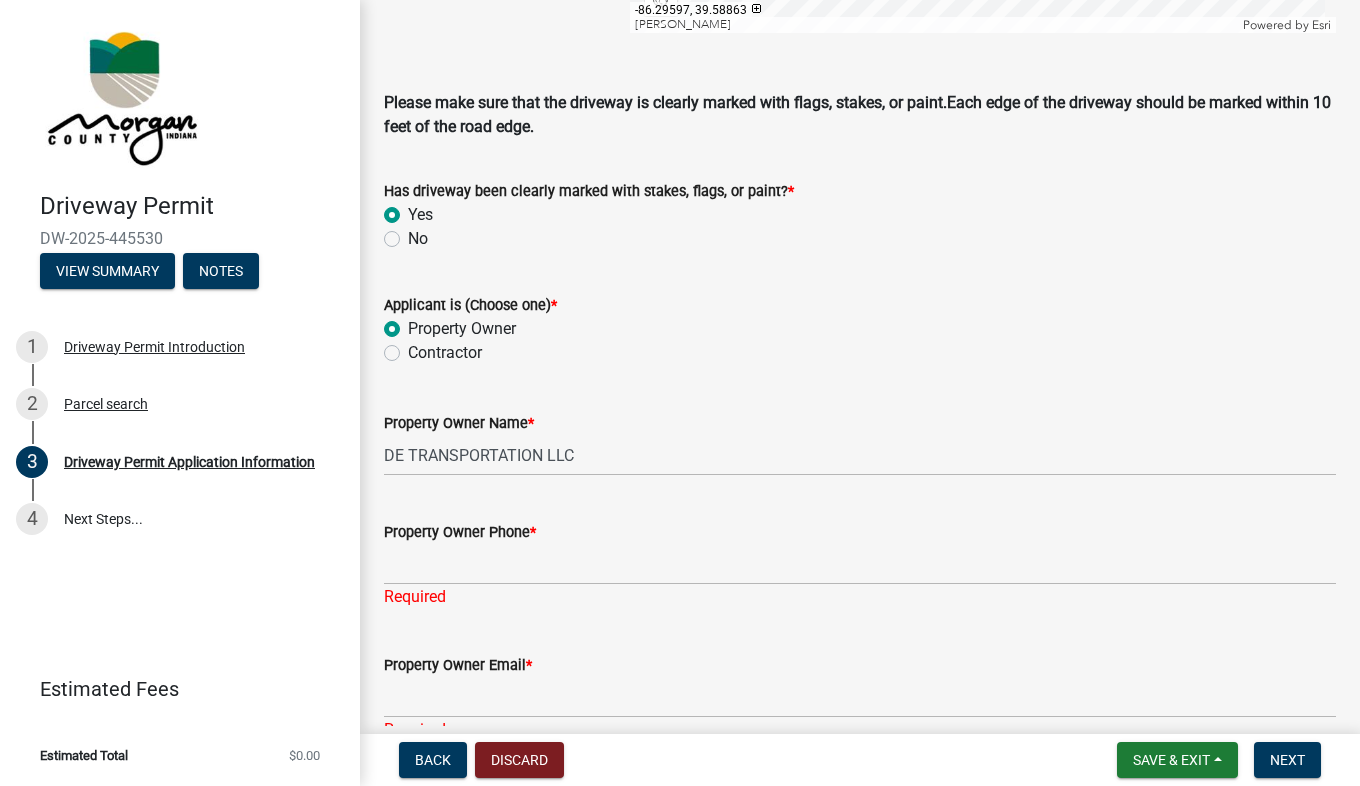 radio on "true" 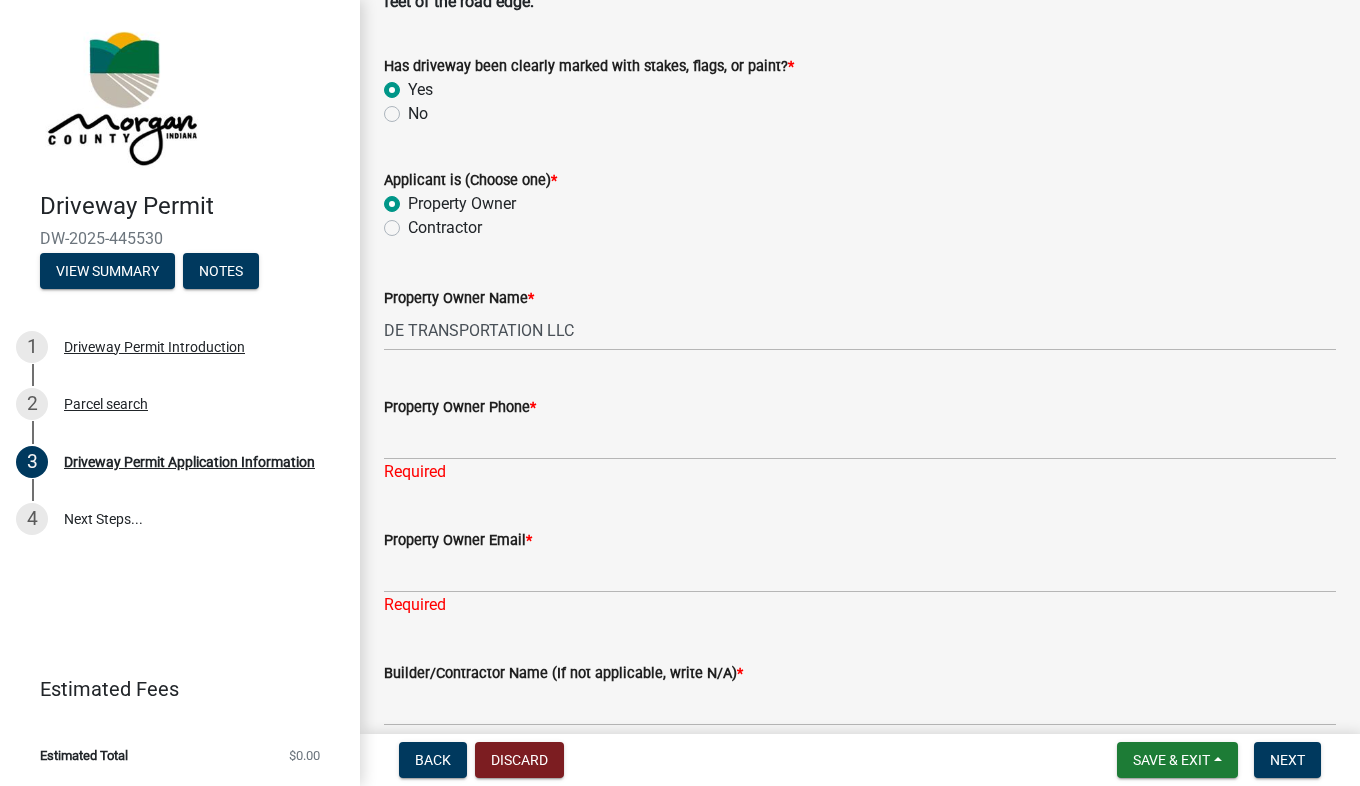 scroll, scrollTop: 1720, scrollLeft: 0, axis: vertical 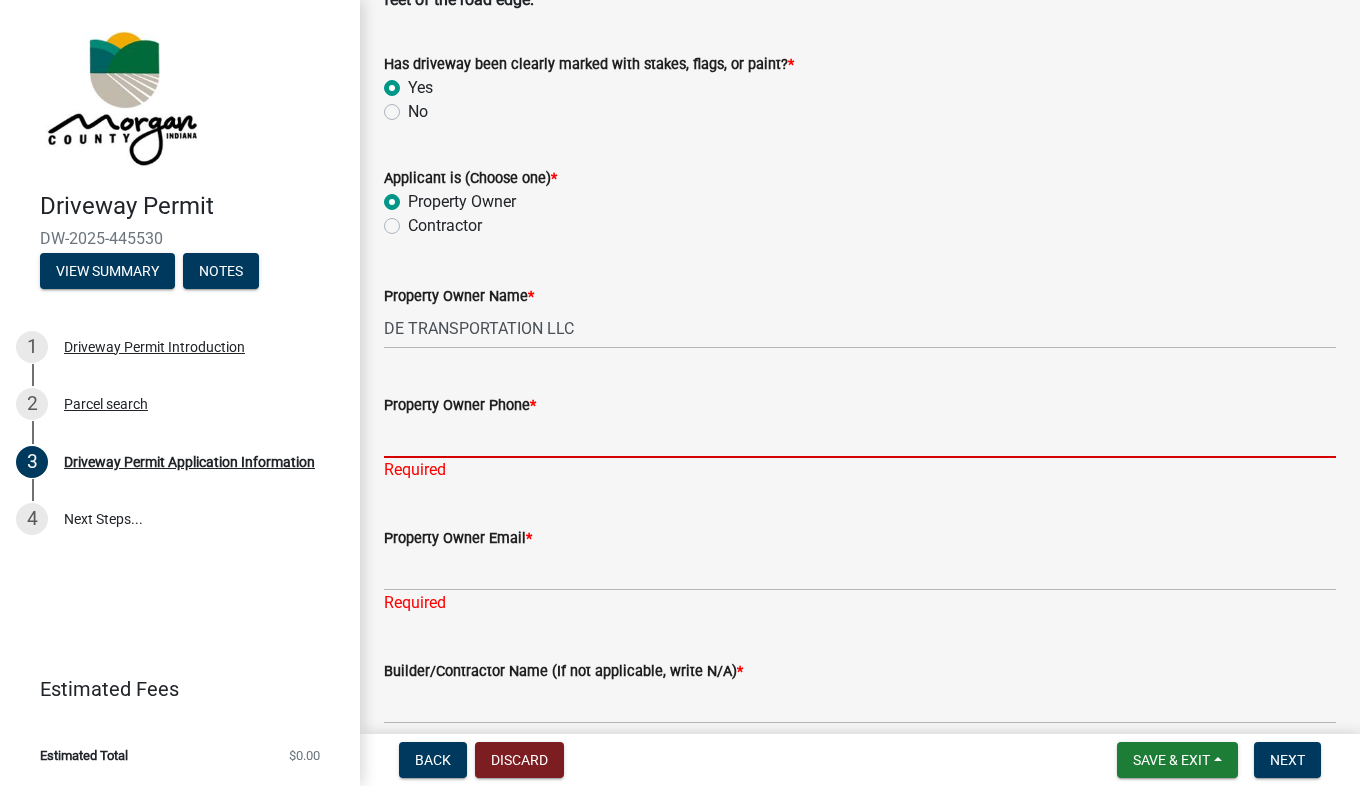 click on "Property Owner Phone  *" at bounding box center [860, 437] 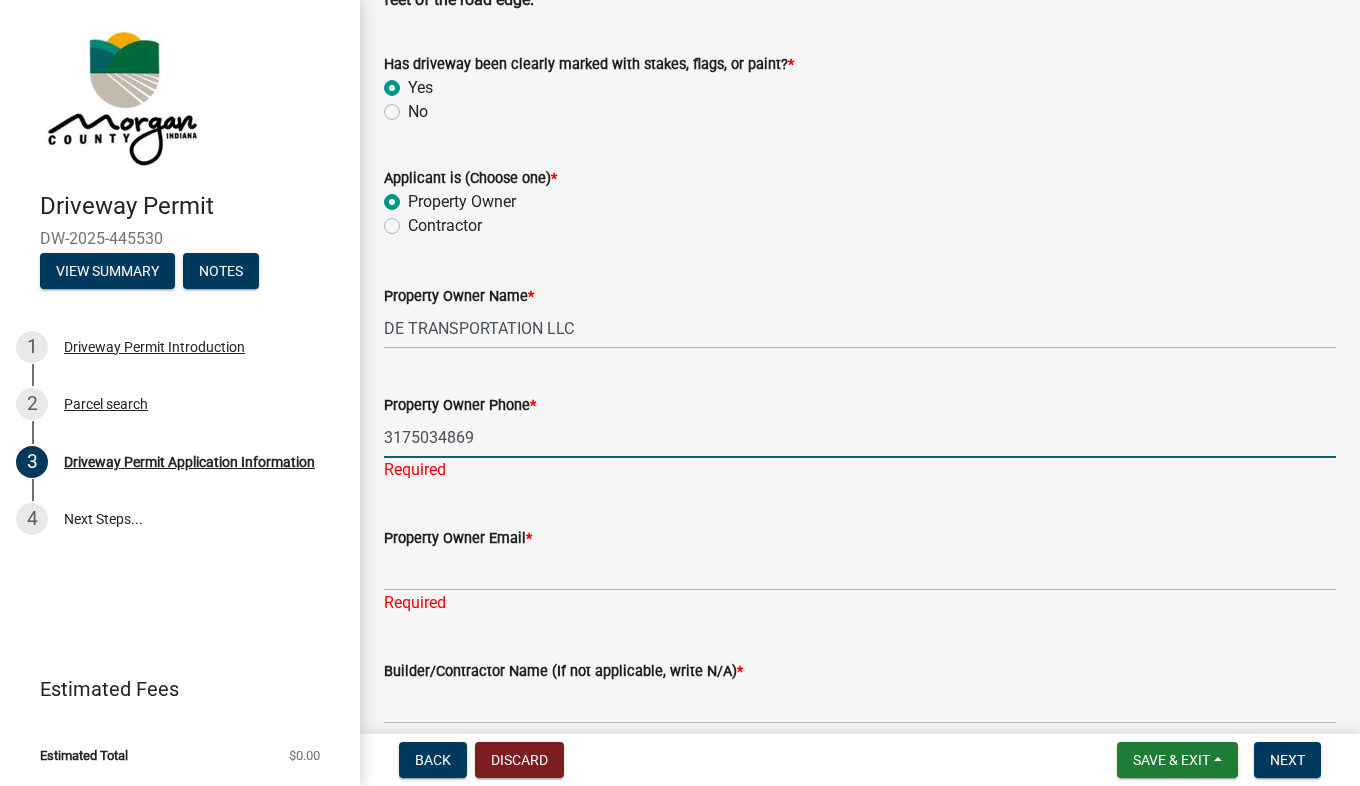type on "3175034869" 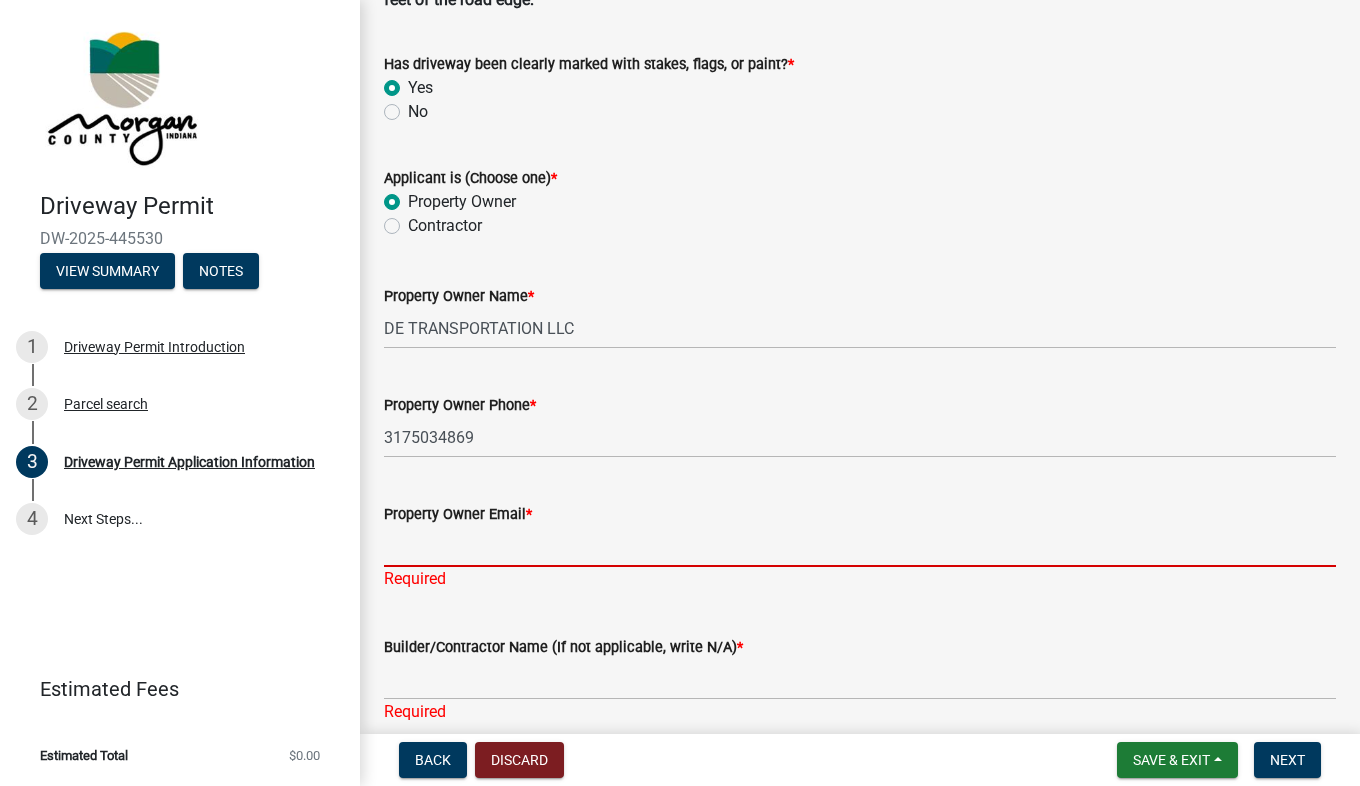 click on "Property Owner Email  * Required" 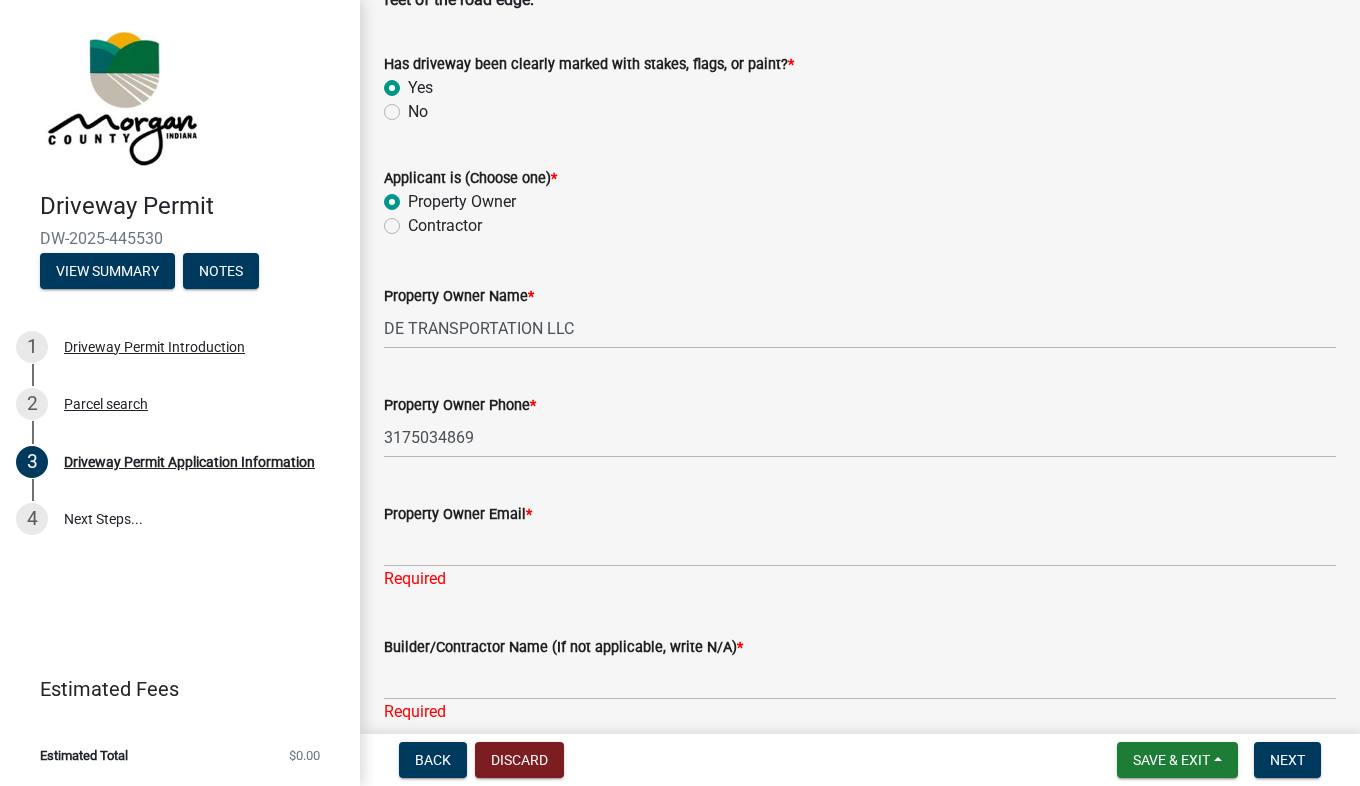 click on "Property Owner Phone  * 3175034869" 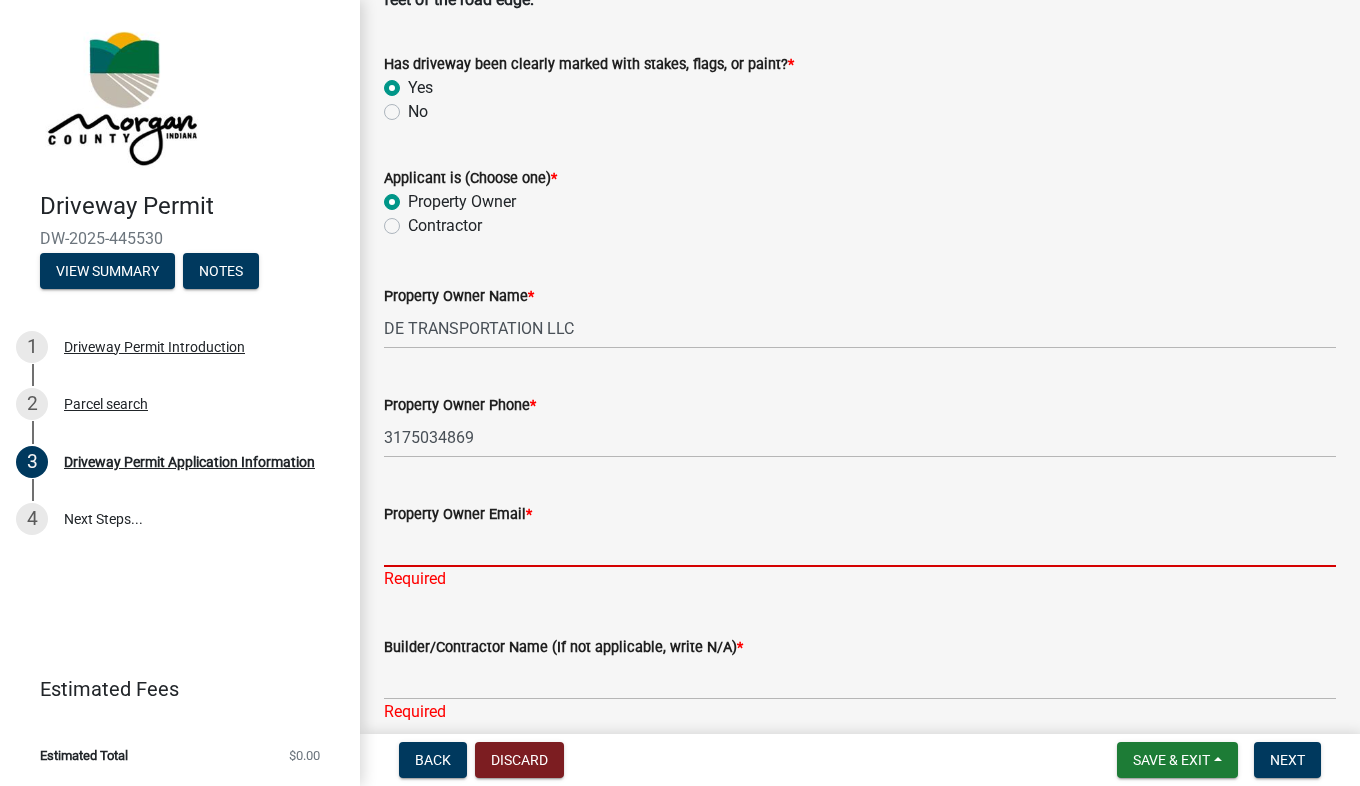 click on "Property Owner Email  *" at bounding box center (860, 546) 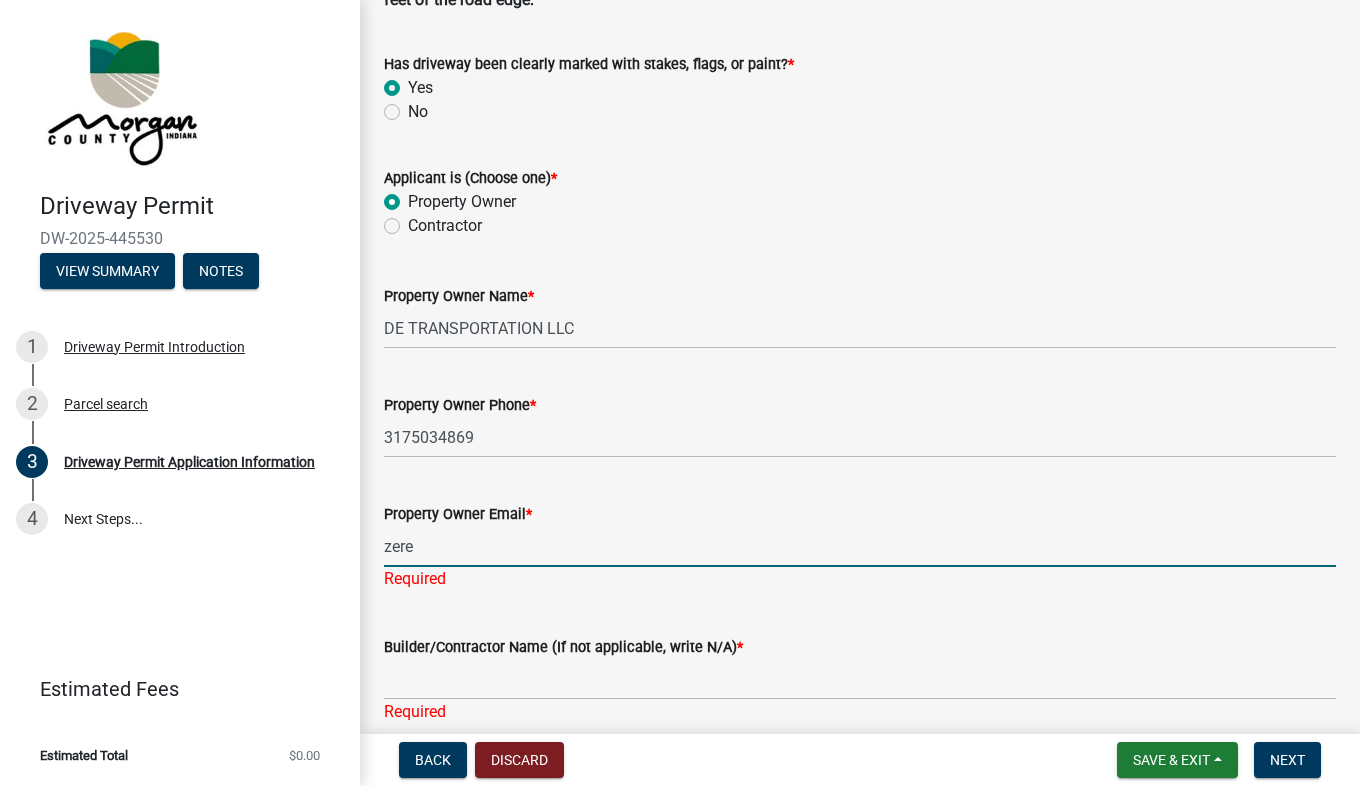 type on "[EMAIL_ADDRESS][DOMAIN_NAME]" 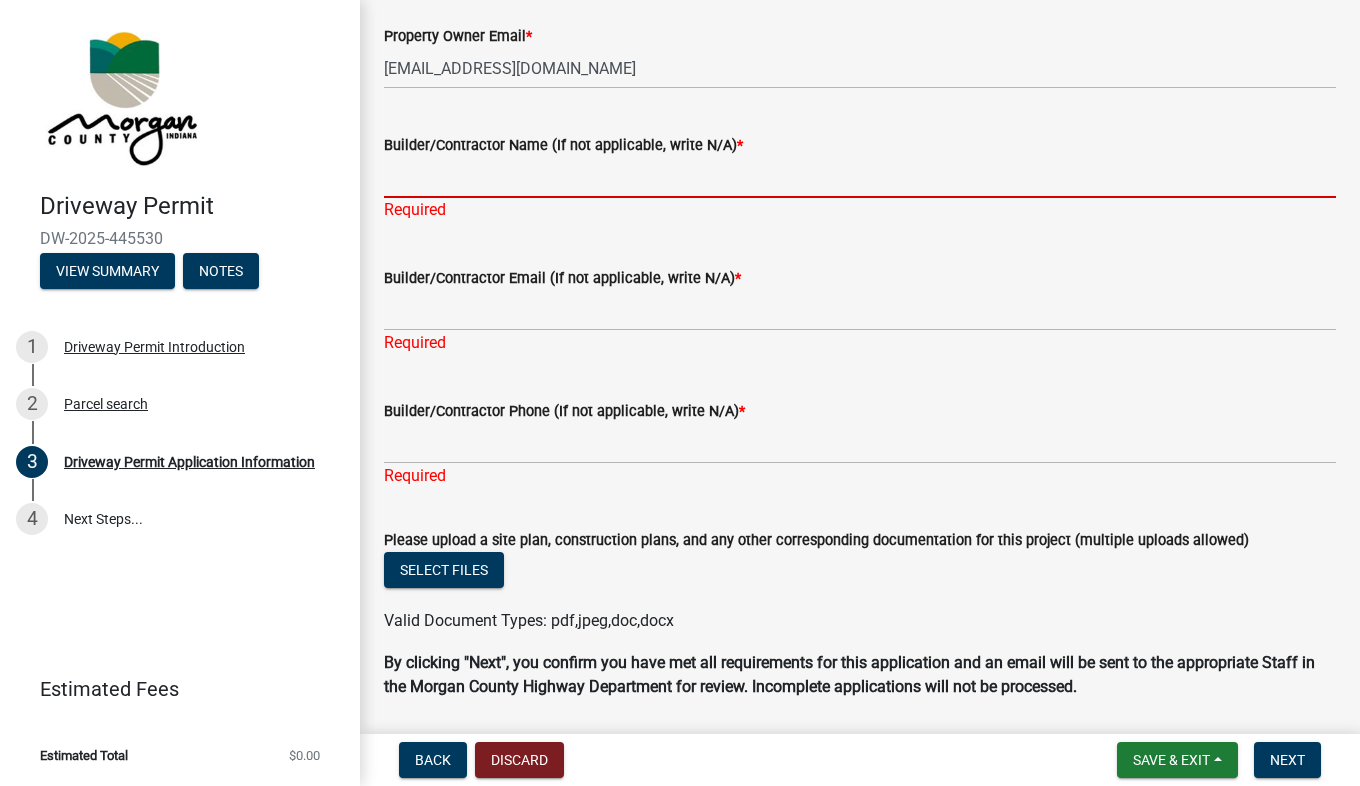 scroll, scrollTop: 2199, scrollLeft: 0, axis: vertical 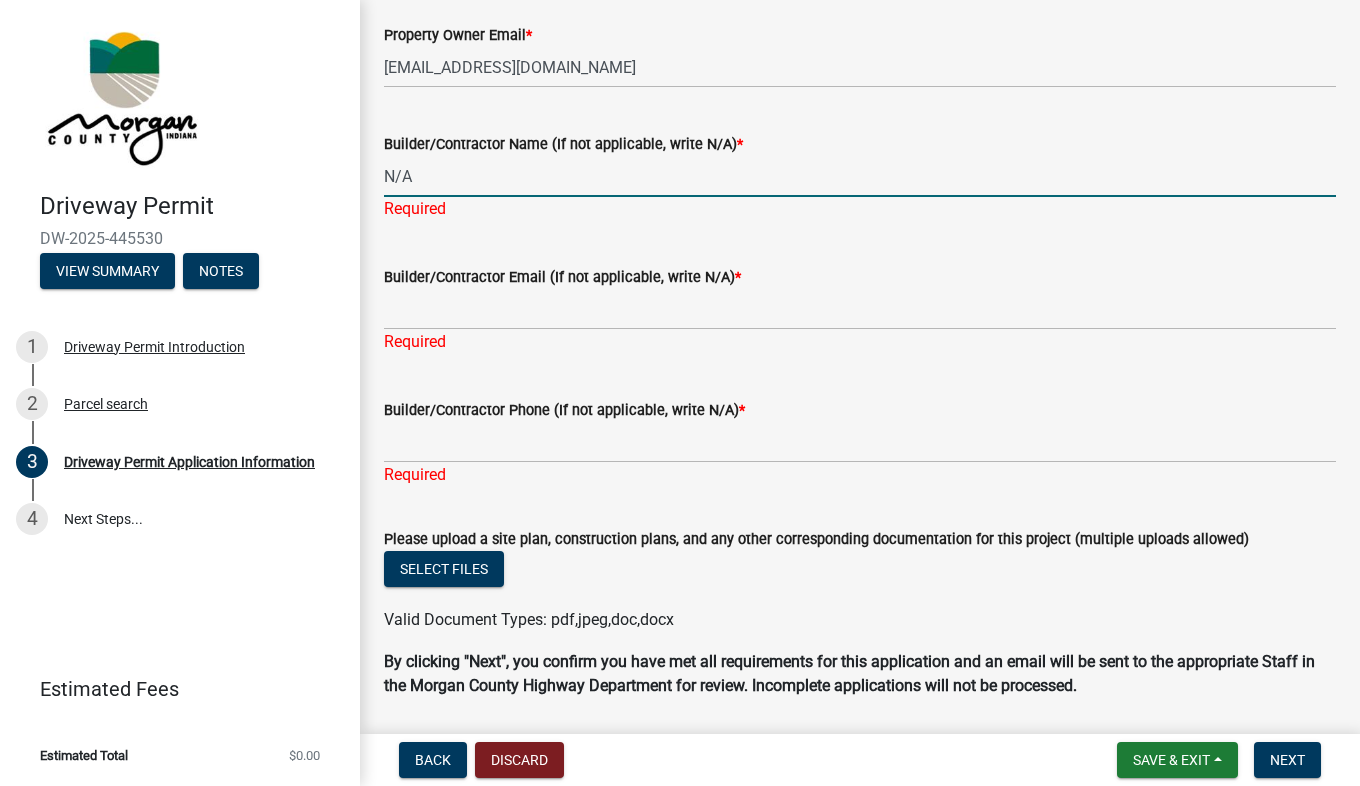 type on "N/A" 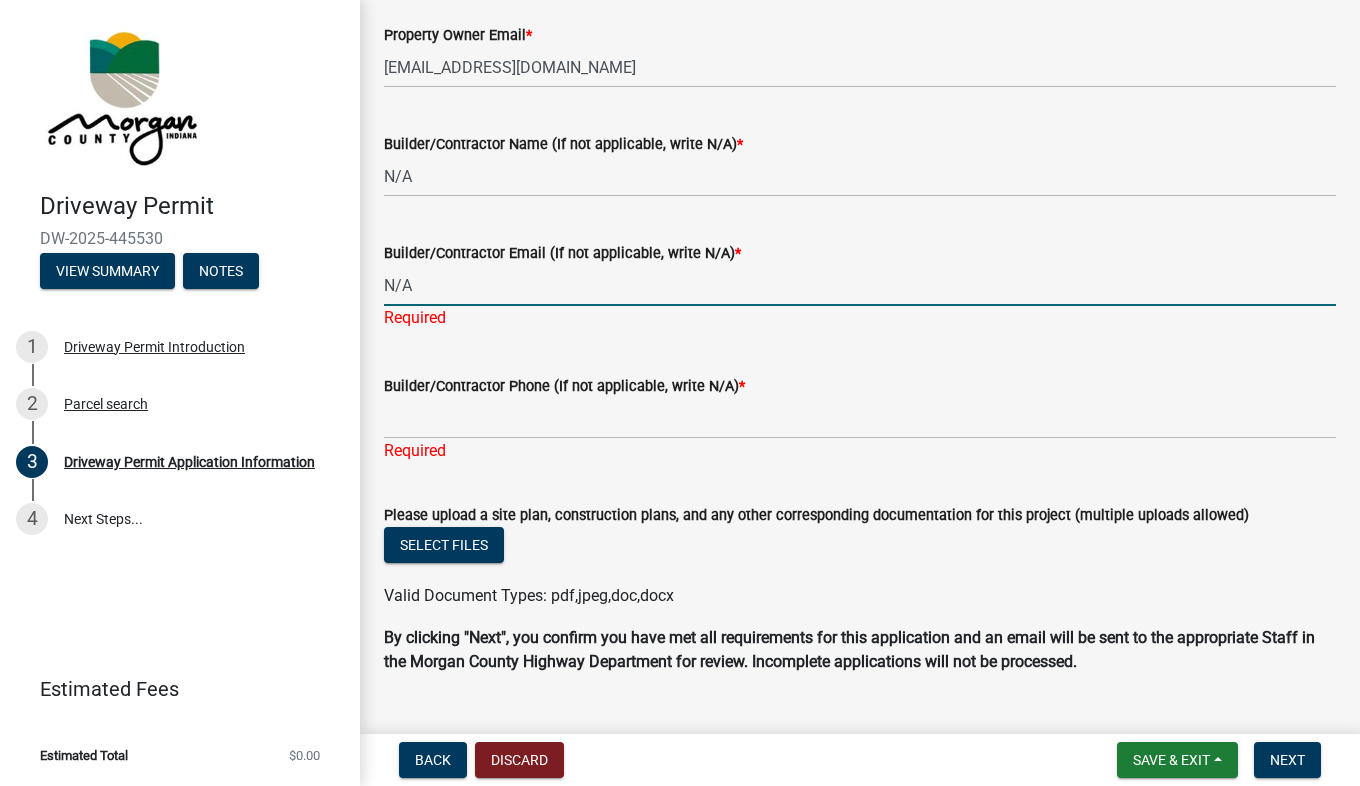 type on "N/A" 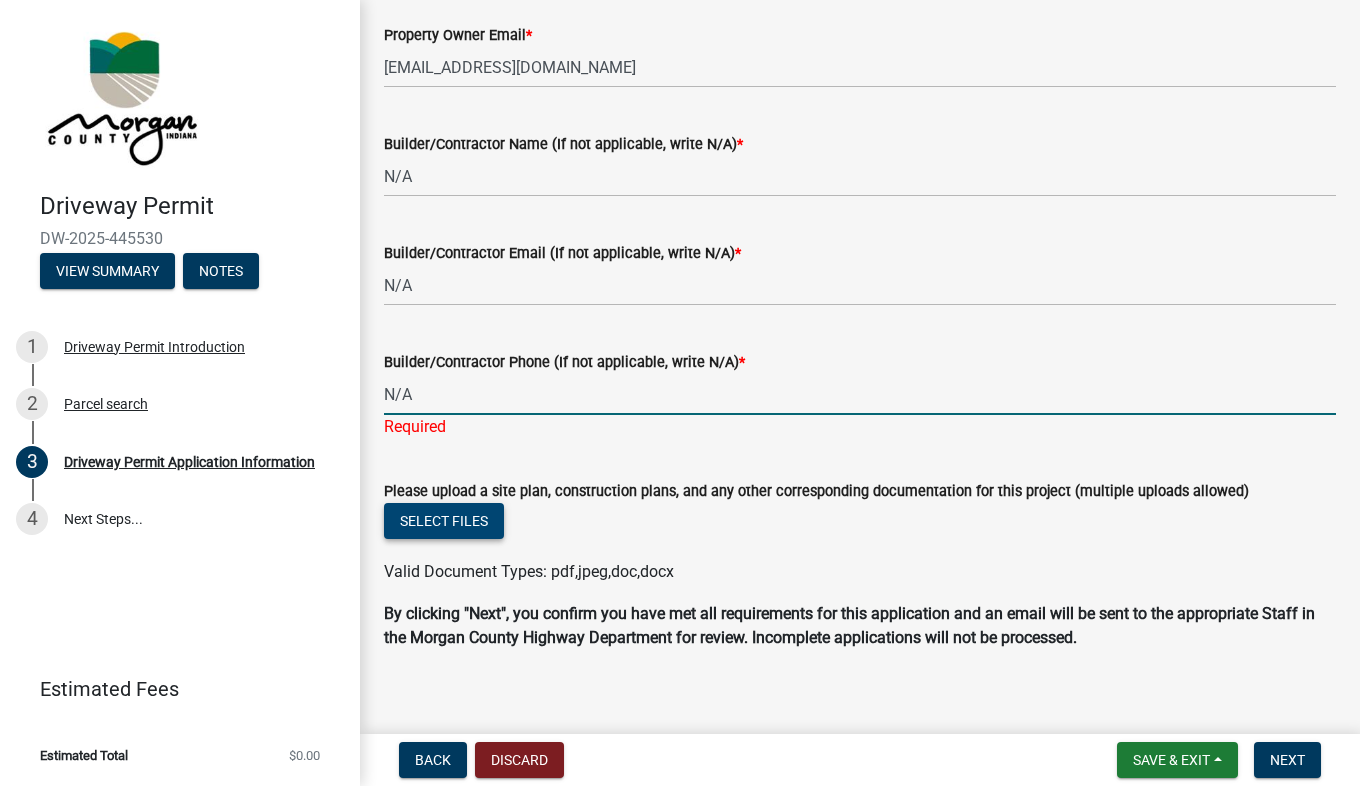 type on "N/A" 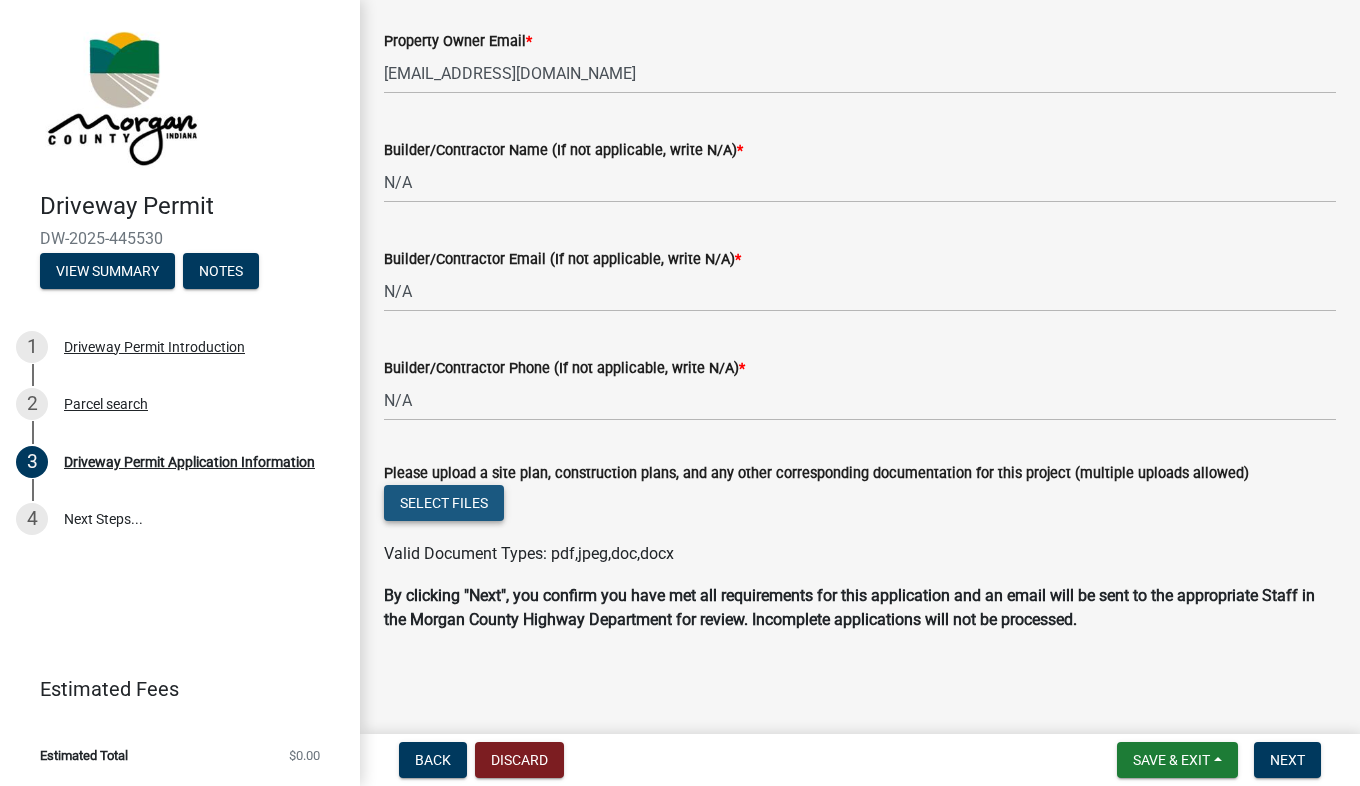 click on "Select files" 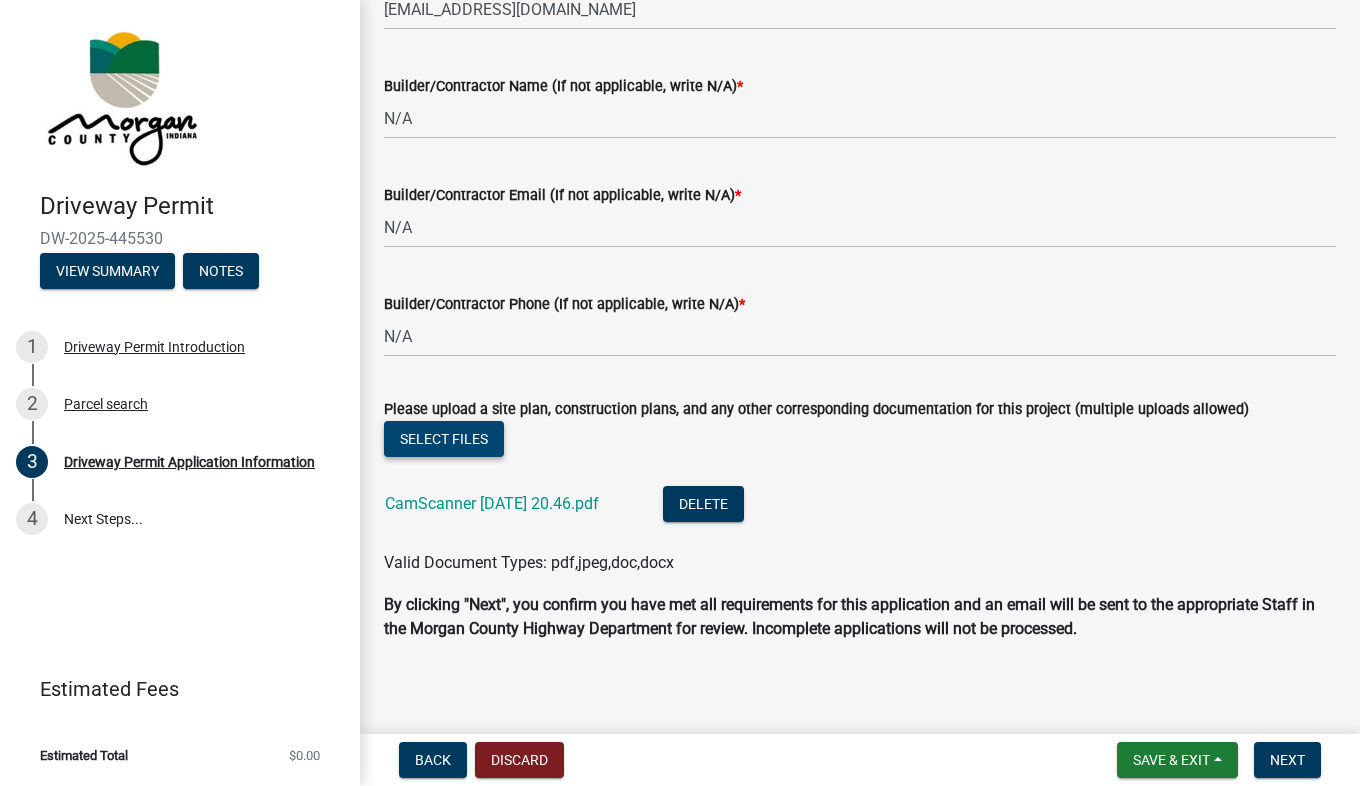 scroll, scrollTop: 2266, scrollLeft: 0, axis: vertical 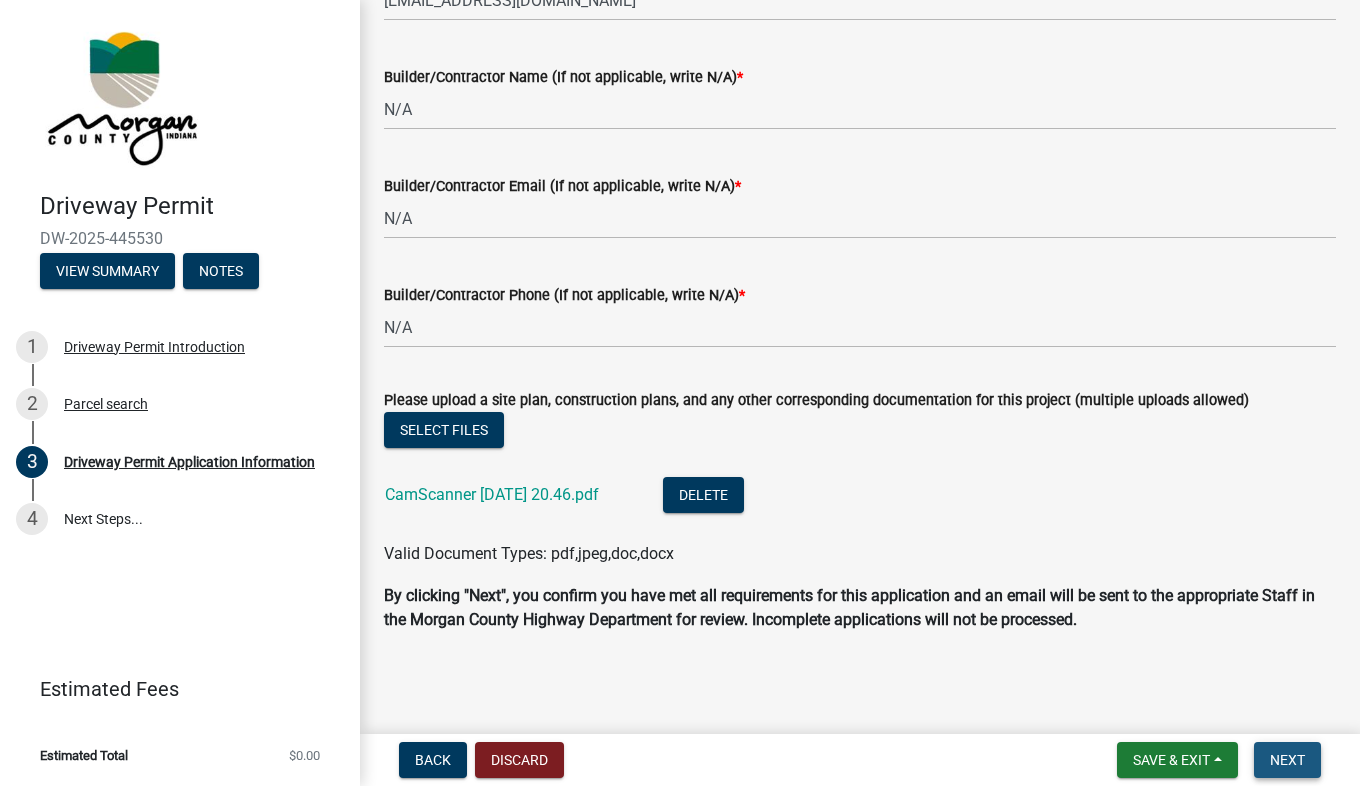 click on "Next" at bounding box center [1287, 760] 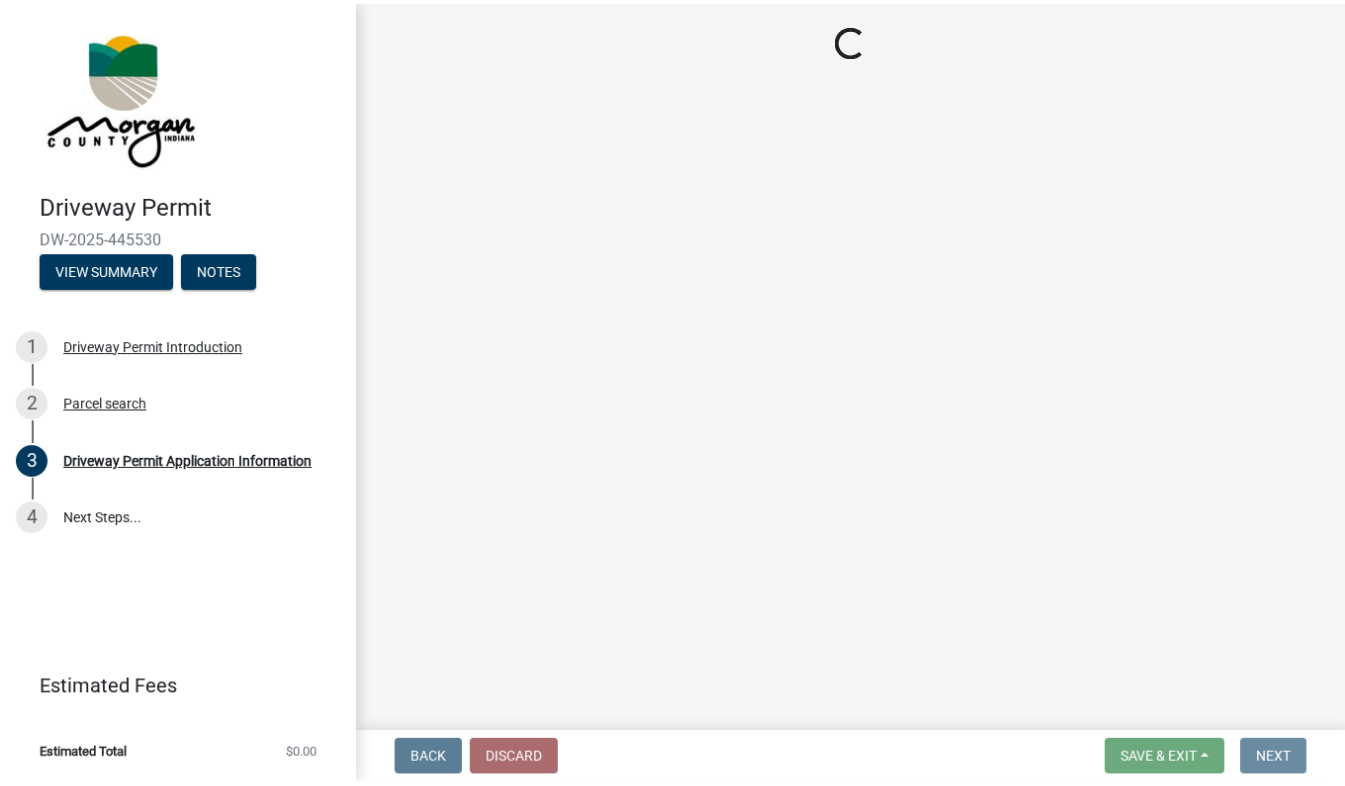 scroll, scrollTop: 0, scrollLeft: 0, axis: both 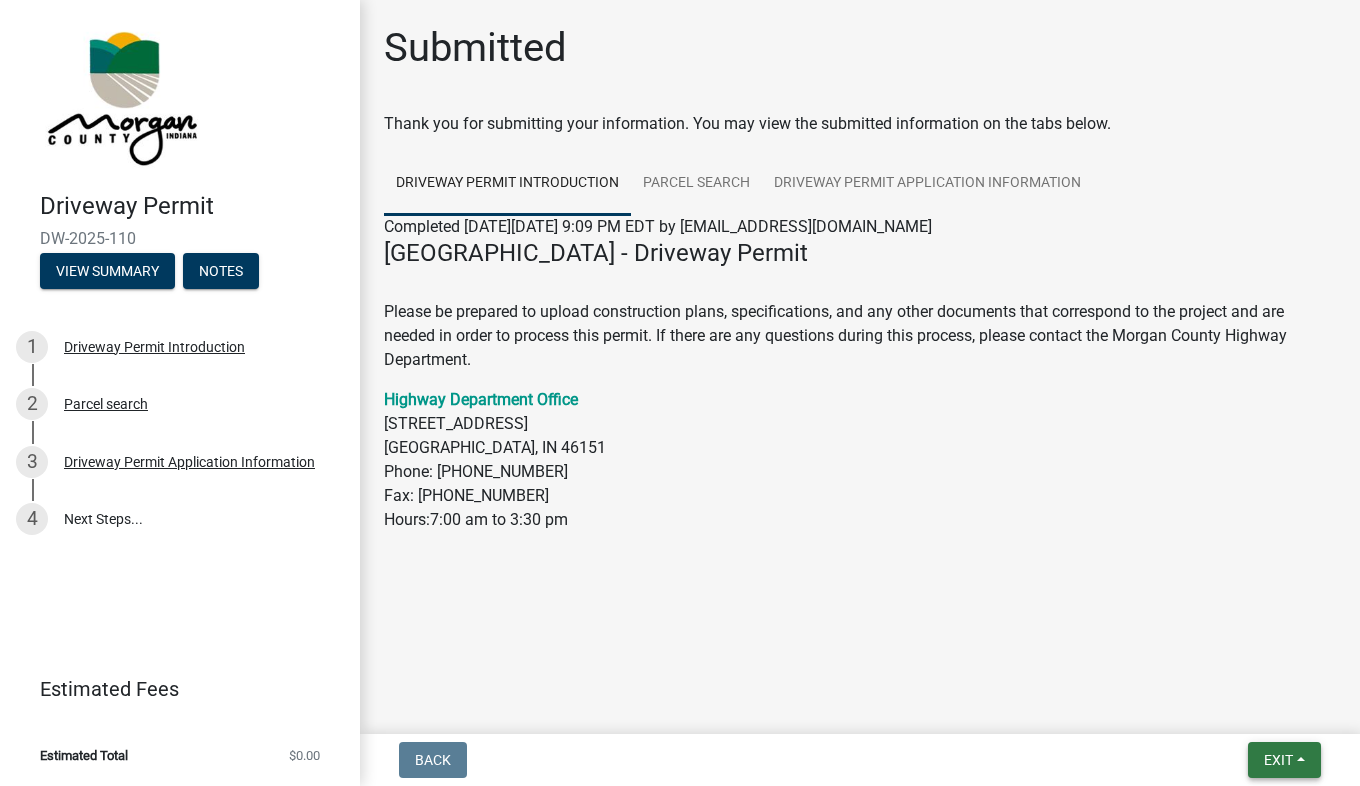 click on "Exit" at bounding box center [1284, 760] 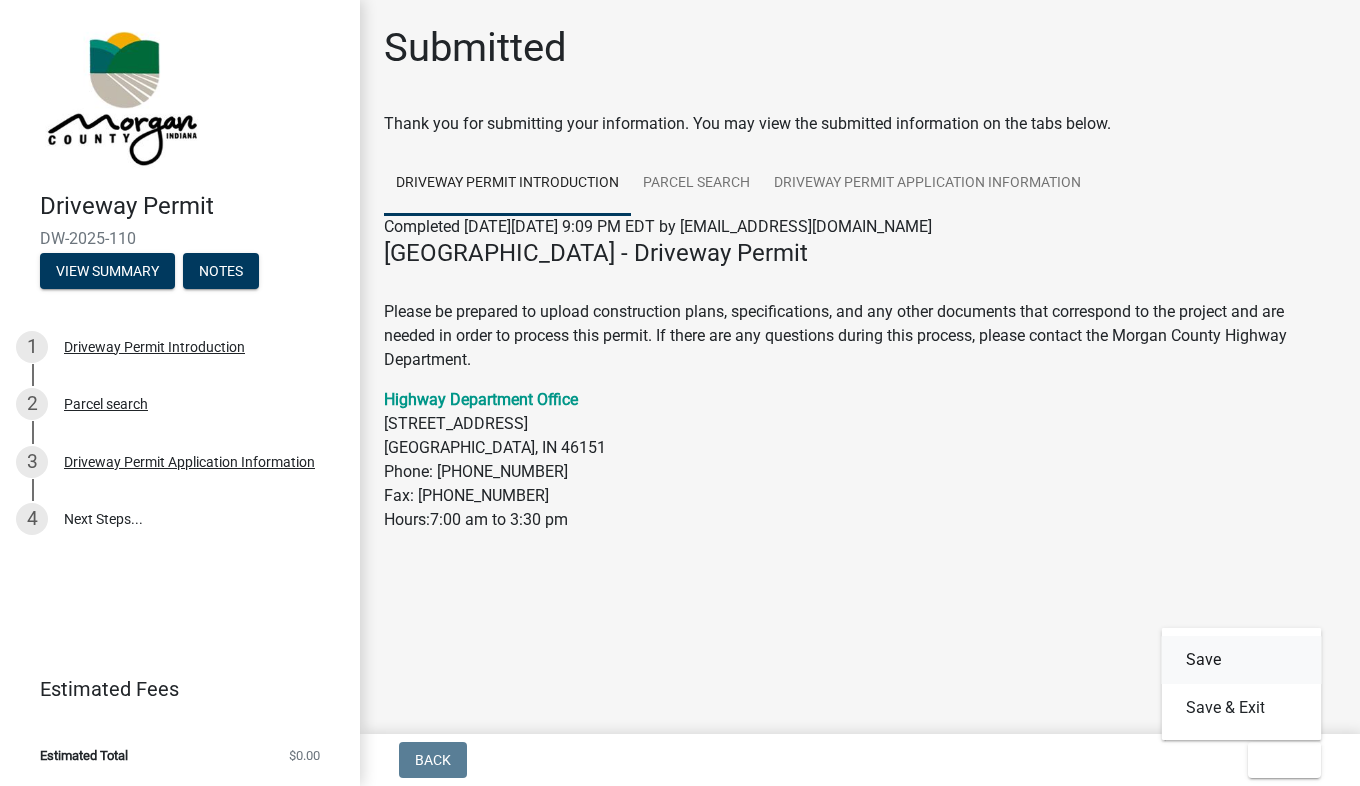 click on "Save" at bounding box center [1242, 660] 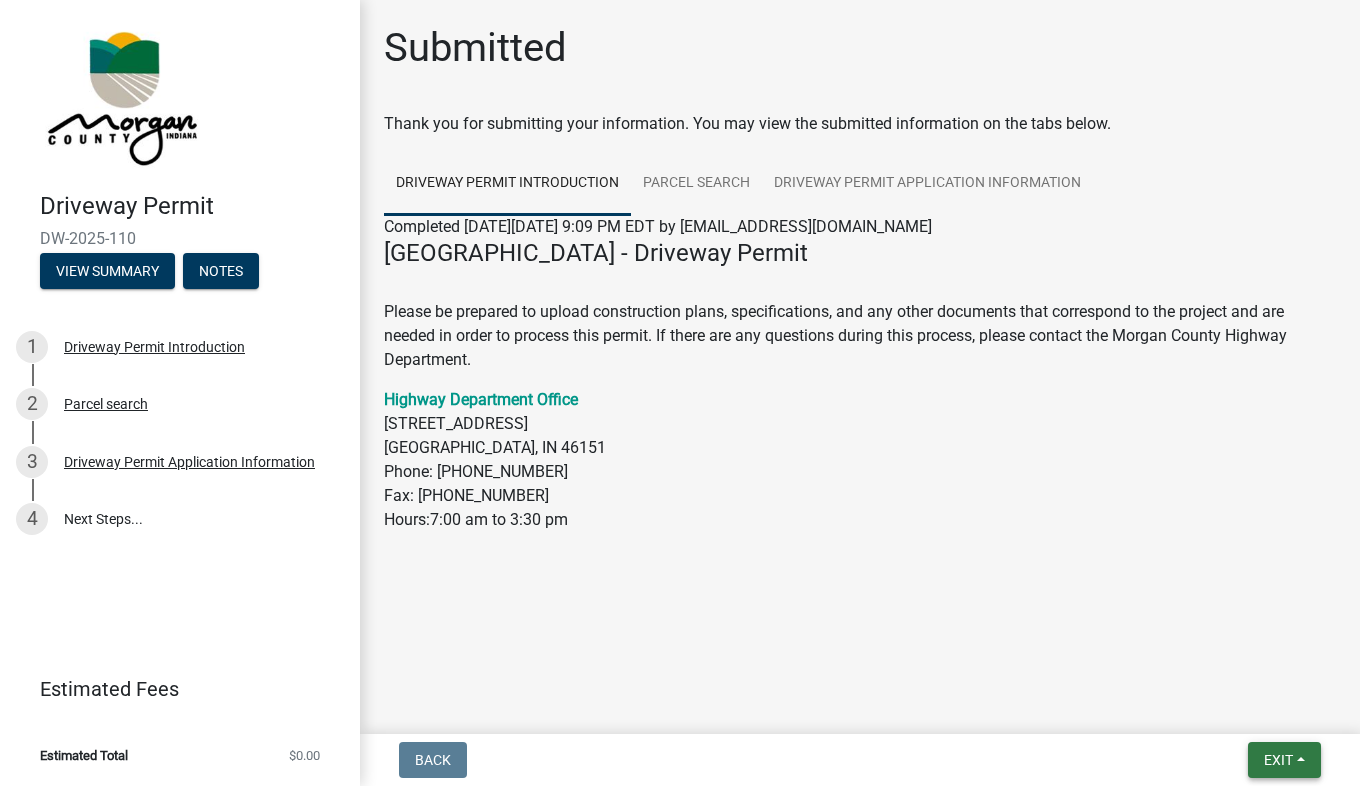 click on "Exit" at bounding box center [1284, 760] 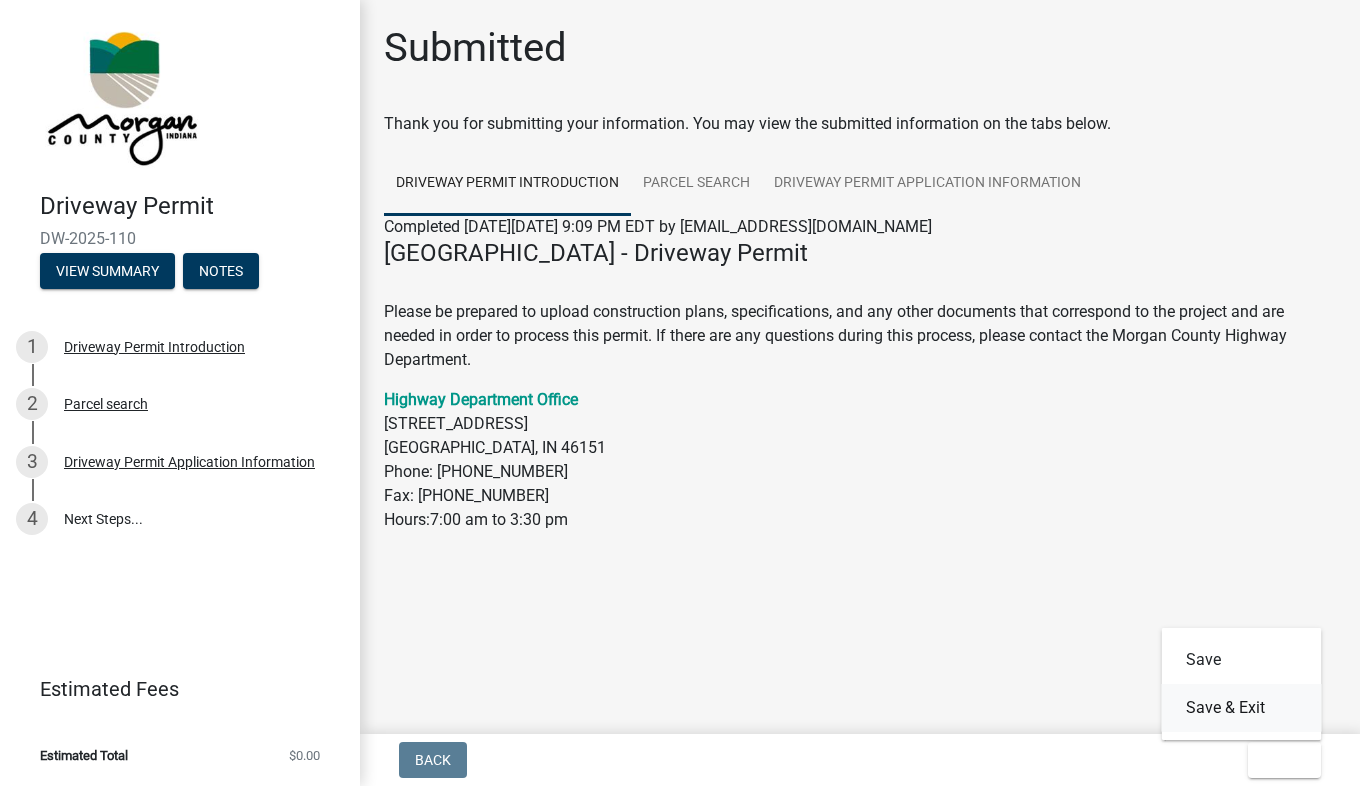 click on "Save & Exit" at bounding box center [1242, 708] 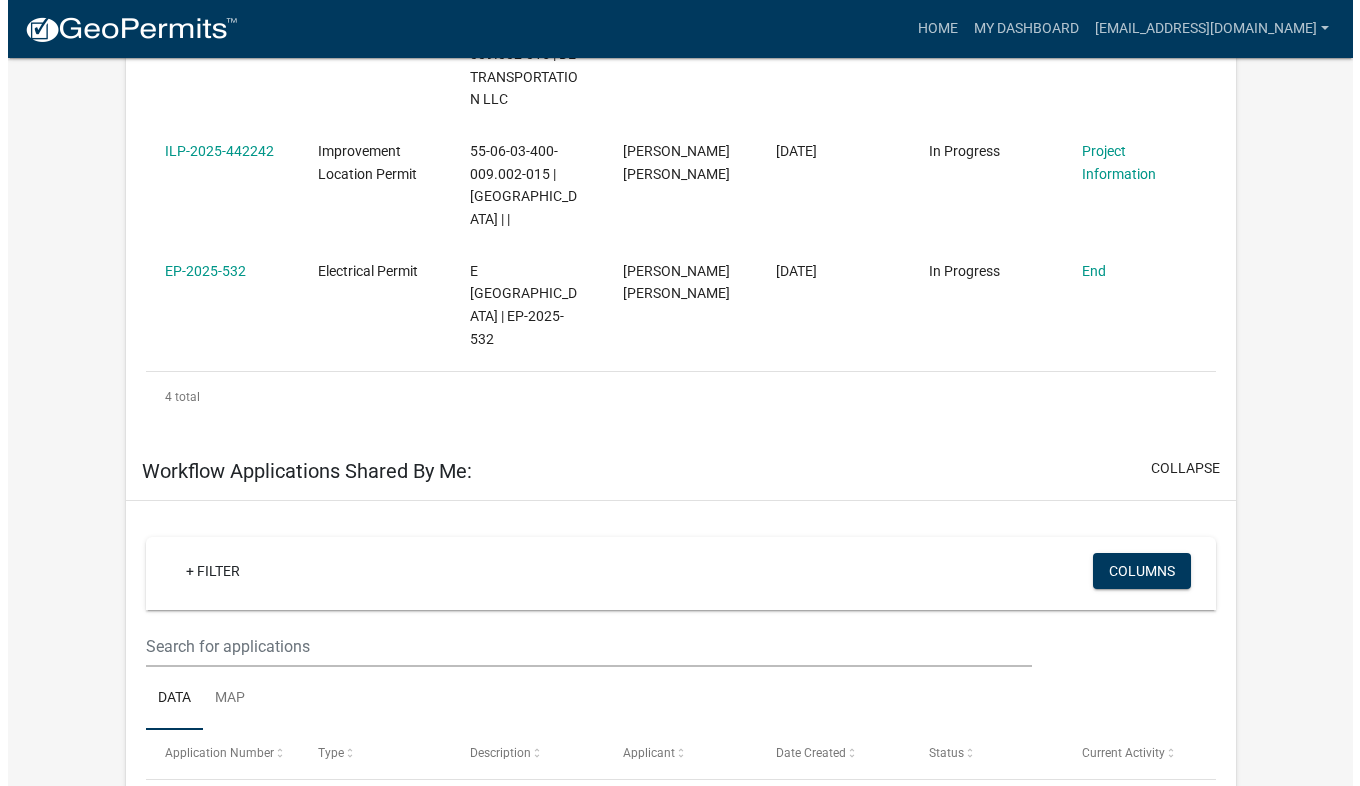 scroll, scrollTop: 0, scrollLeft: 0, axis: both 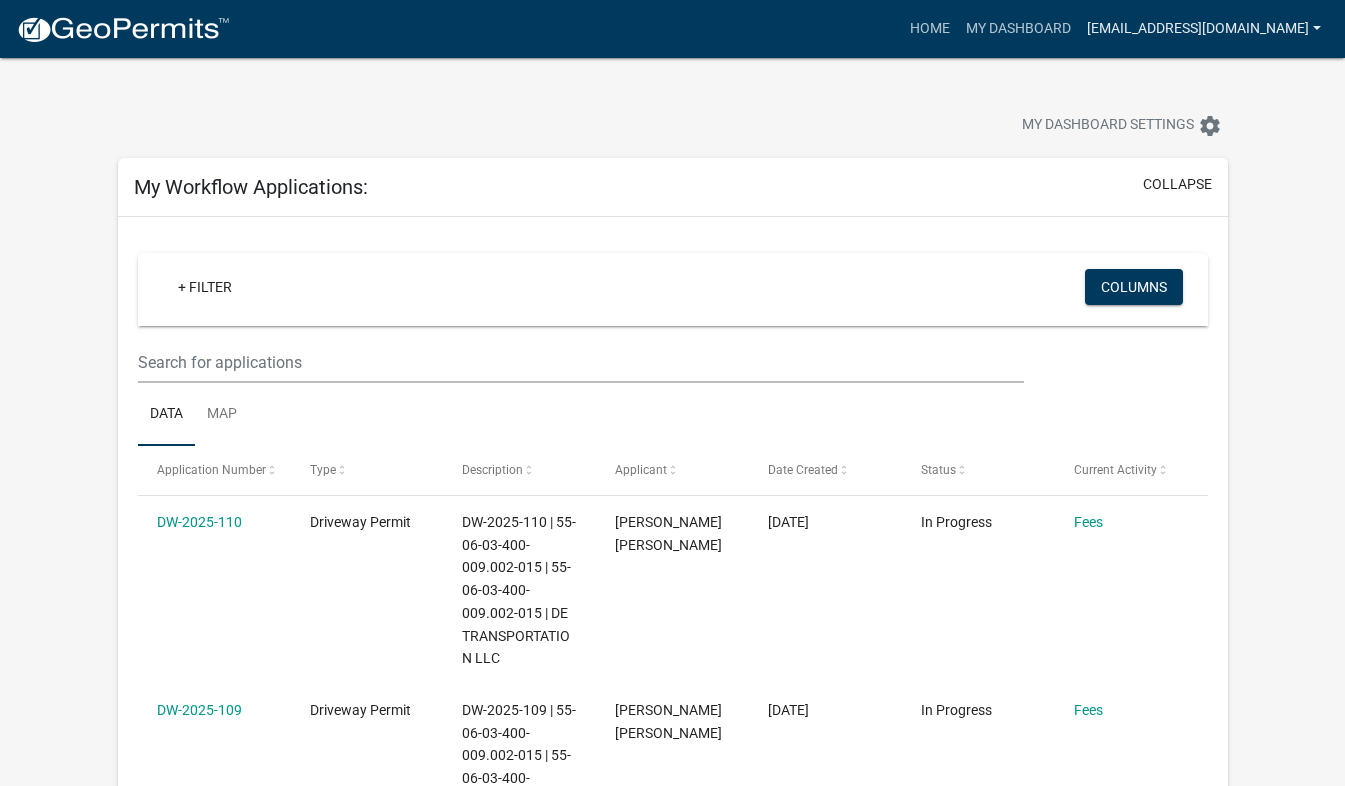 click on "[EMAIL_ADDRESS][DOMAIN_NAME]" at bounding box center (1204, 29) 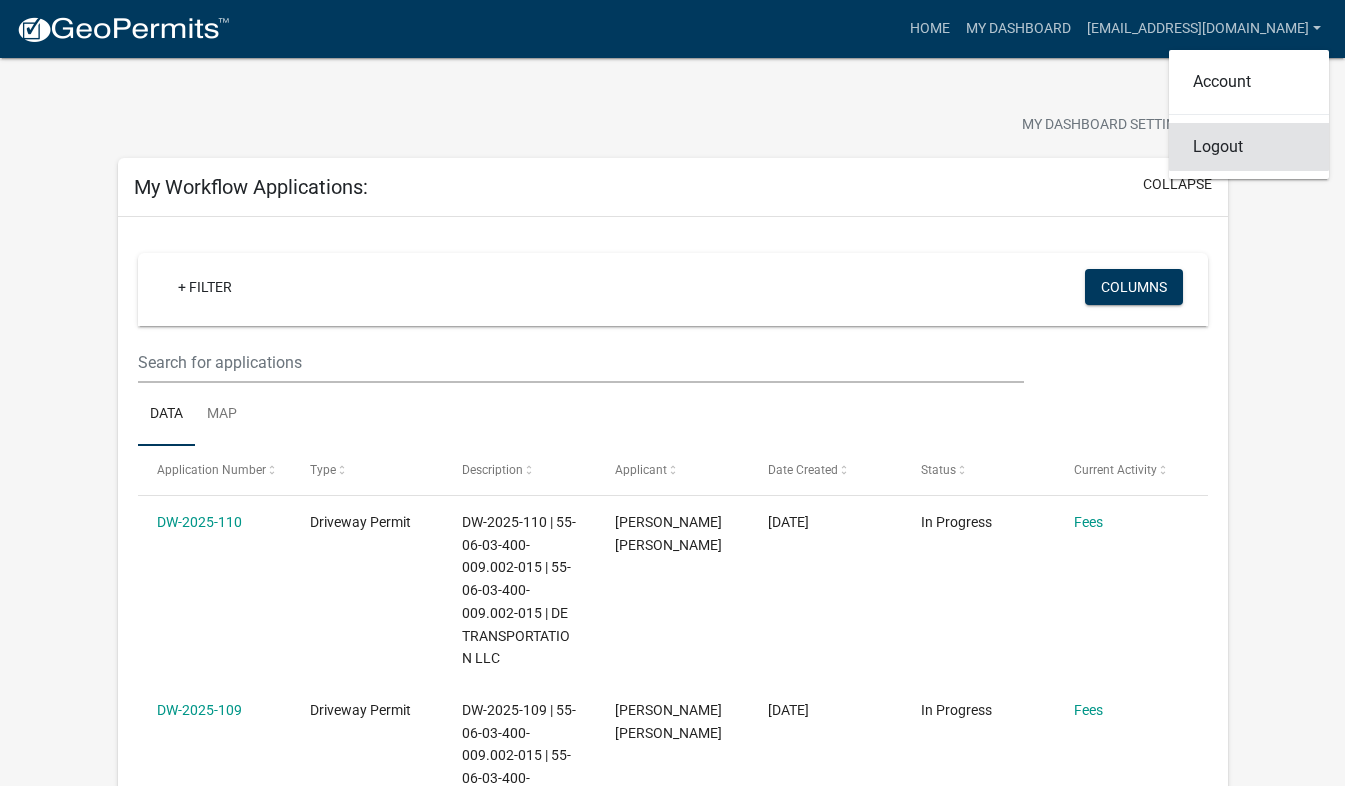 click on "Logout" at bounding box center (1249, 147) 